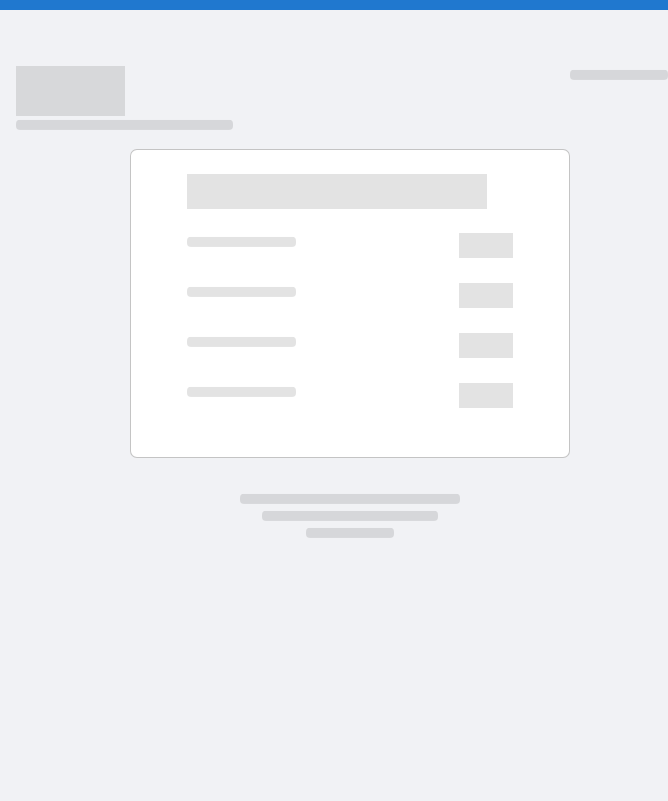 scroll, scrollTop: 0, scrollLeft: 0, axis: both 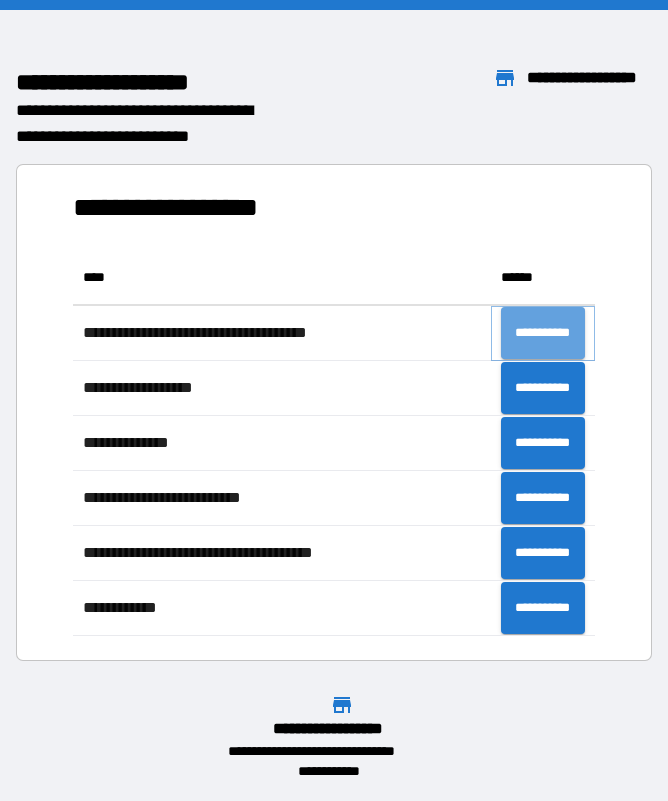 click on "**********" at bounding box center [543, 333] 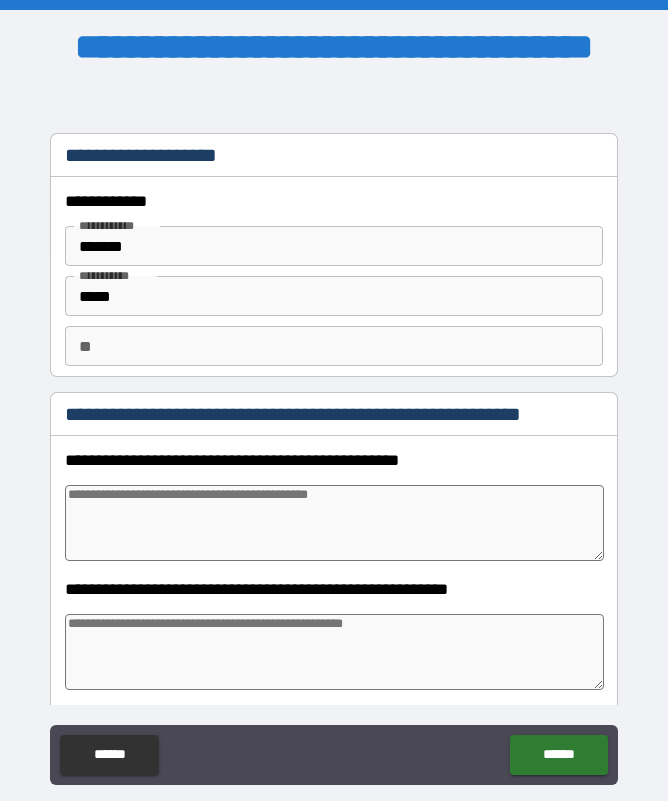 type on "*" 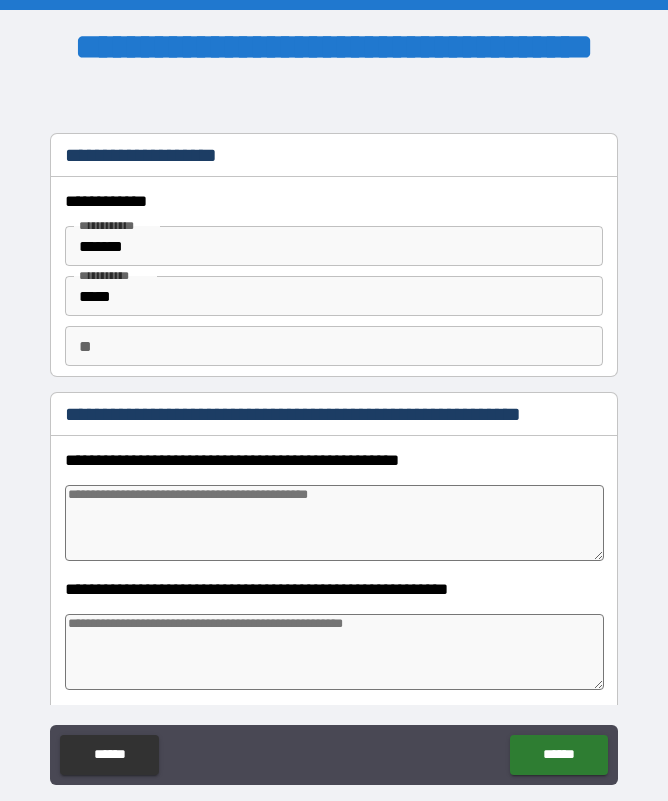 type on "*" 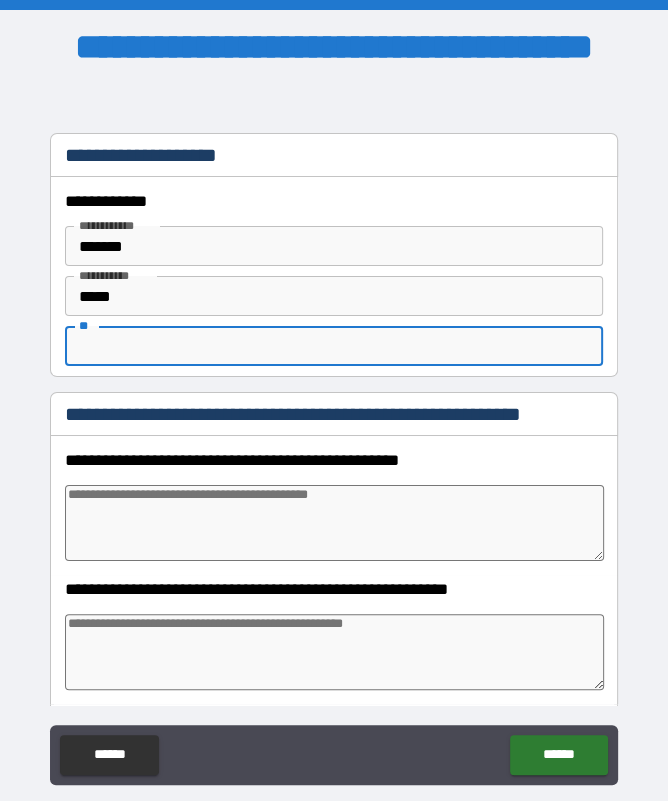 type on "*" 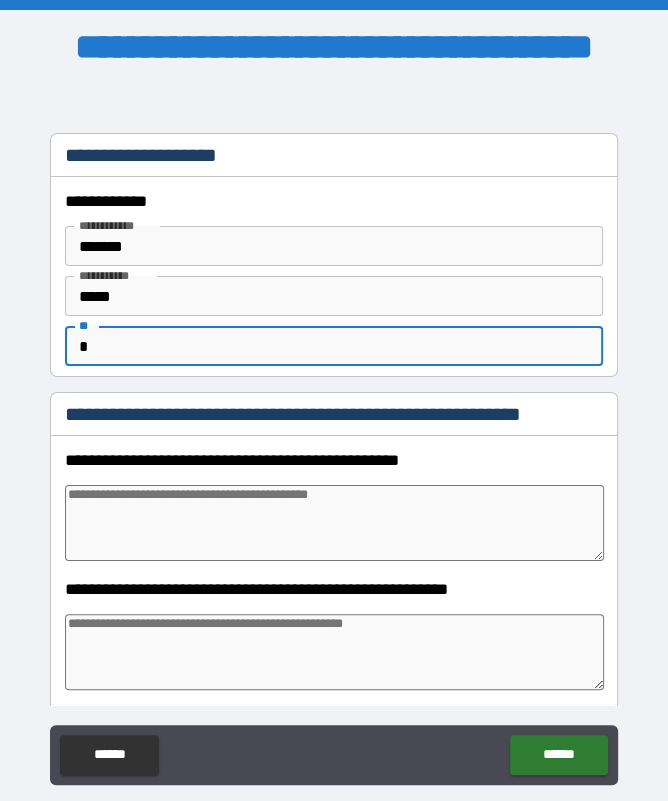 type on "*" 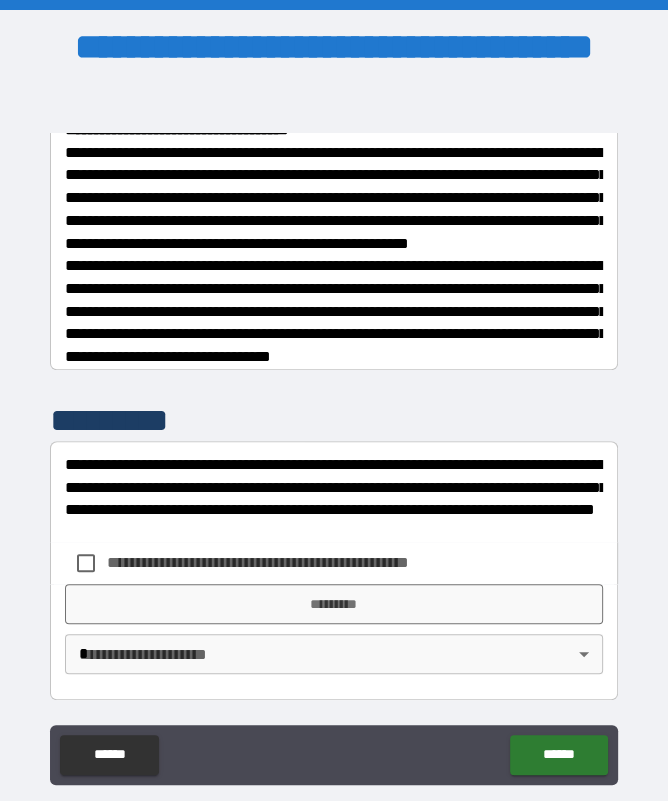 scroll, scrollTop: 628, scrollLeft: 0, axis: vertical 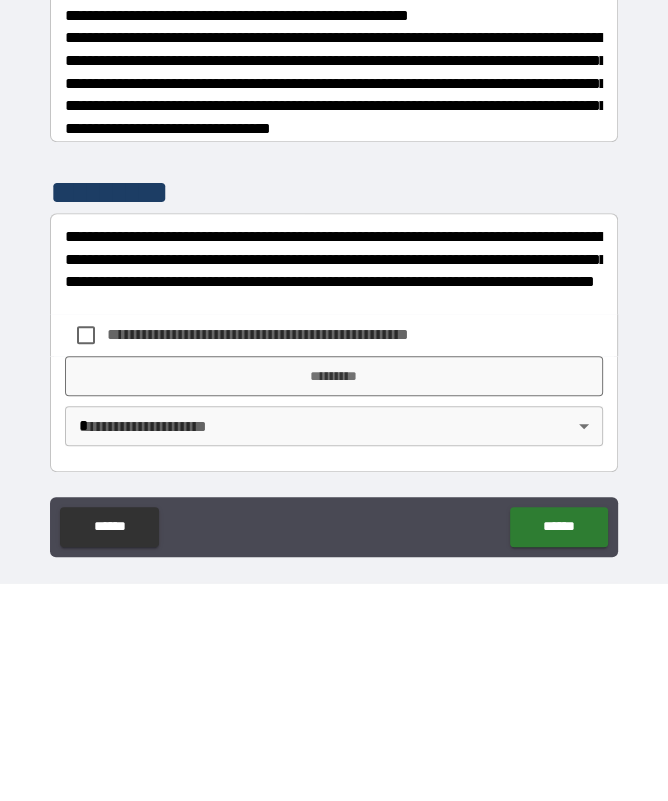 type on "*" 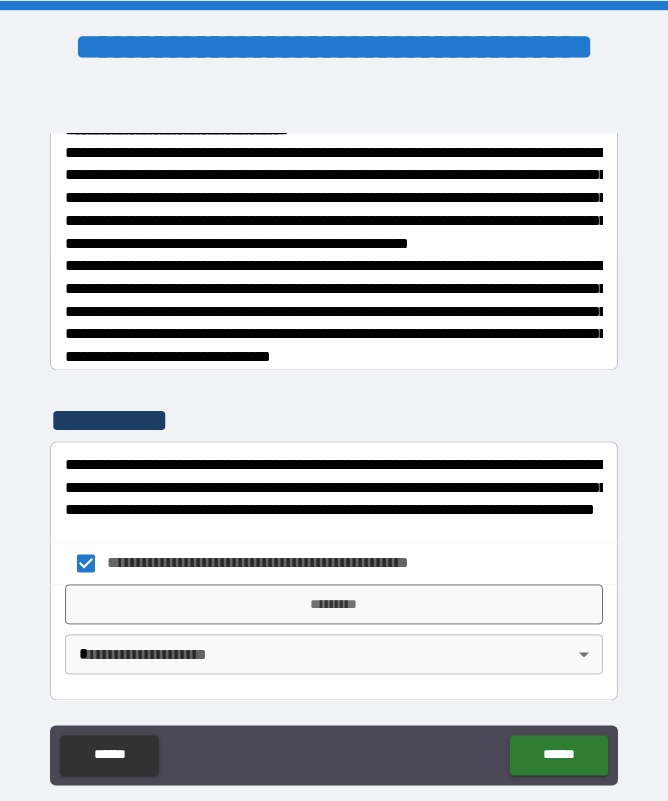 type on "*" 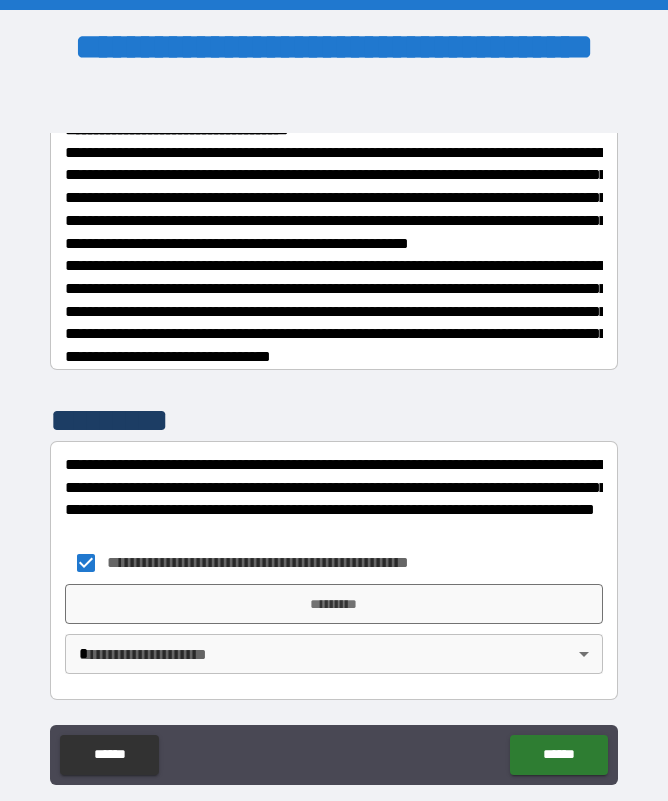 click on "**********" at bounding box center [291, 562] 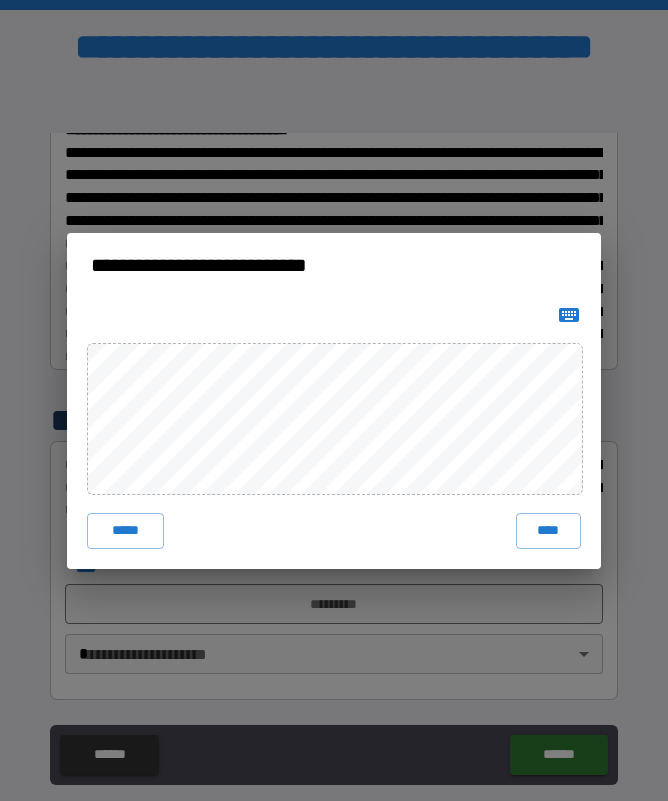 click on "****" at bounding box center [549, 531] 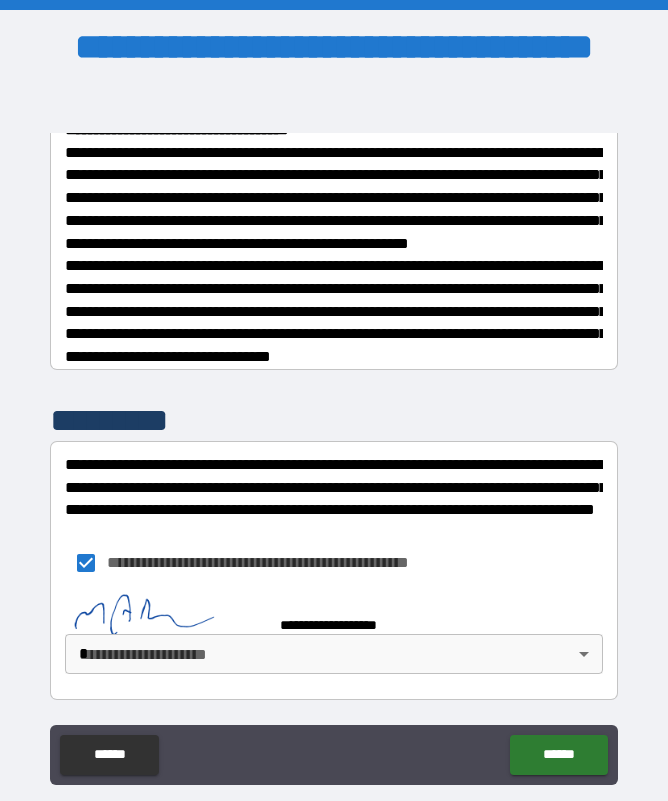 type on "*" 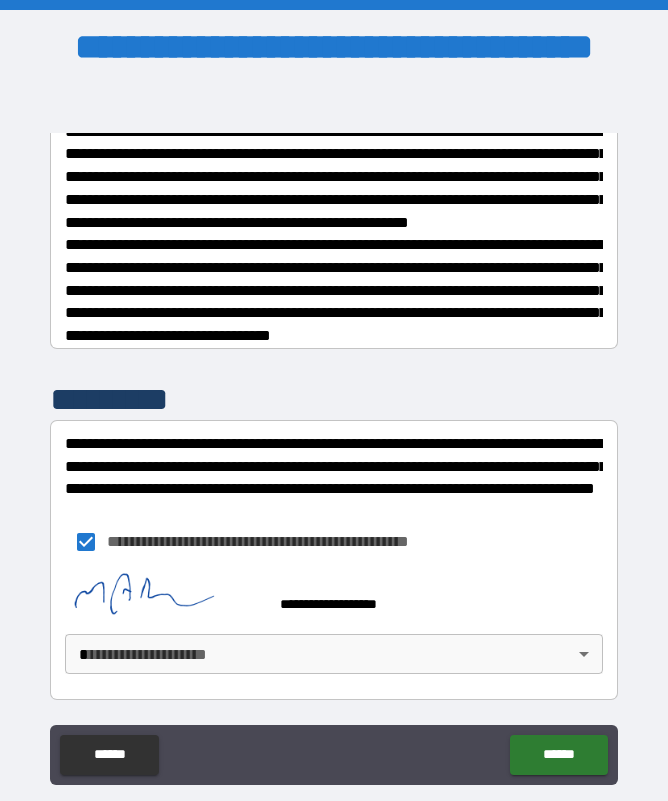 scroll, scrollTop: 649, scrollLeft: 0, axis: vertical 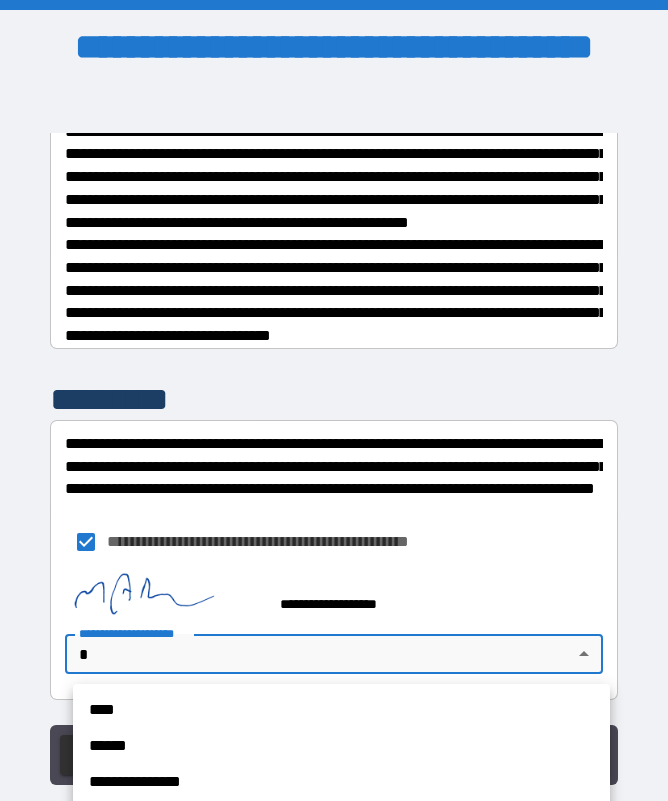 click on "****" at bounding box center (341, 710) 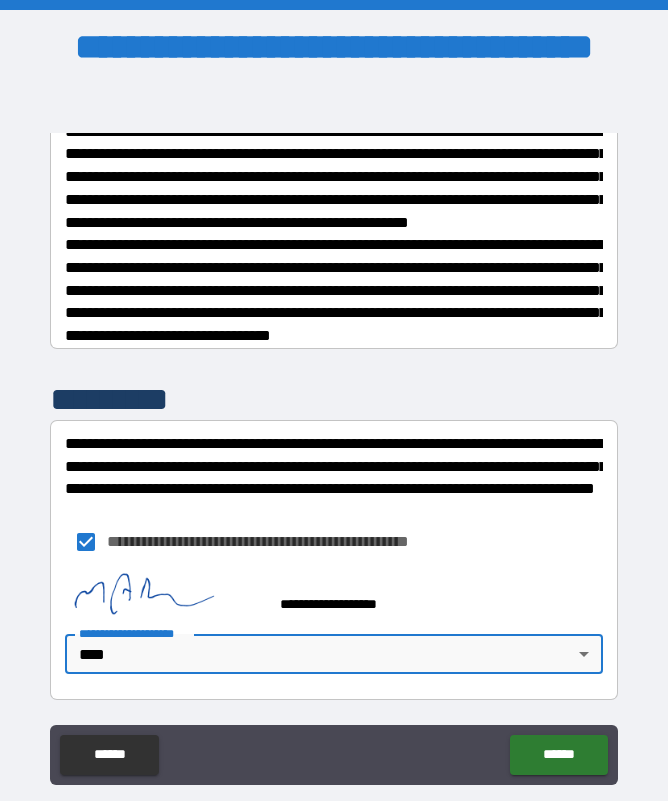 type on "*" 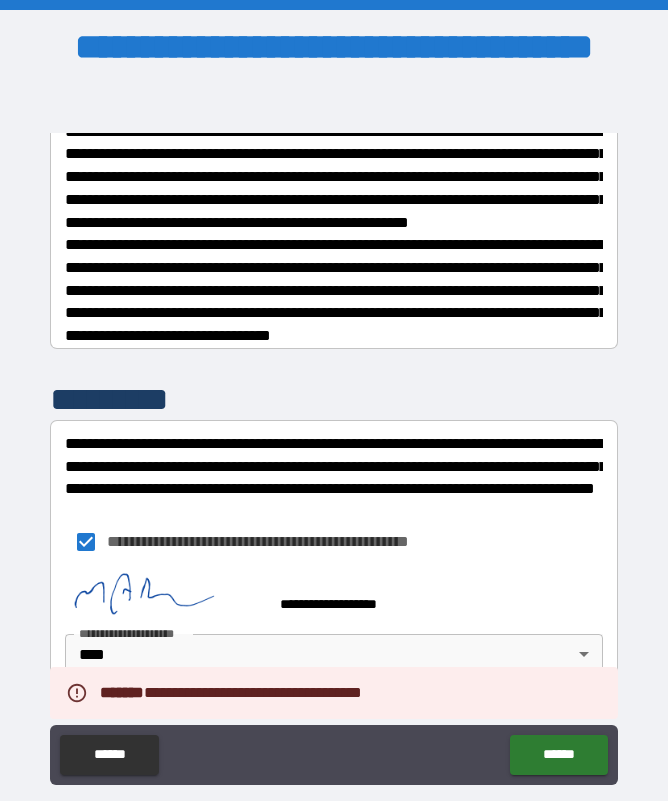type on "*" 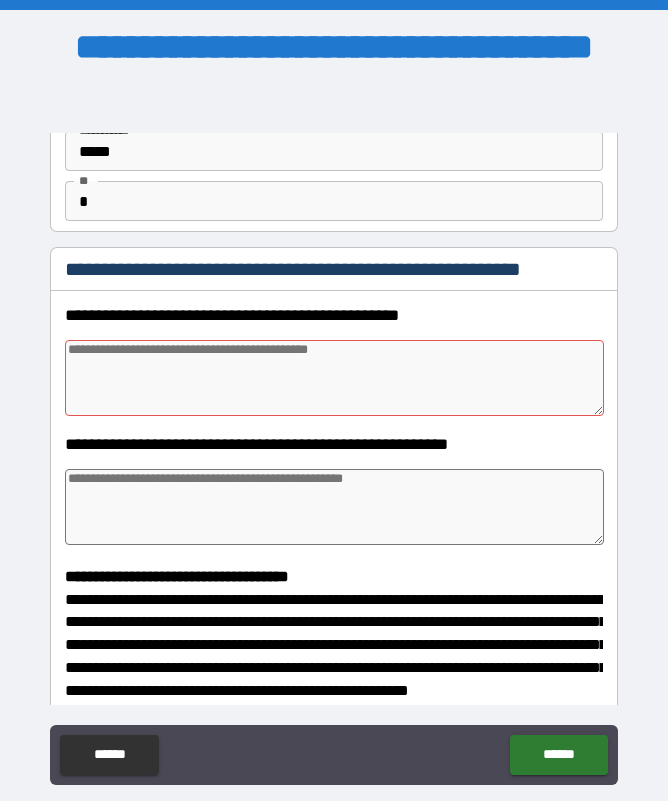 scroll, scrollTop: 144, scrollLeft: 0, axis: vertical 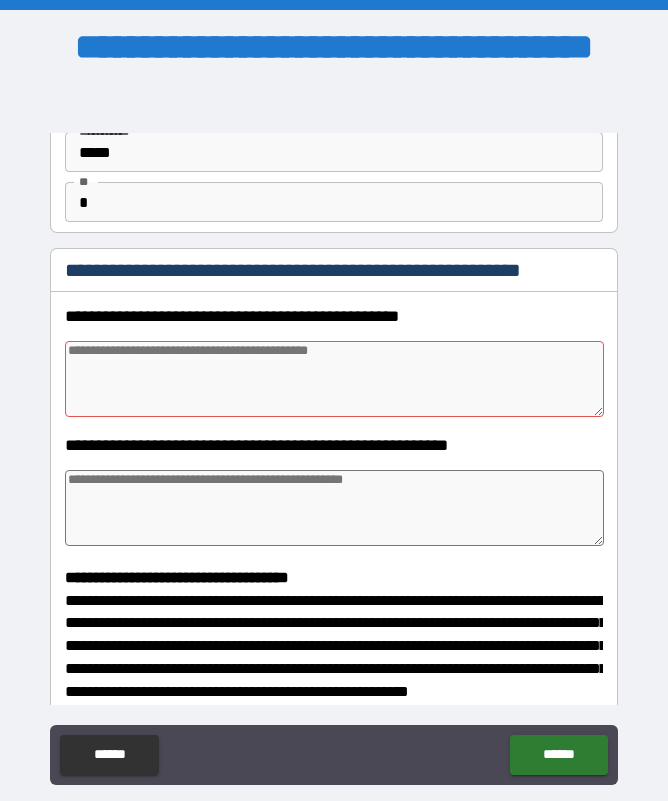 click at bounding box center [334, 379] 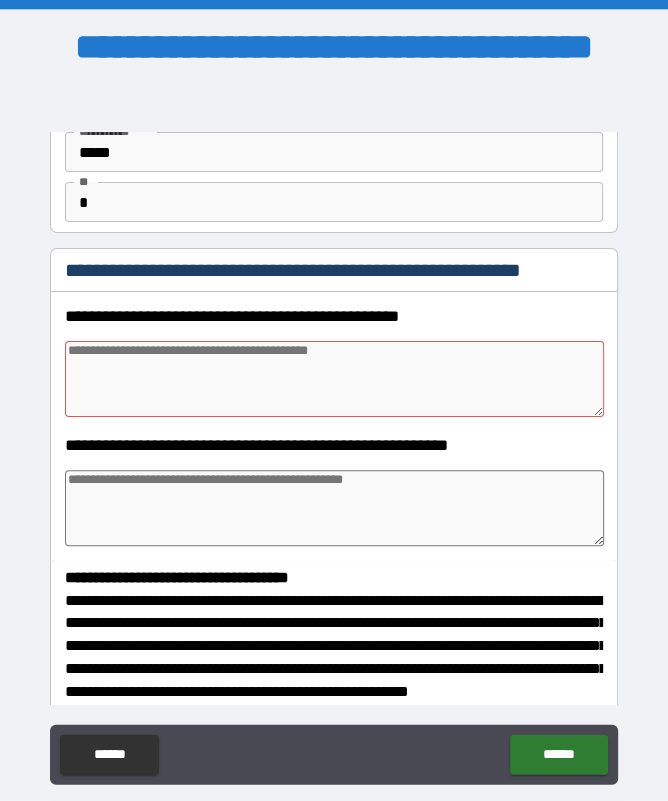 type on "*" 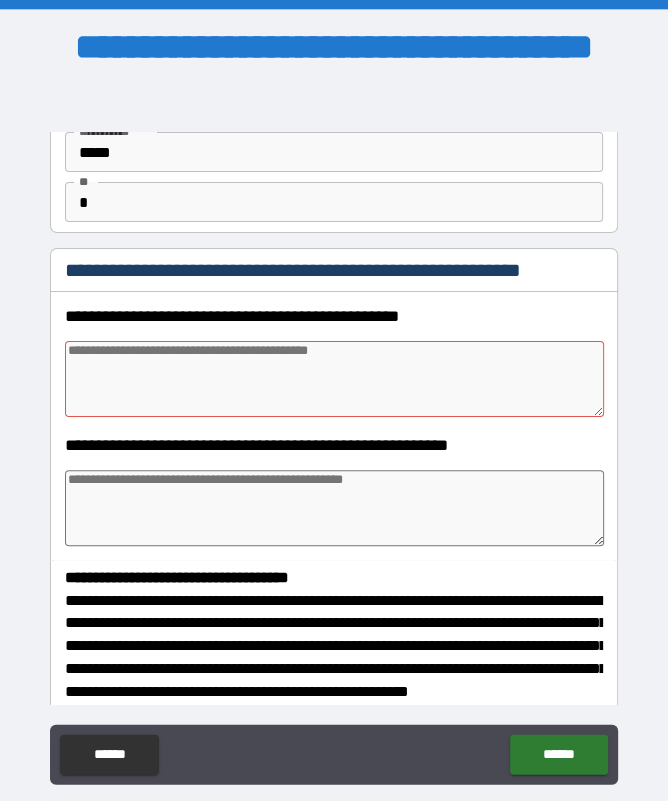 type on "*" 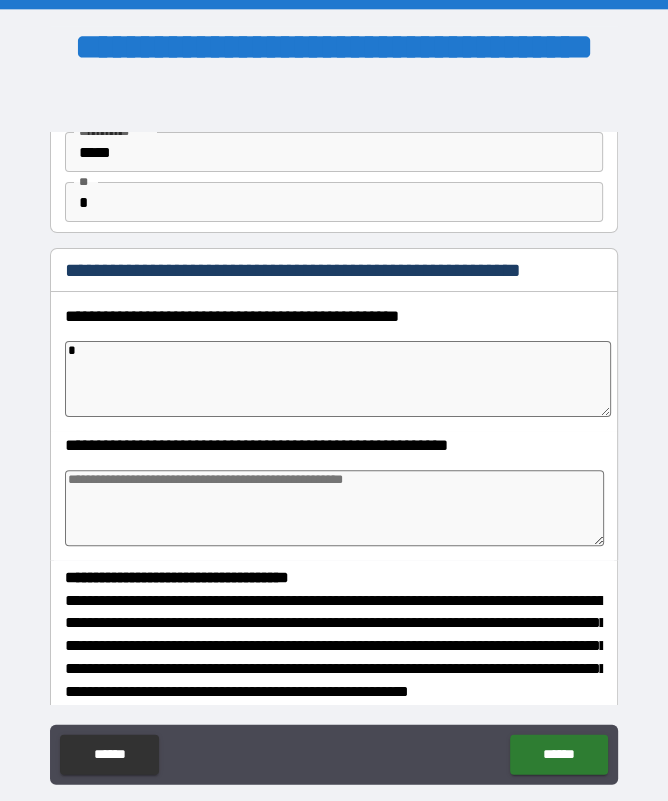 type on "*" 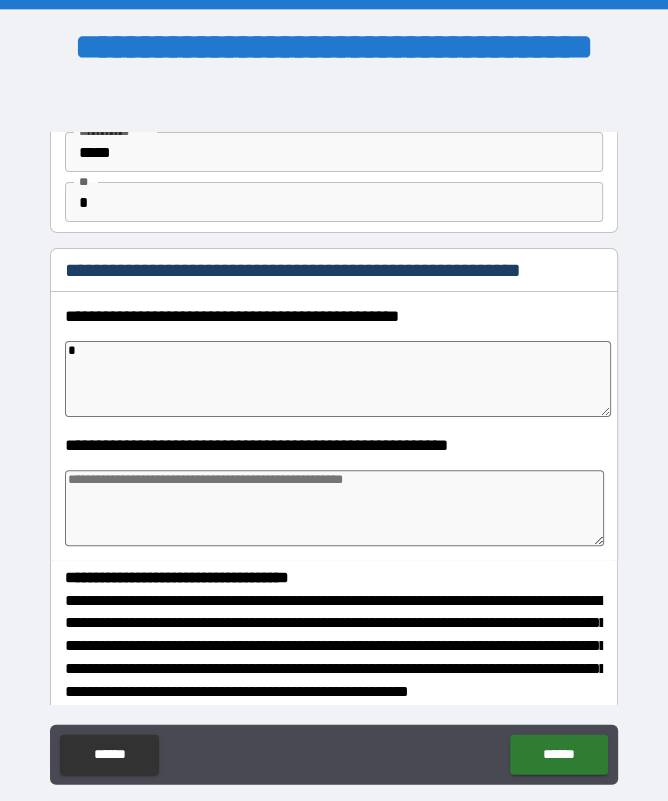 type on "*" 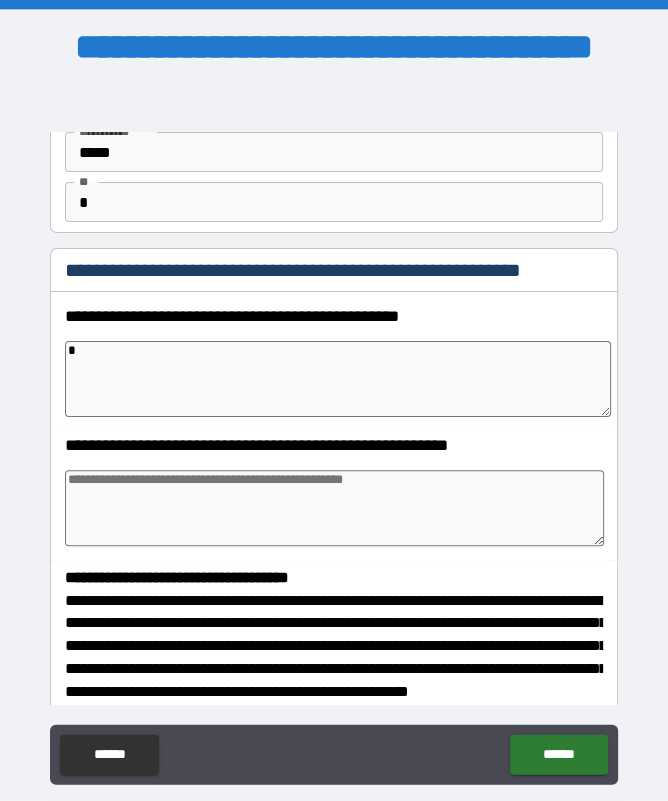 type on "**" 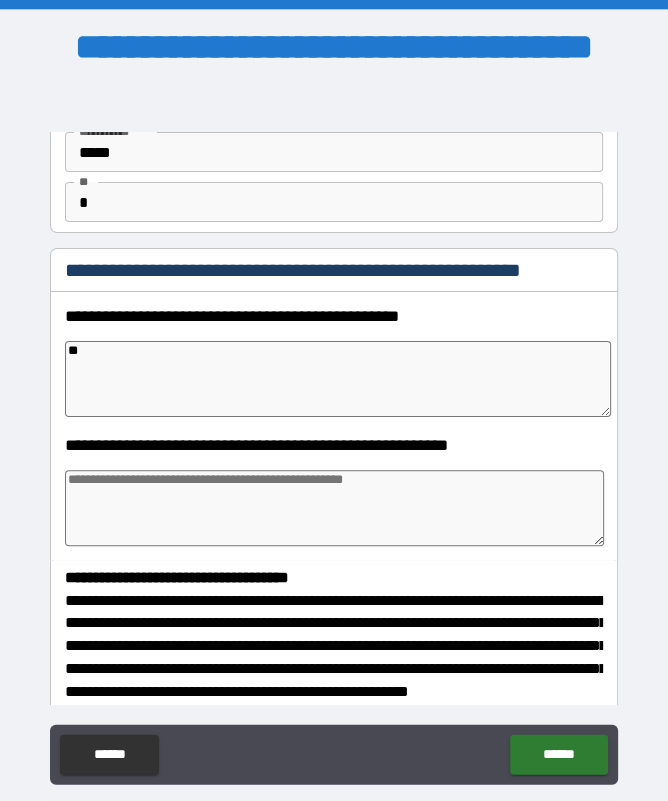type on "*" 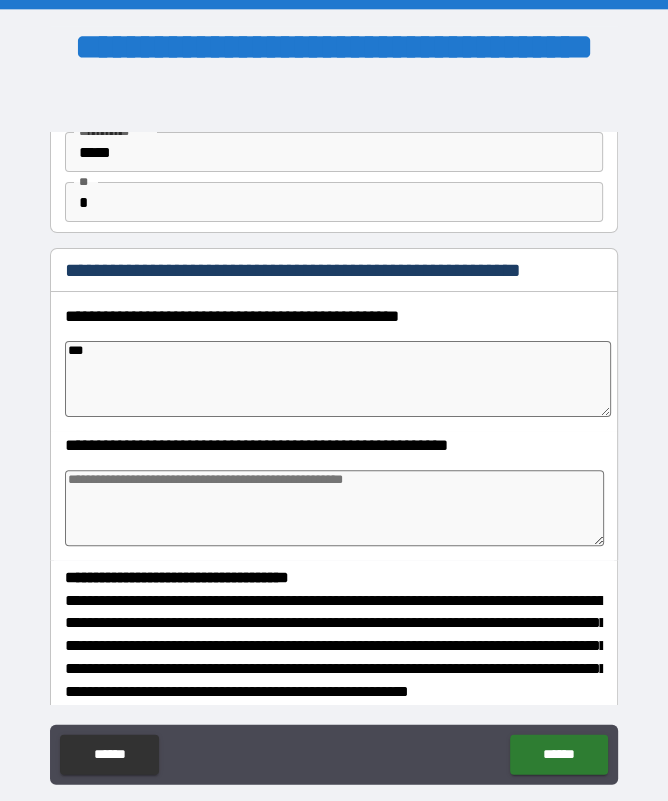 type on "*" 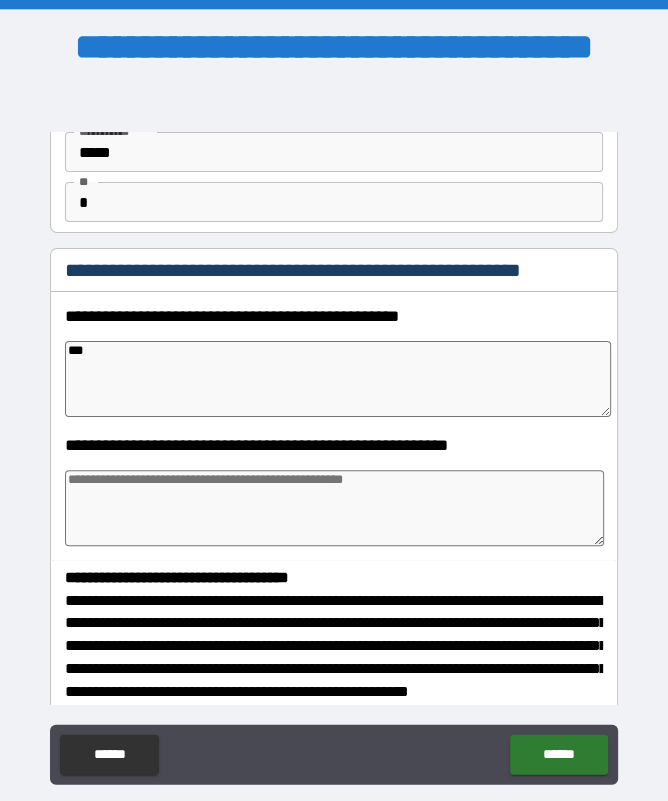 type on "****" 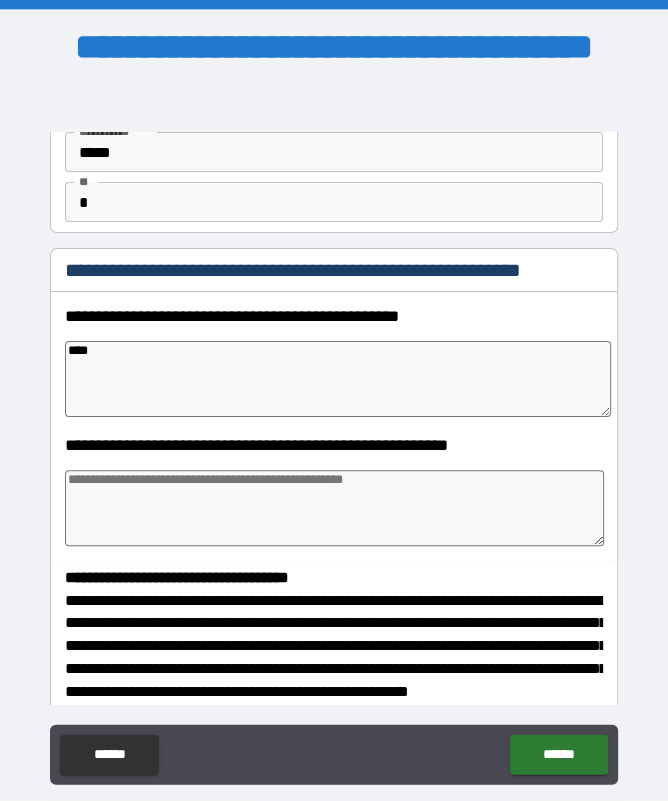 type on "*" 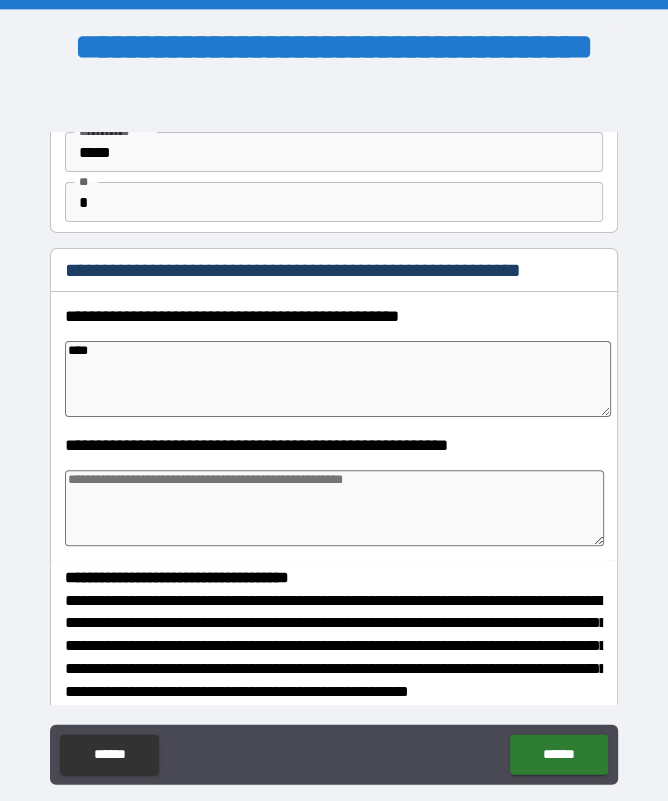 type on "****" 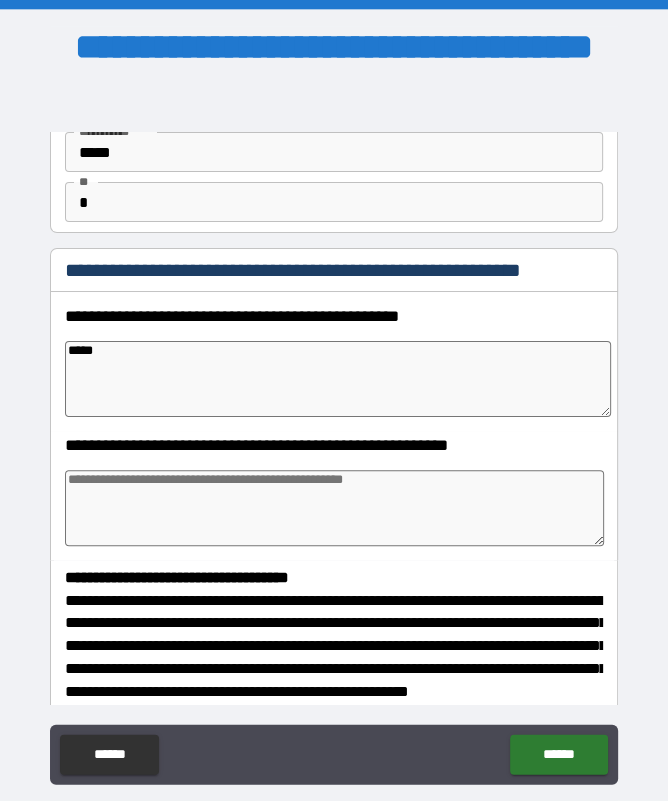 type on "*" 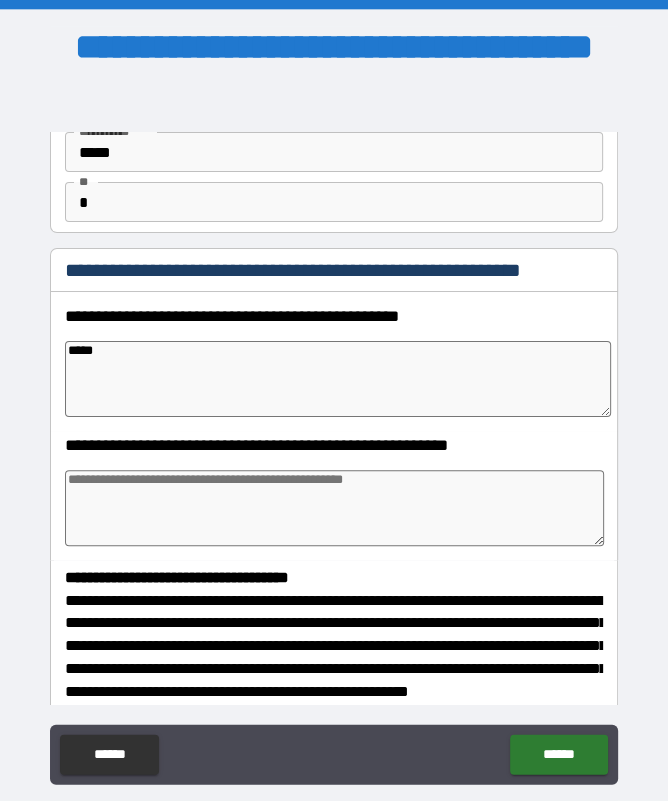 type on "******" 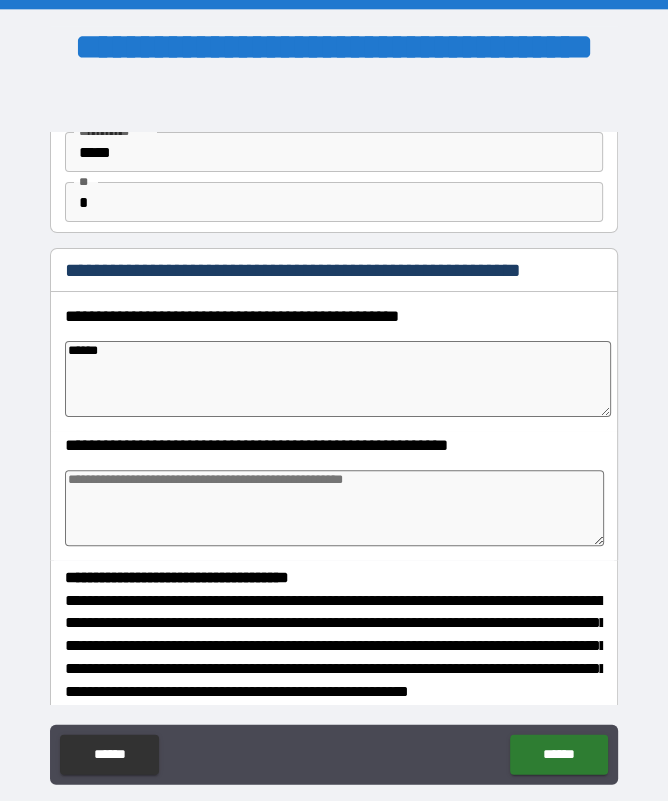 type on "*" 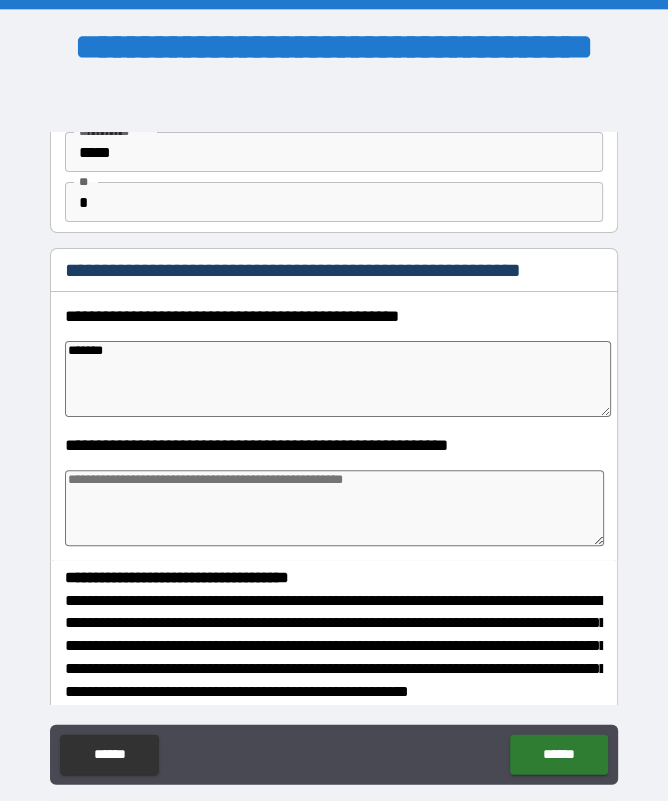 type on "*" 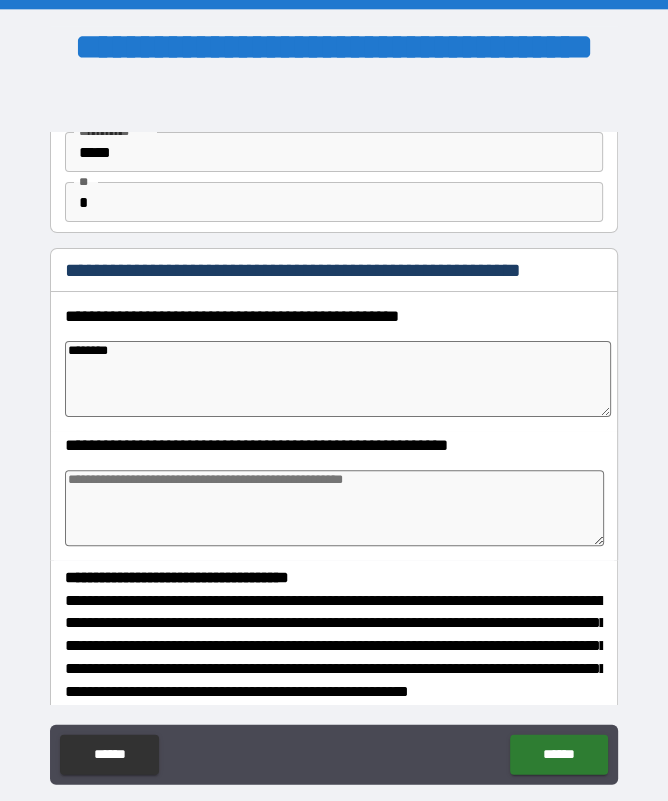 type on "*" 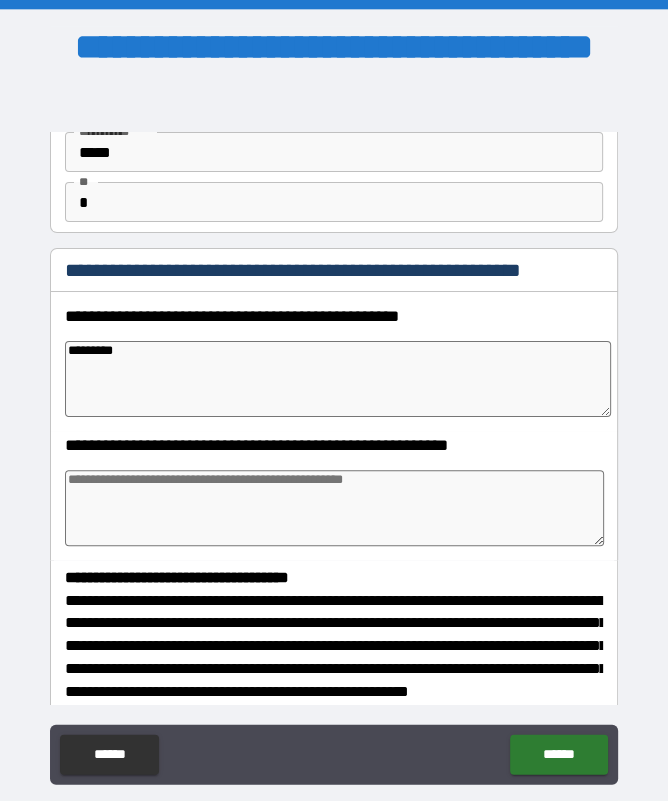 type on "*" 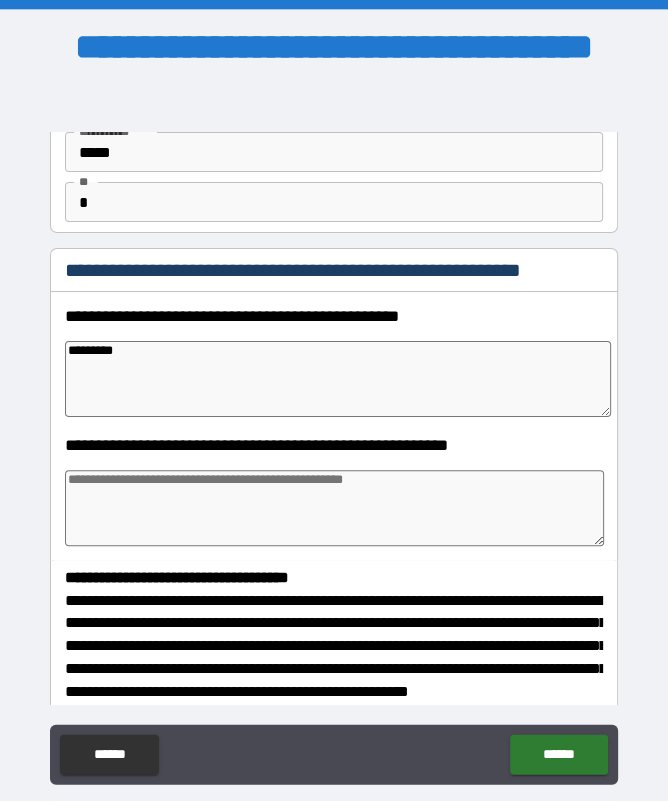 type on "**********" 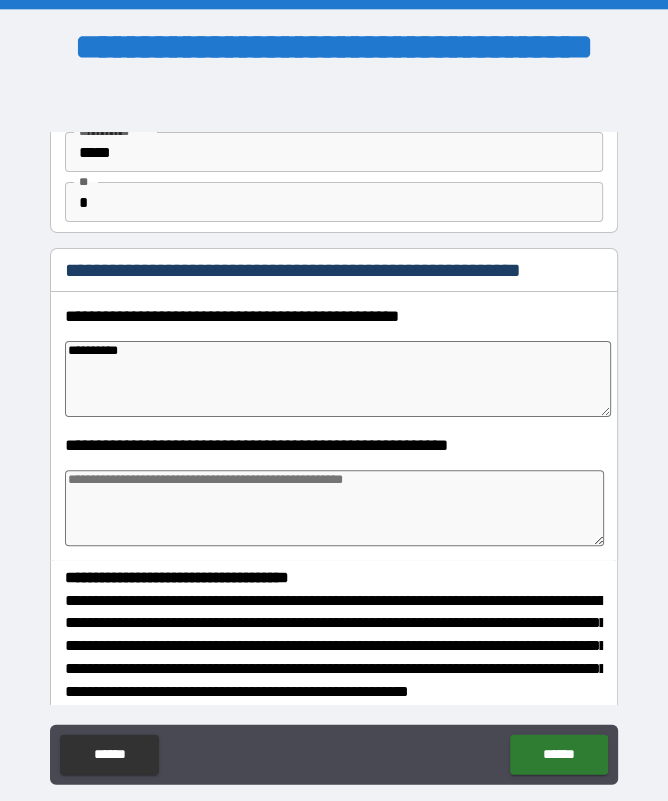 type on "*" 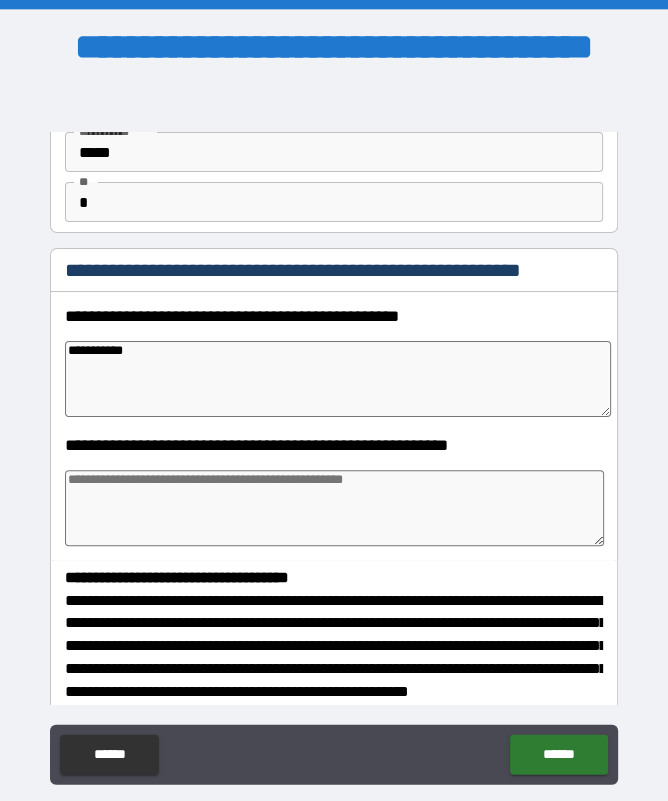 type on "**********" 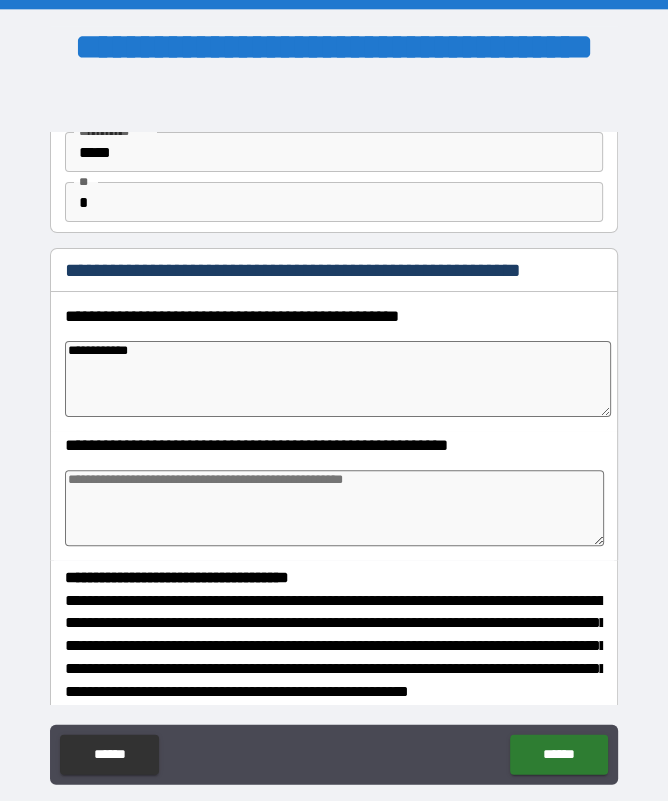 type on "*" 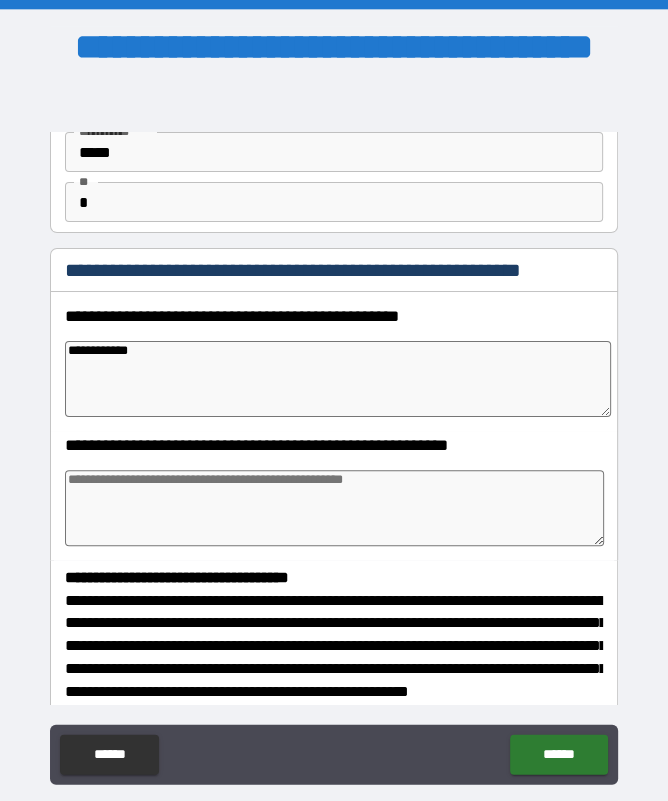type on "**********" 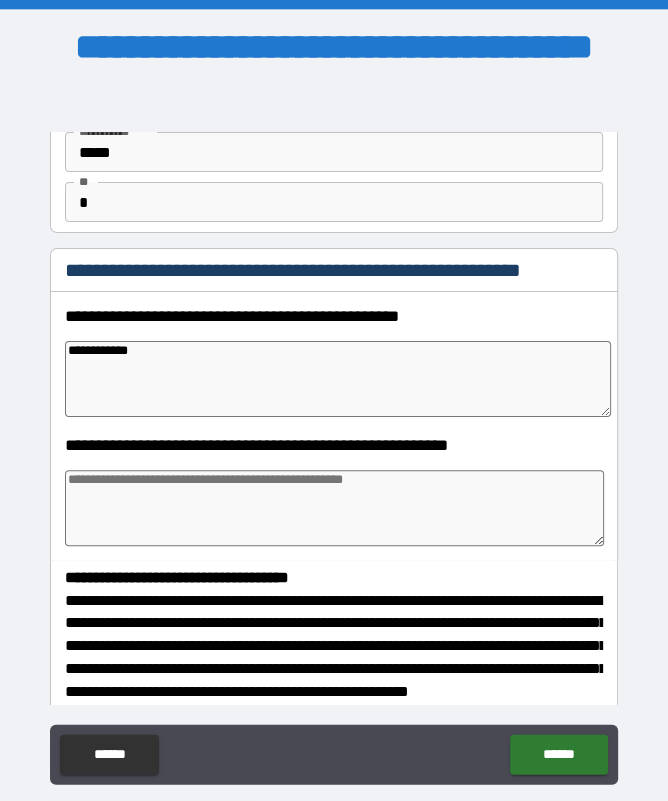 type on "*" 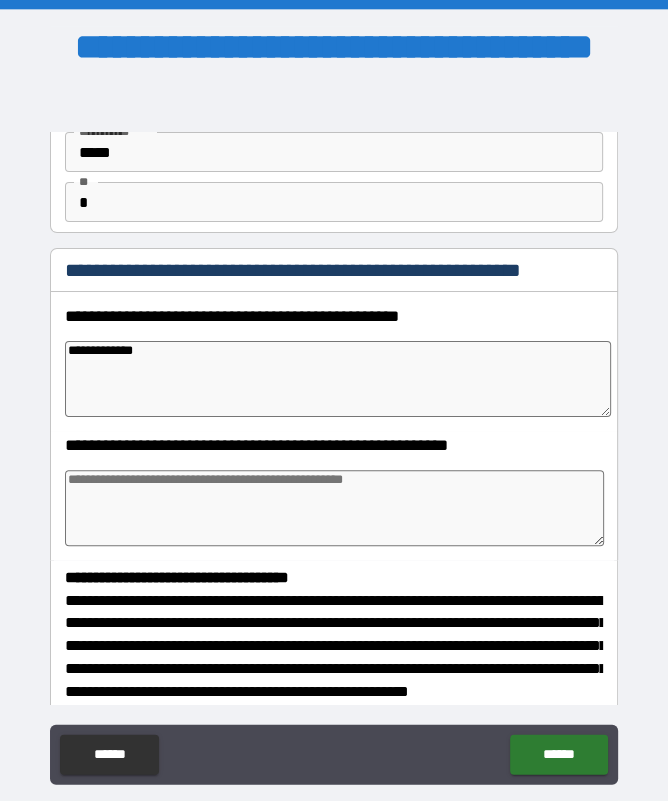 type on "*" 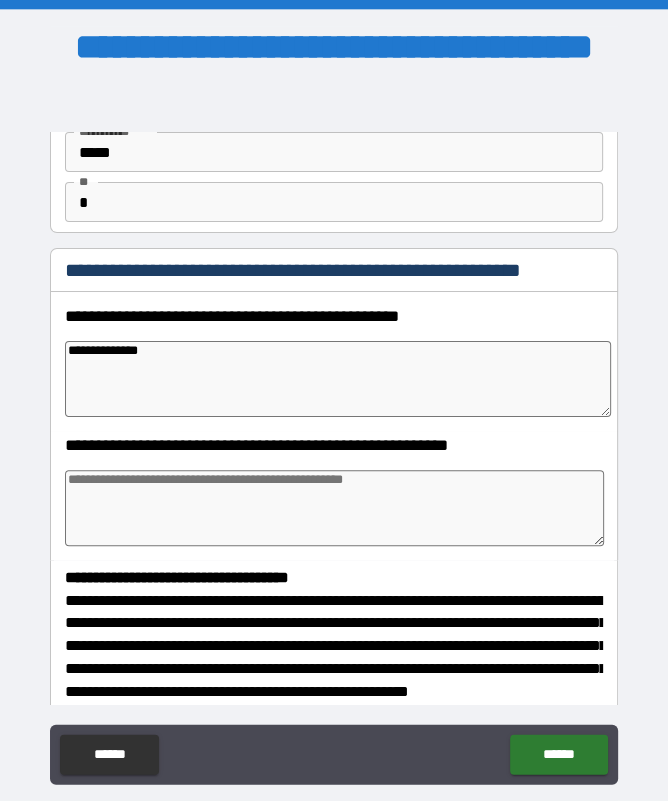 type on "*" 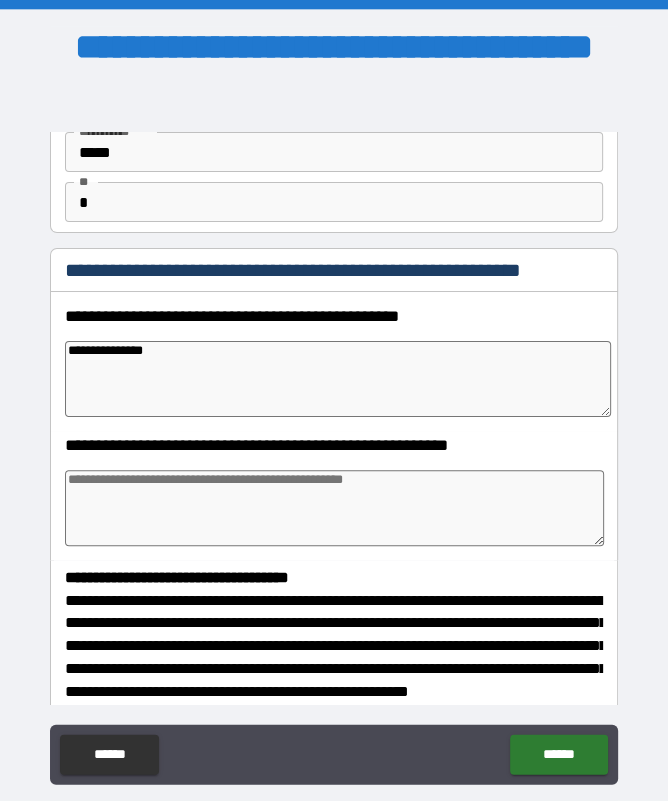 type on "*" 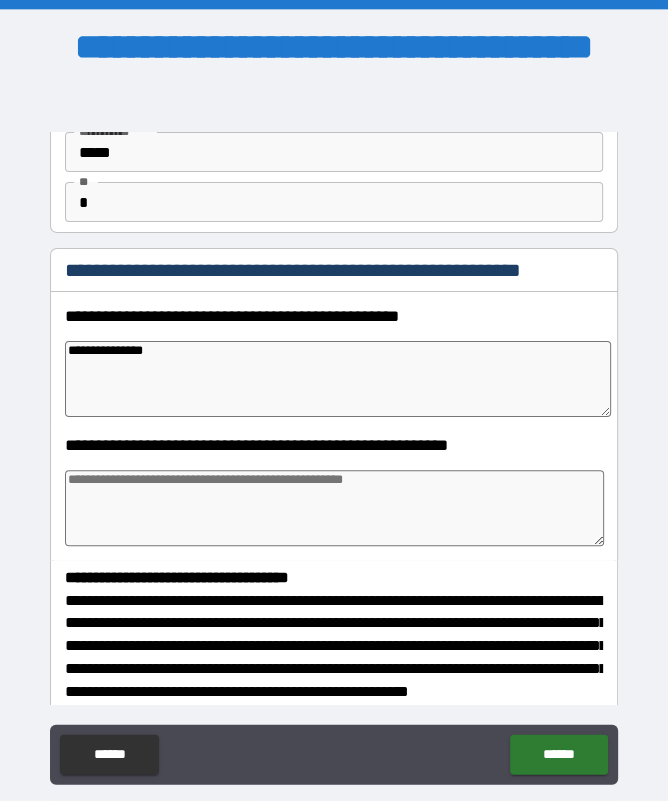 type on "**********" 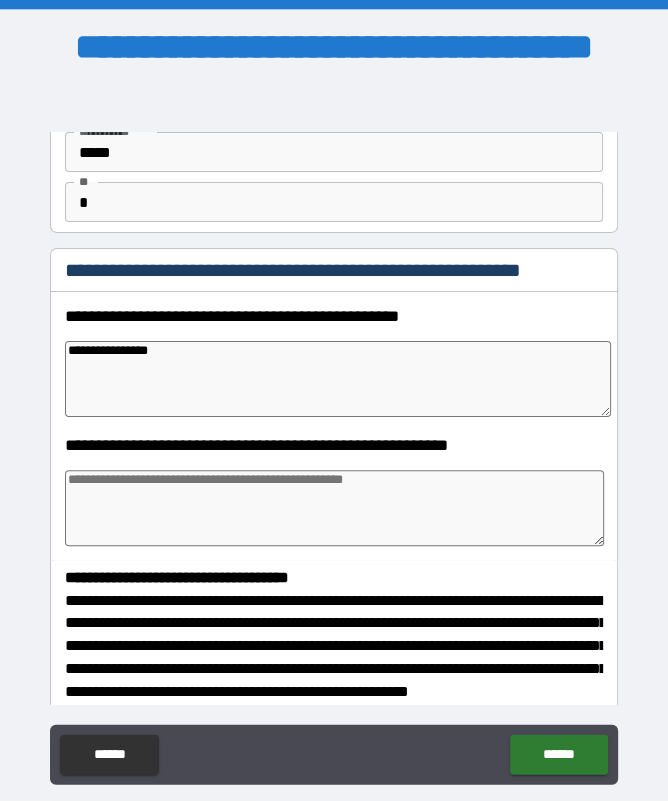 type on "*" 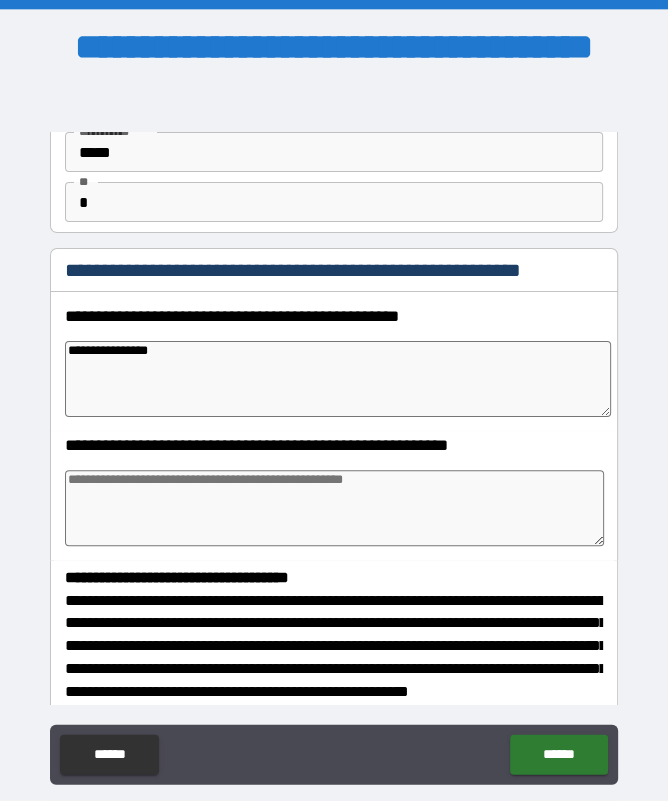 type on "**********" 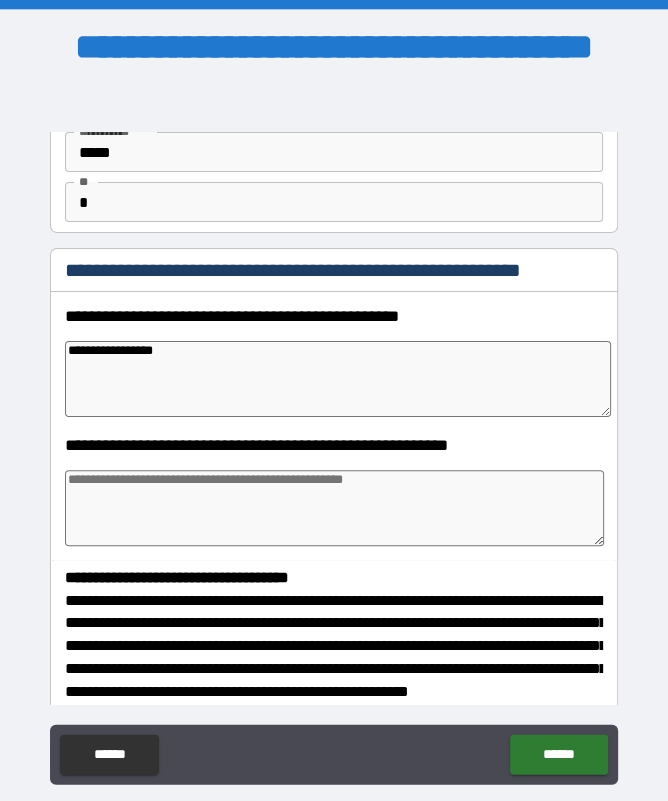type on "*" 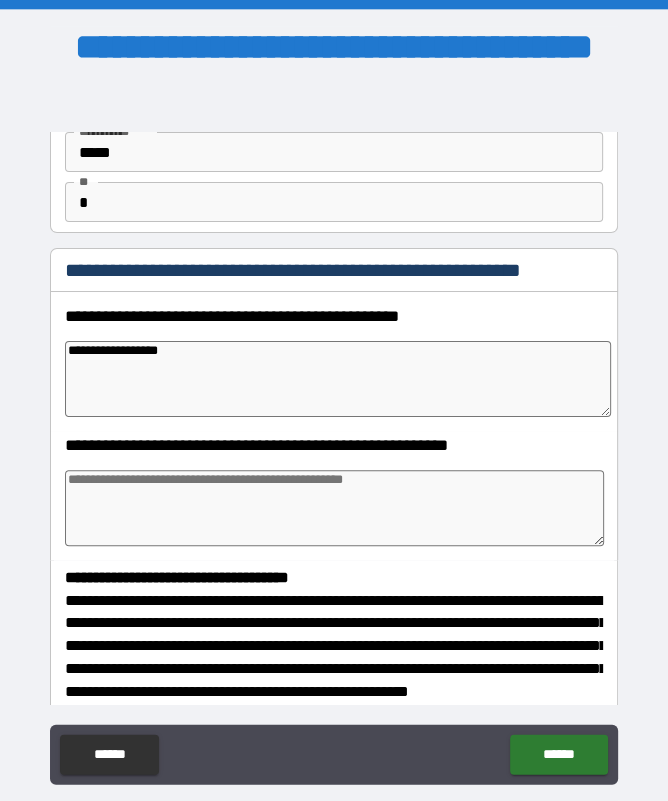 type on "*" 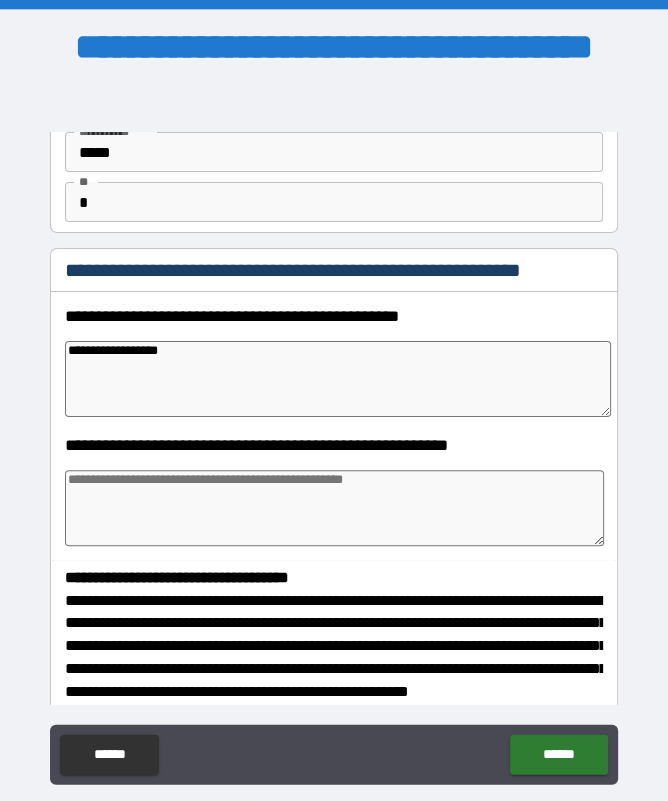 type on "**********" 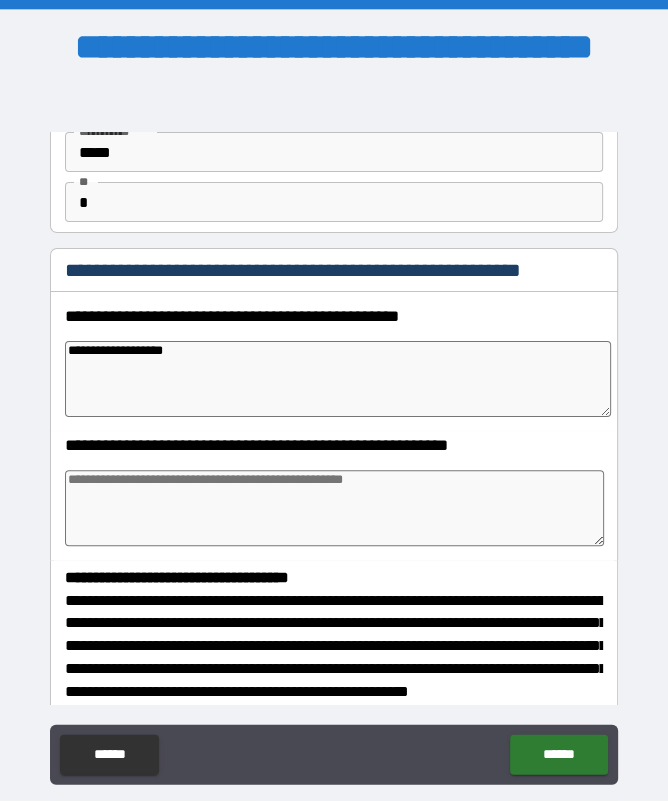 type on "*" 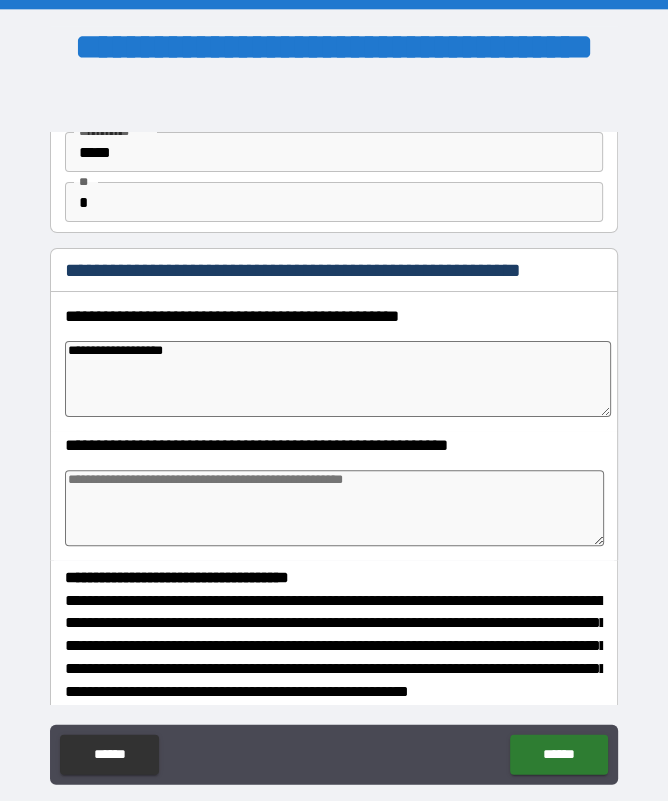 type on "**********" 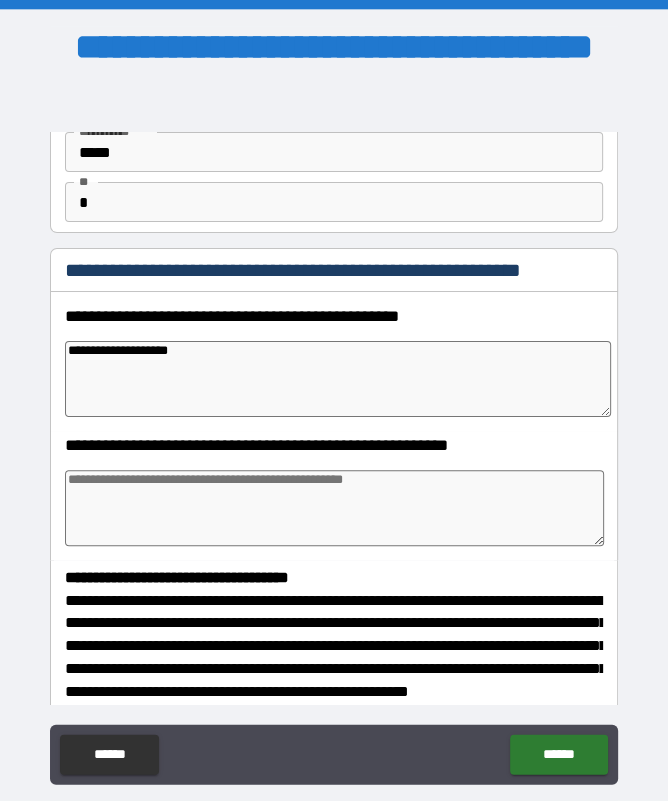 type on "*" 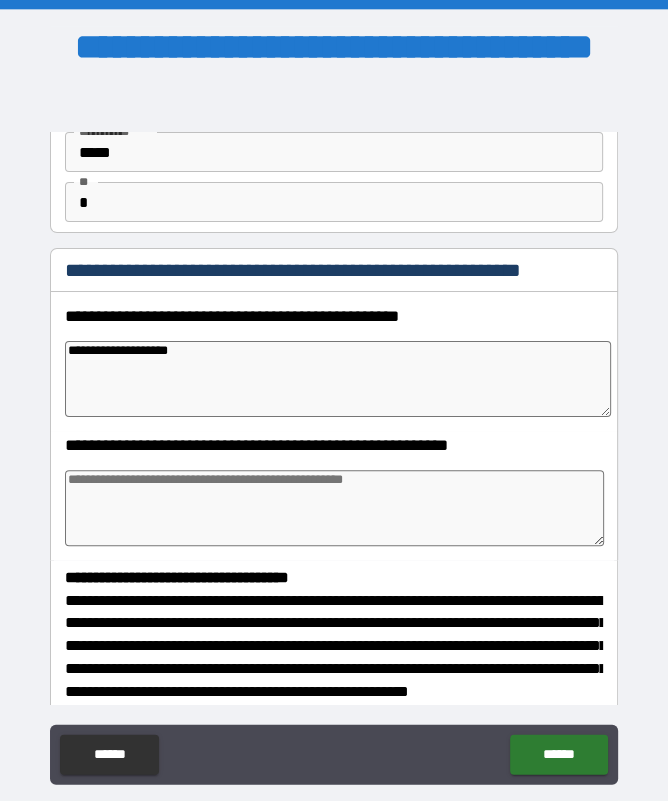 type on "**********" 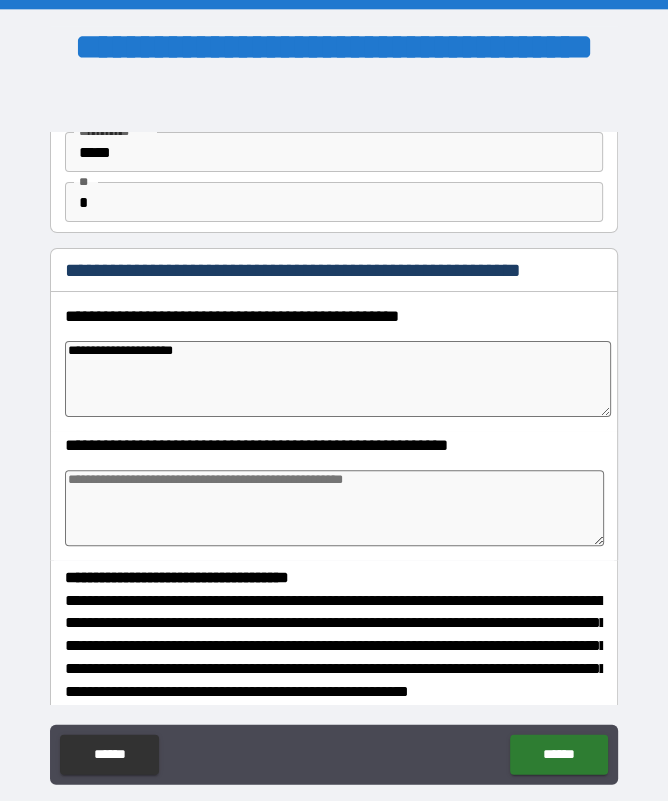 type on "*" 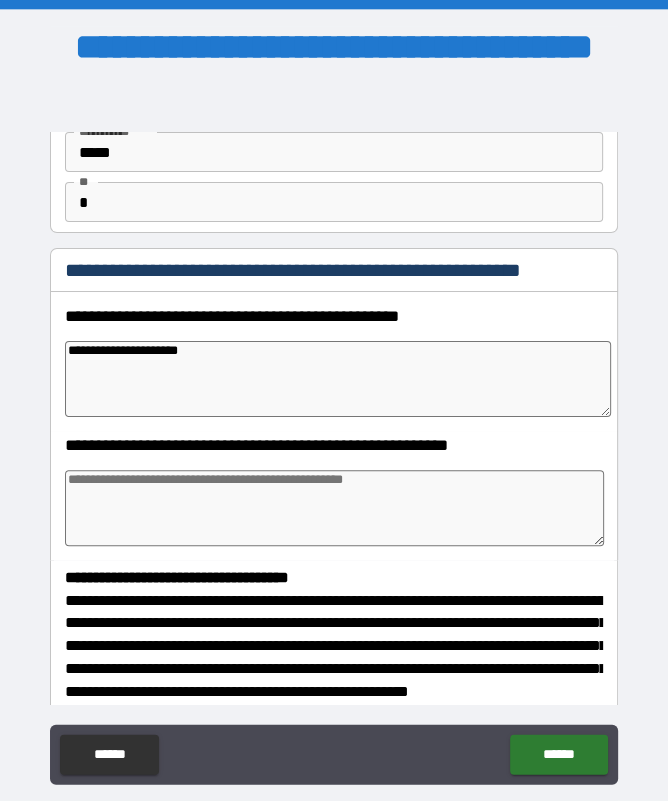 type on "*" 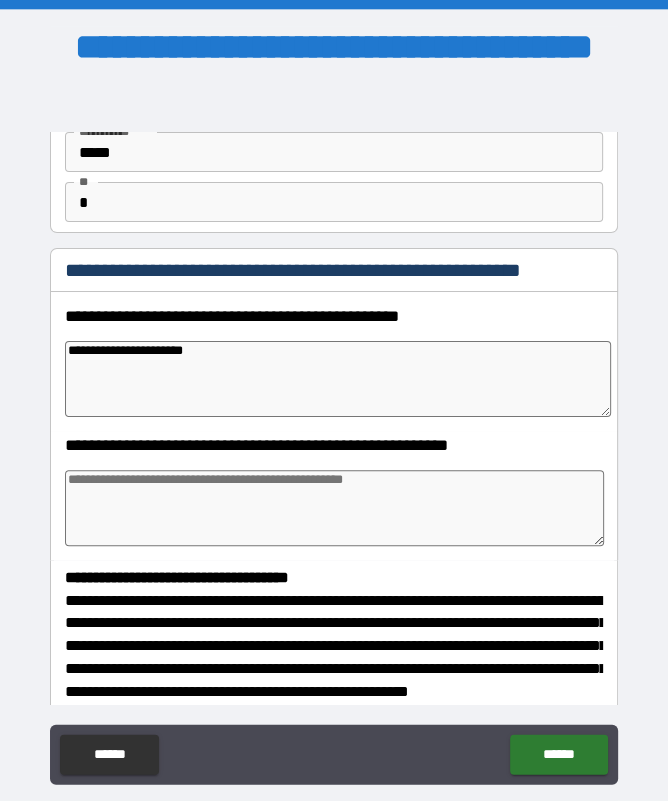 type on "*" 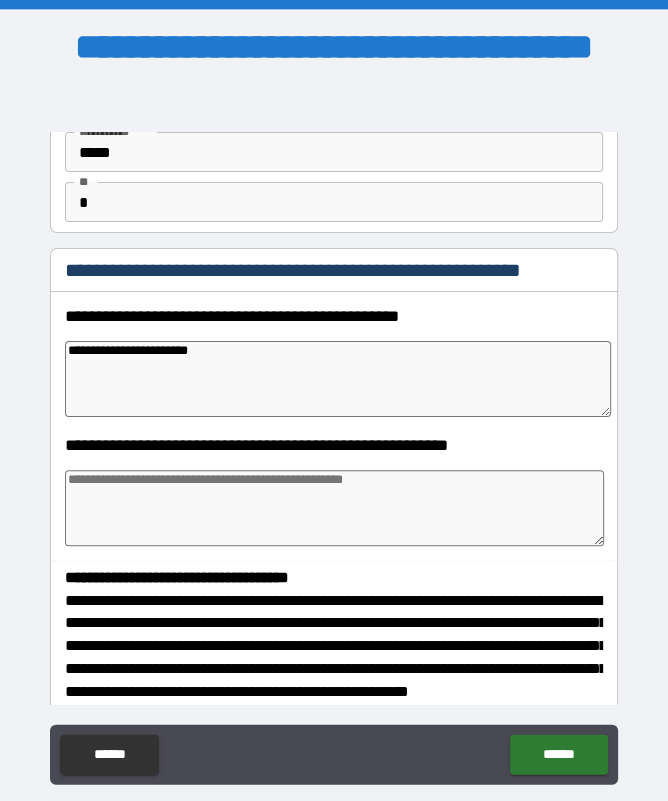 type on "*" 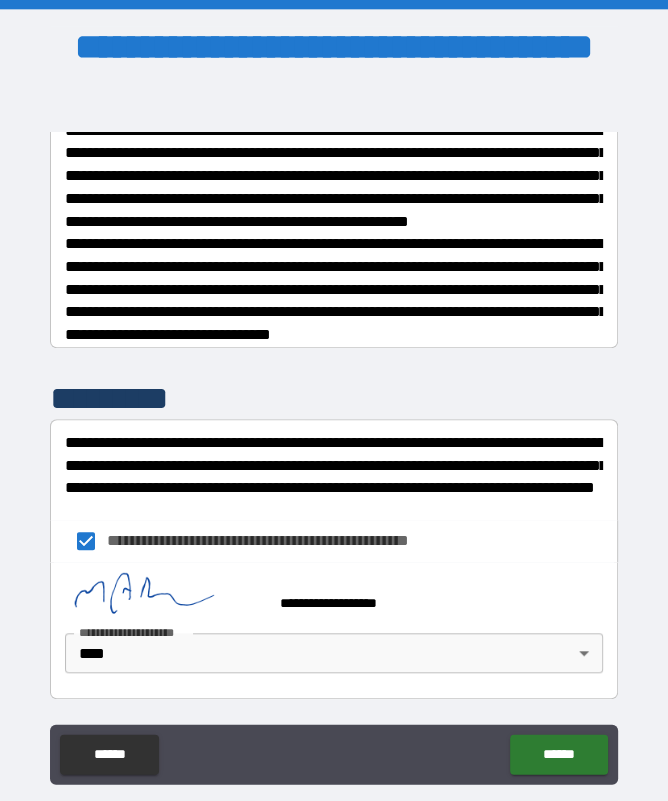 scroll, scrollTop: 649, scrollLeft: 0, axis: vertical 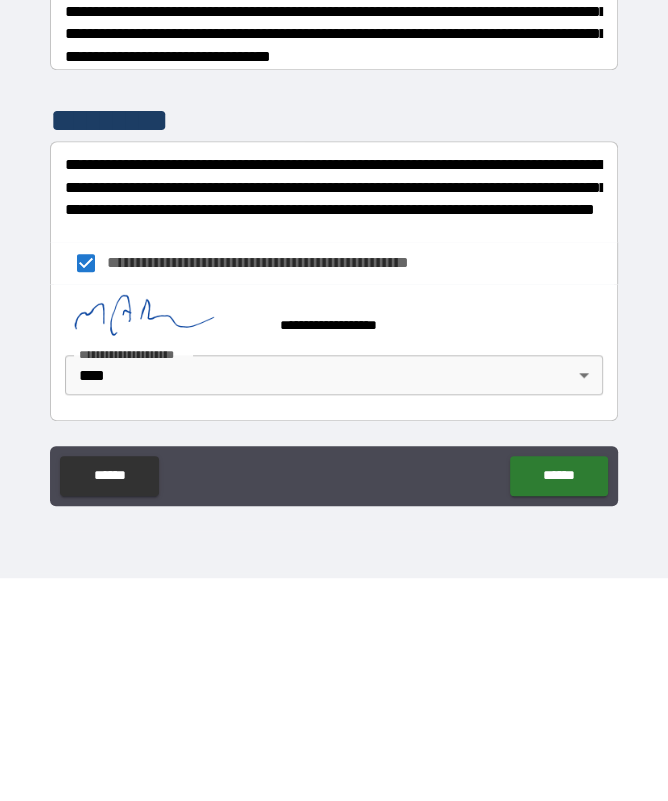 click on "******" at bounding box center (558, 699) 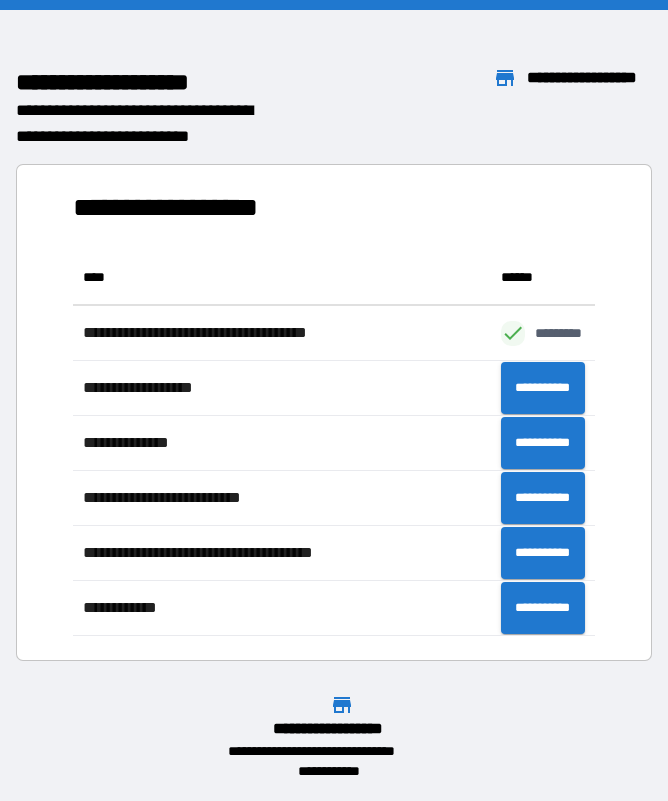 scroll, scrollTop: 386, scrollLeft: 522, axis: both 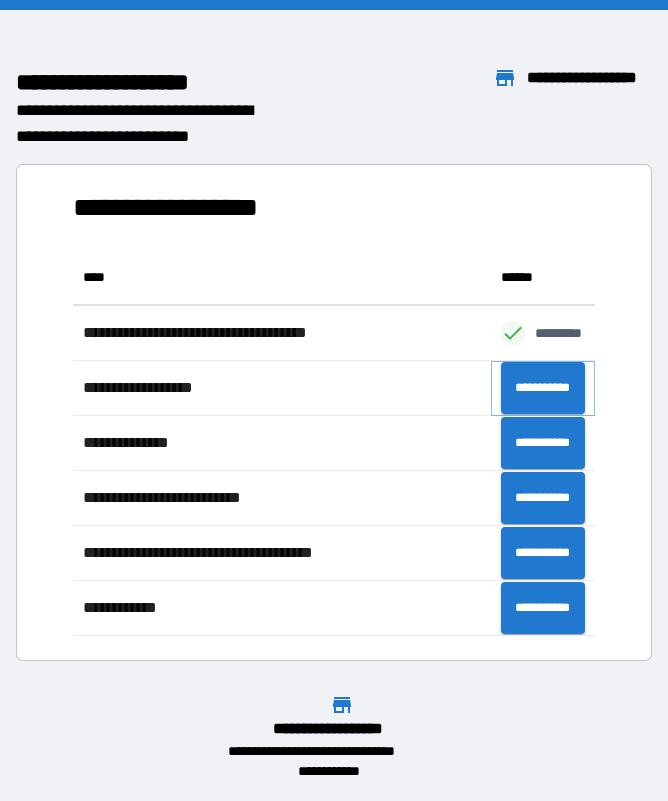 click on "**********" at bounding box center (543, 388) 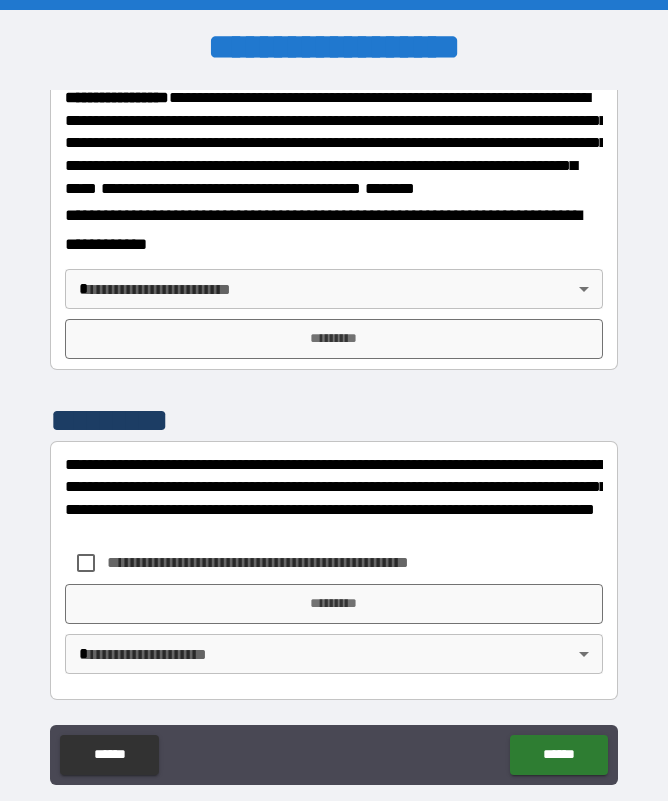 scroll, scrollTop: 2655, scrollLeft: 0, axis: vertical 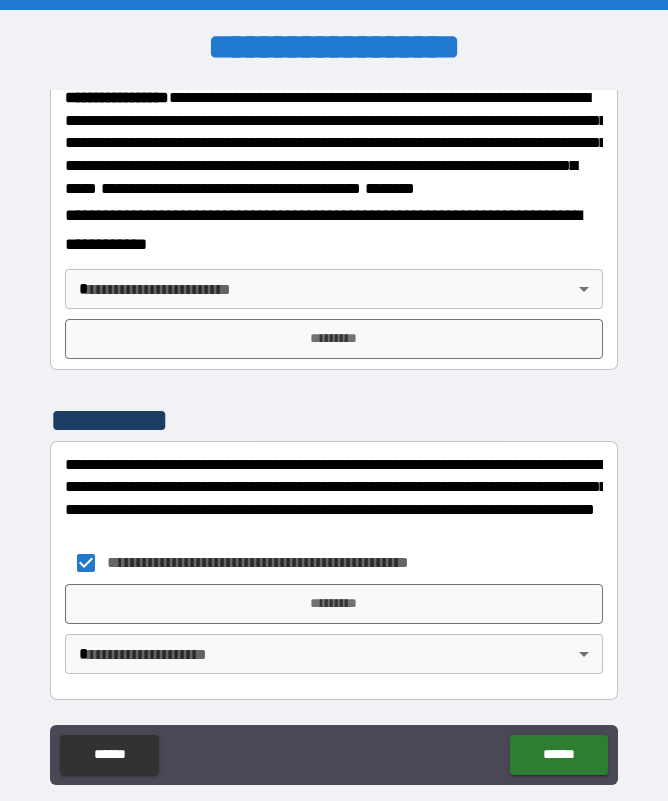click on "*********" at bounding box center (333, 604) 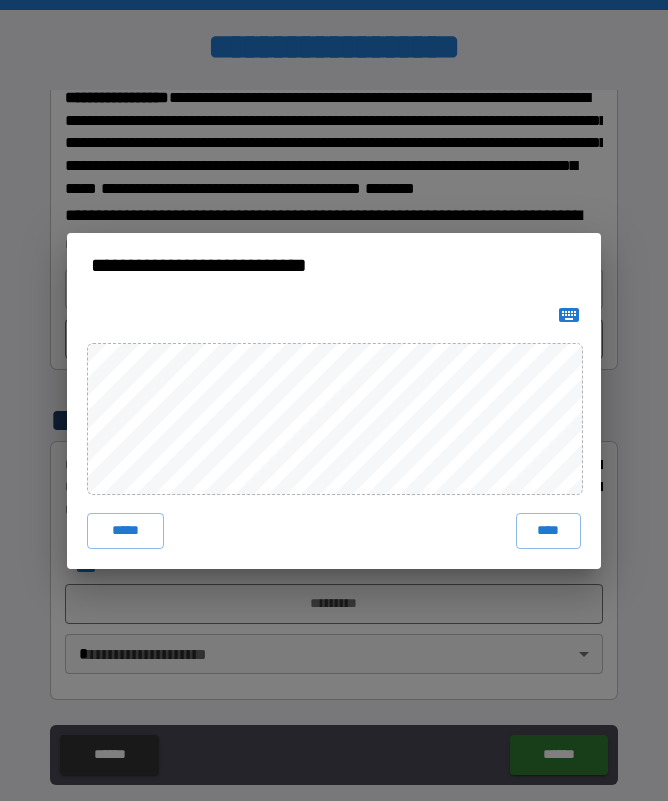 click on "****" at bounding box center (549, 531) 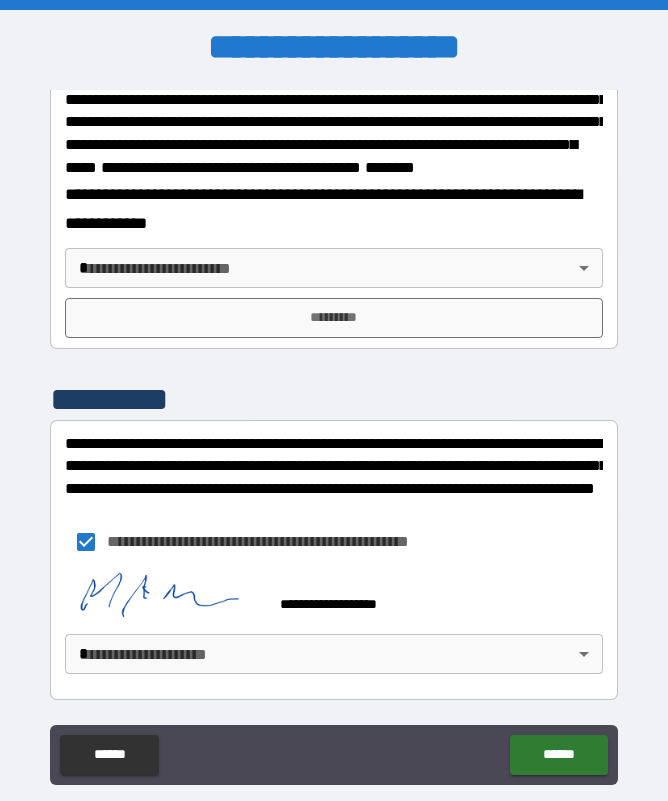 click on "**********" at bounding box center (334, 428) 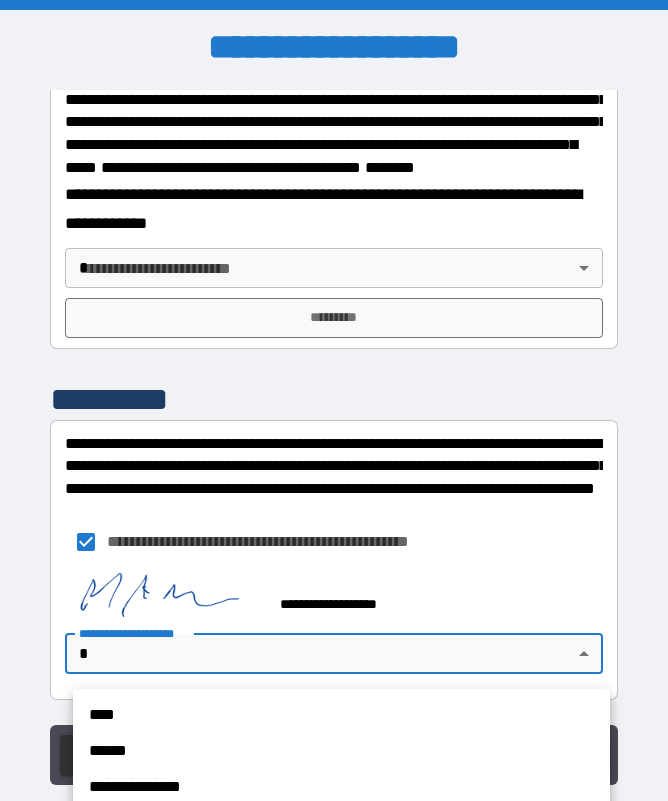click on "****" at bounding box center [341, 715] 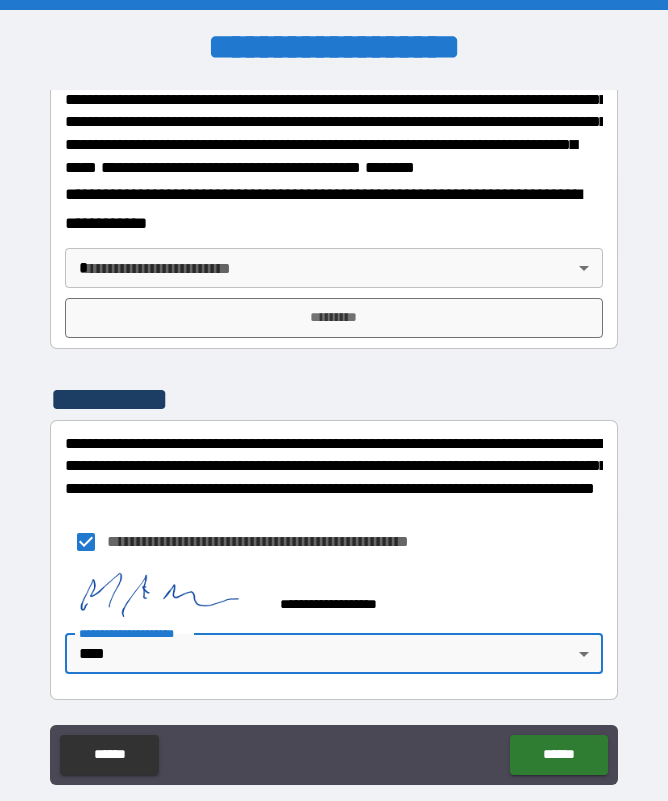 click on "******" at bounding box center (558, 755) 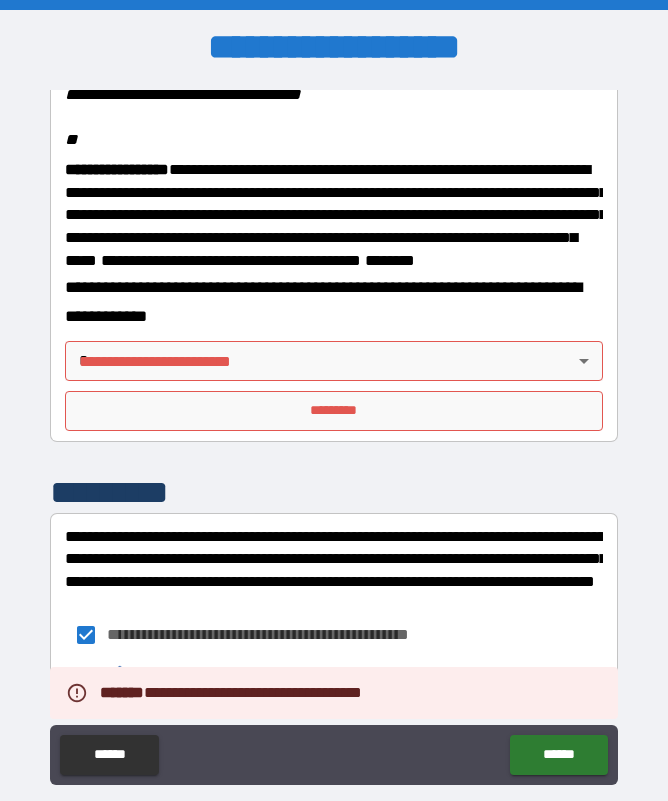 scroll, scrollTop: 2415, scrollLeft: 0, axis: vertical 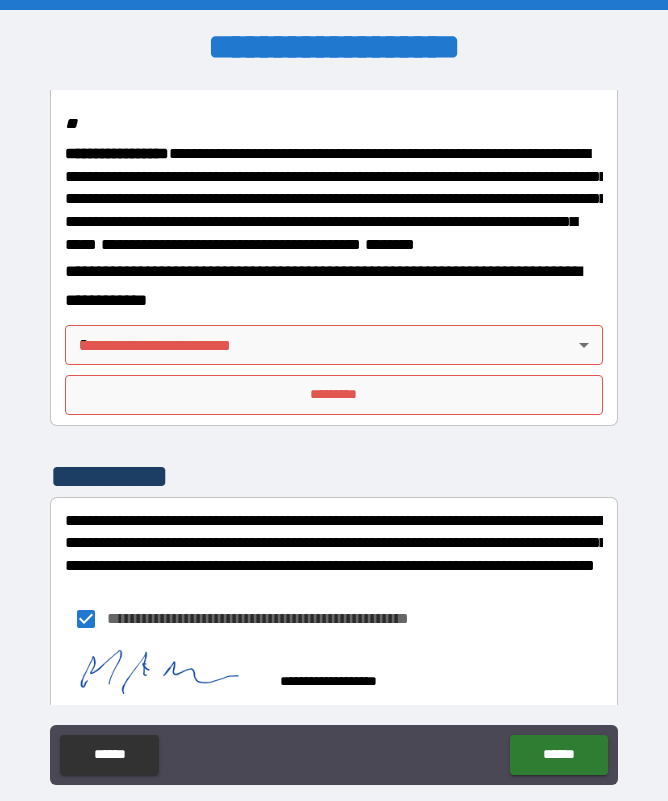 click on "**********" at bounding box center [334, 428] 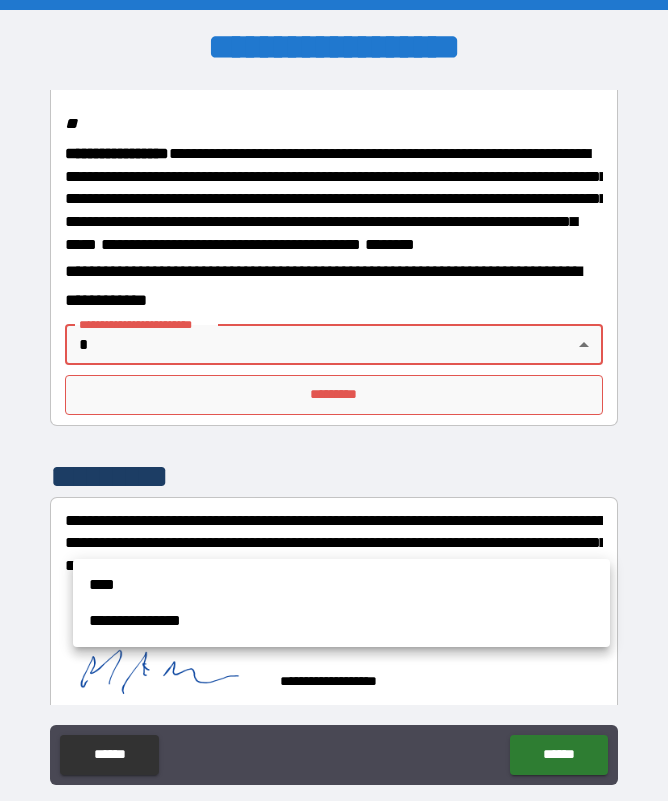 click on "**********" at bounding box center (341, 603) 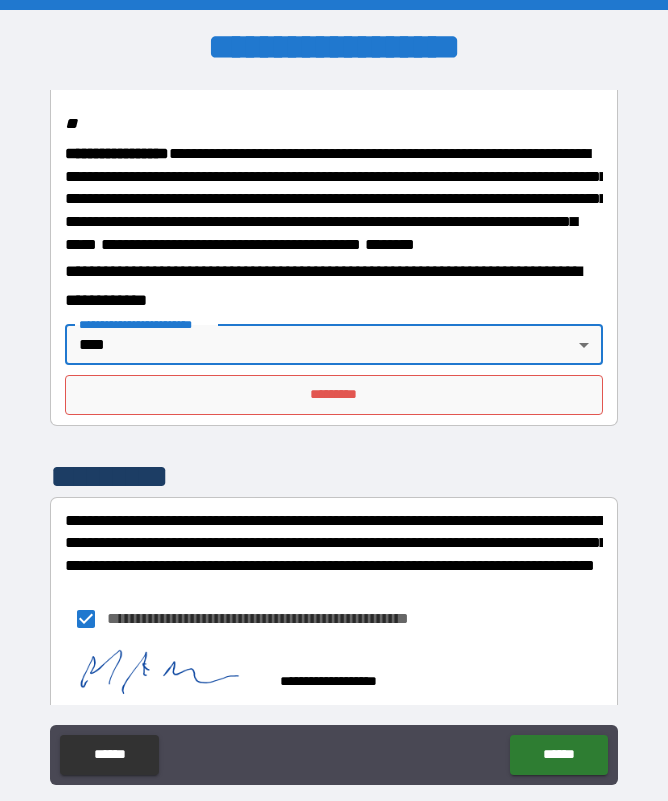 click on "*********" at bounding box center (333, 395) 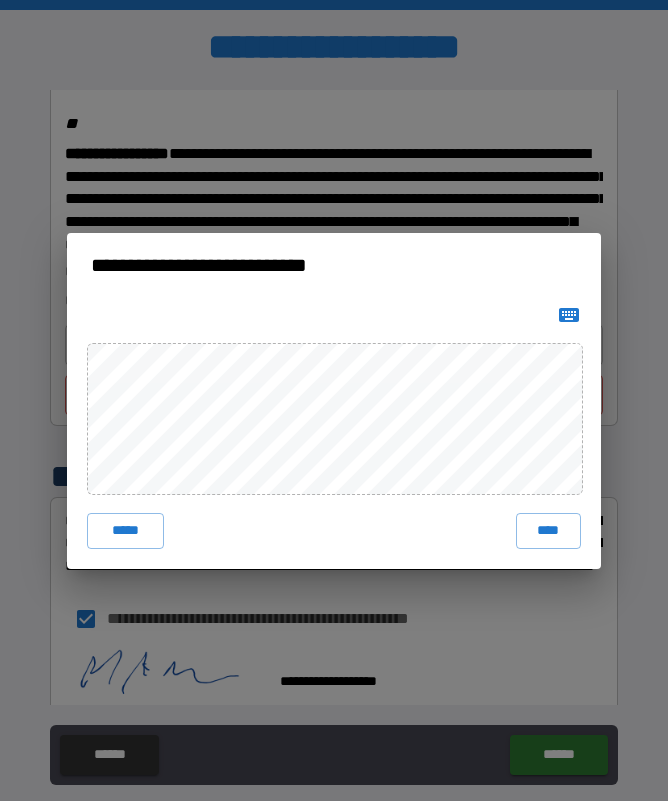 click on "****" at bounding box center [549, 531] 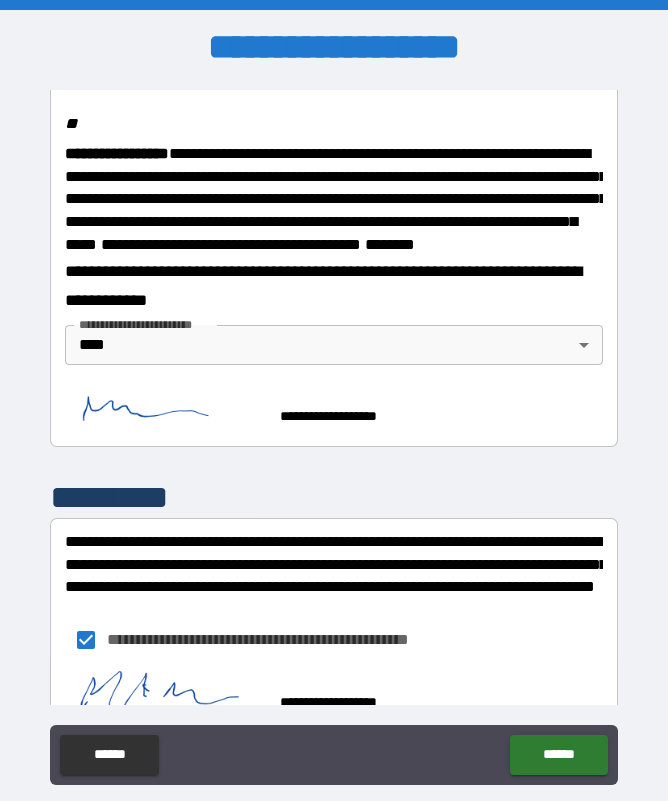 click on "******" at bounding box center [558, 755] 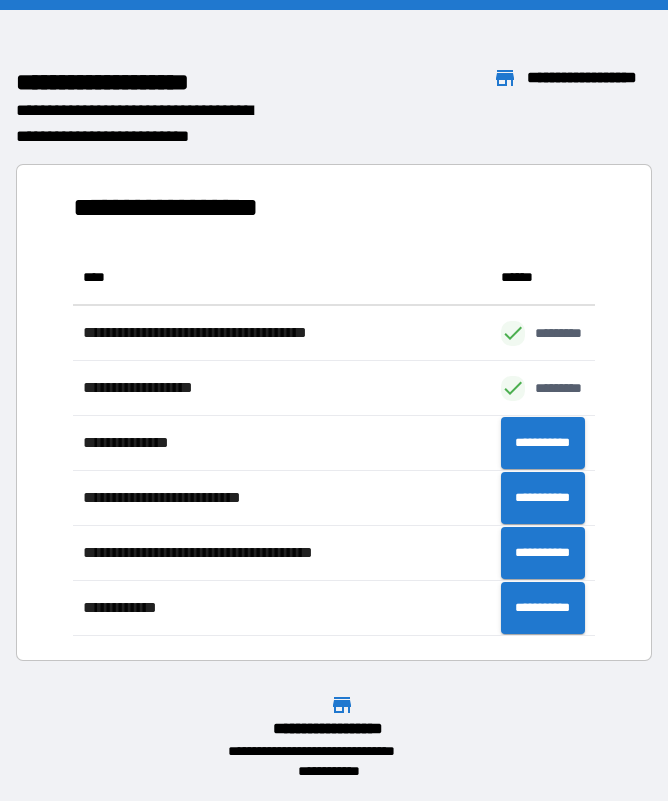 scroll, scrollTop: 386, scrollLeft: 522, axis: both 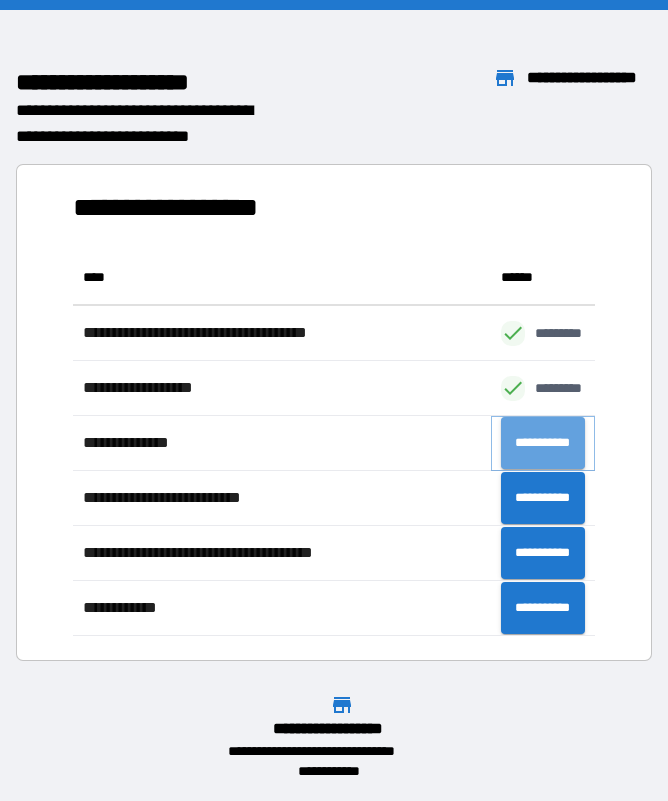 click on "**********" at bounding box center (543, 443) 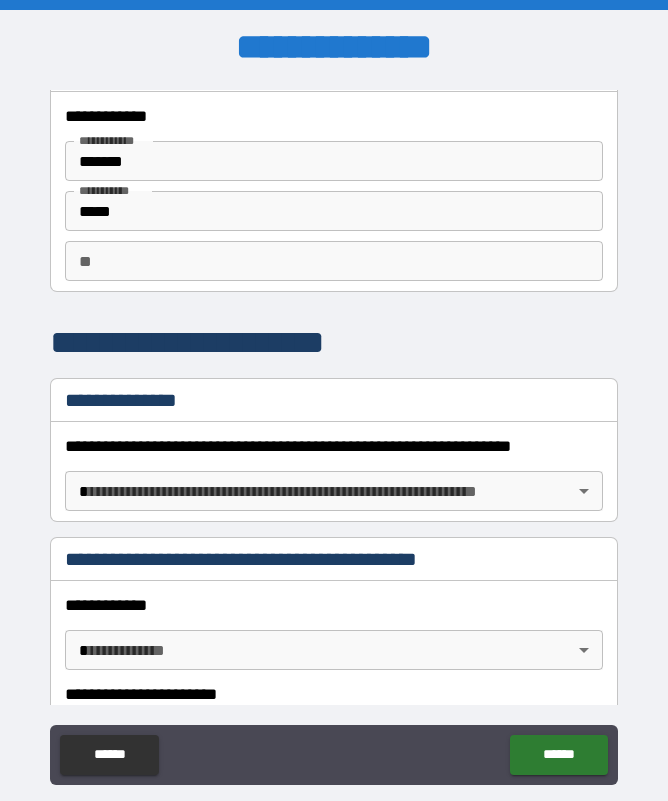scroll, scrollTop: 63, scrollLeft: 0, axis: vertical 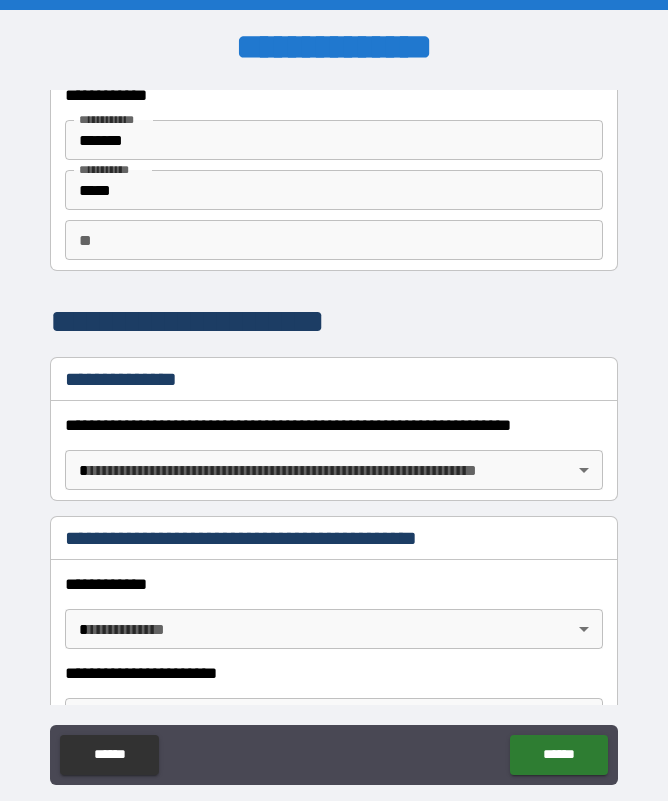 click on "**********" at bounding box center [334, 428] 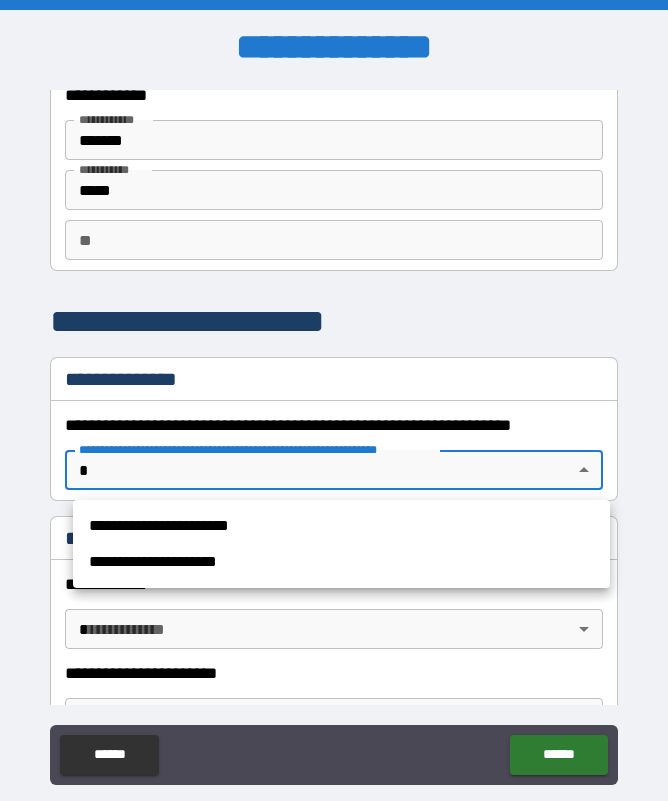click on "**********" at bounding box center (341, 526) 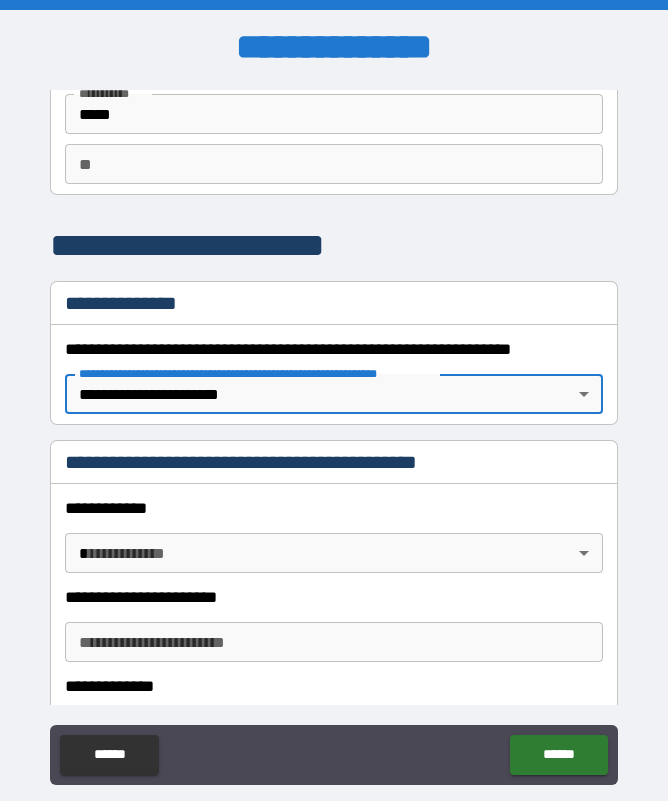 scroll, scrollTop: 139, scrollLeft: 0, axis: vertical 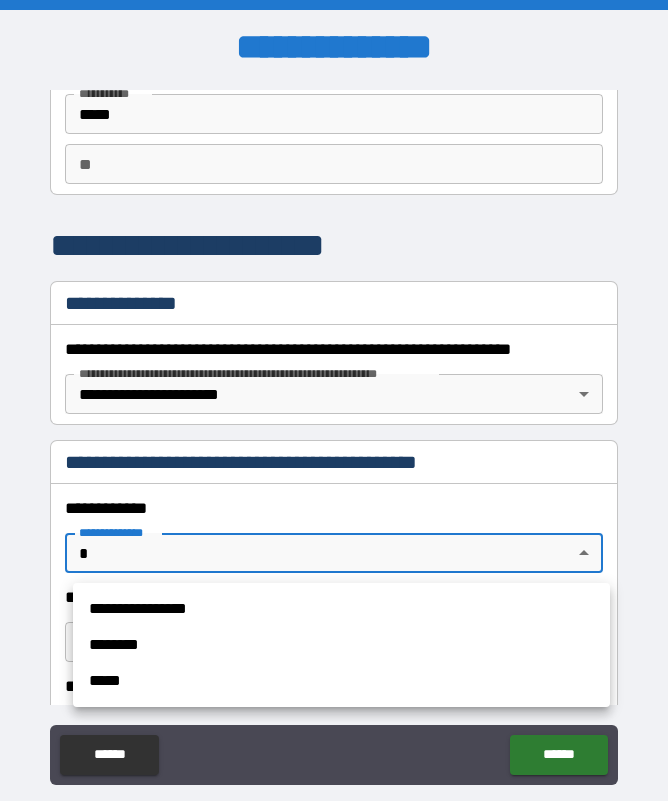 click on "********" at bounding box center [341, 645] 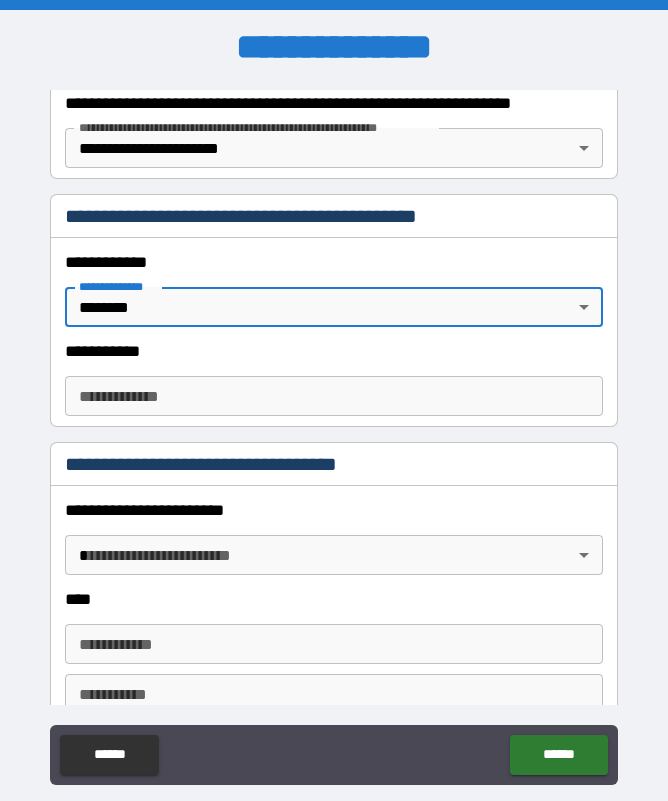 scroll, scrollTop: 419, scrollLeft: 0, axis: vertical 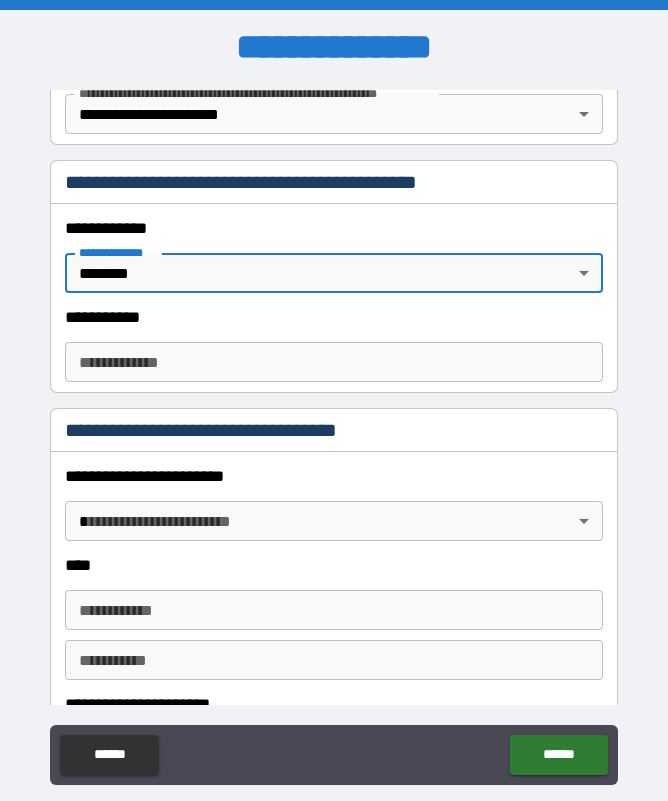 click on "**********" at bounding box center [334, 428] 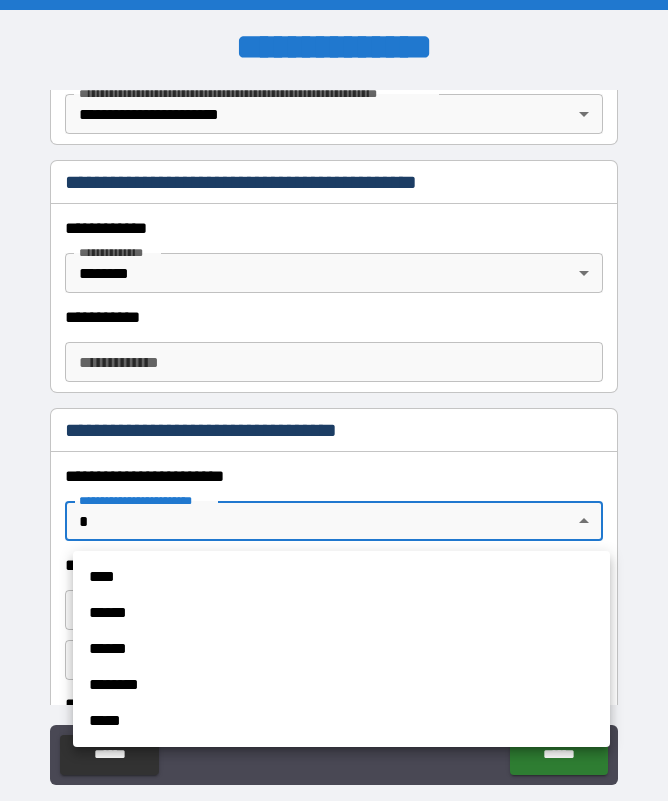 click on "****" at bounding box center [341, 577] 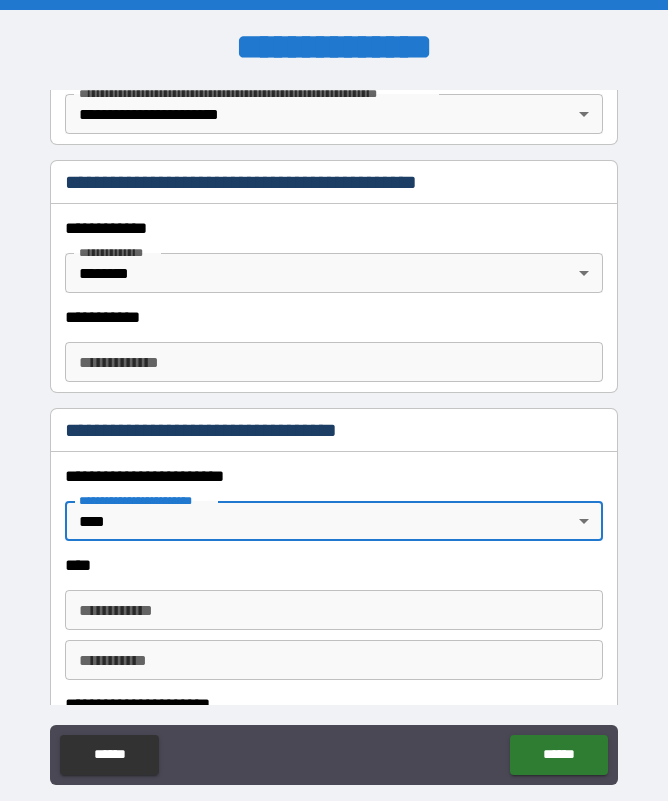 click on "**********" at bounding box center [333, 610] 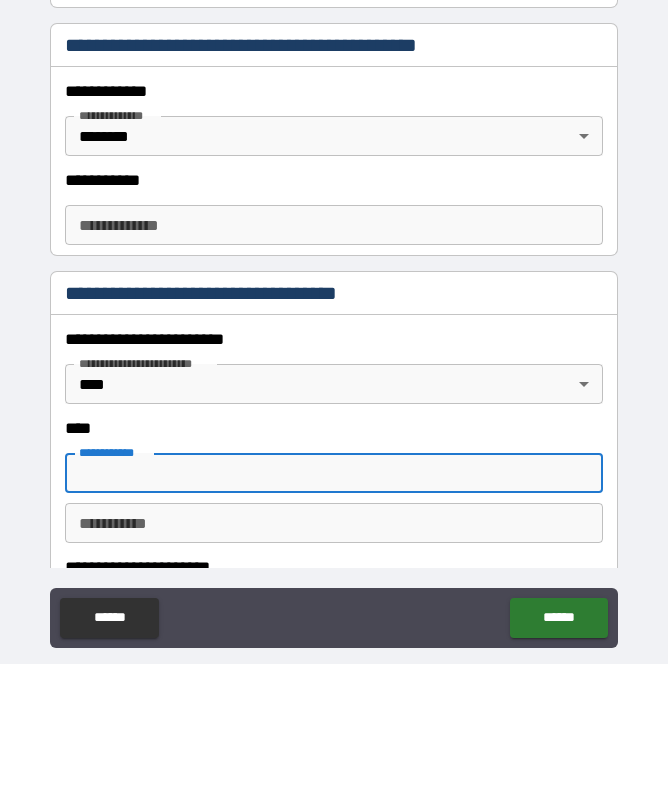 scroll, scrollTop: 55, scrollLeft: 0, axis: vertical 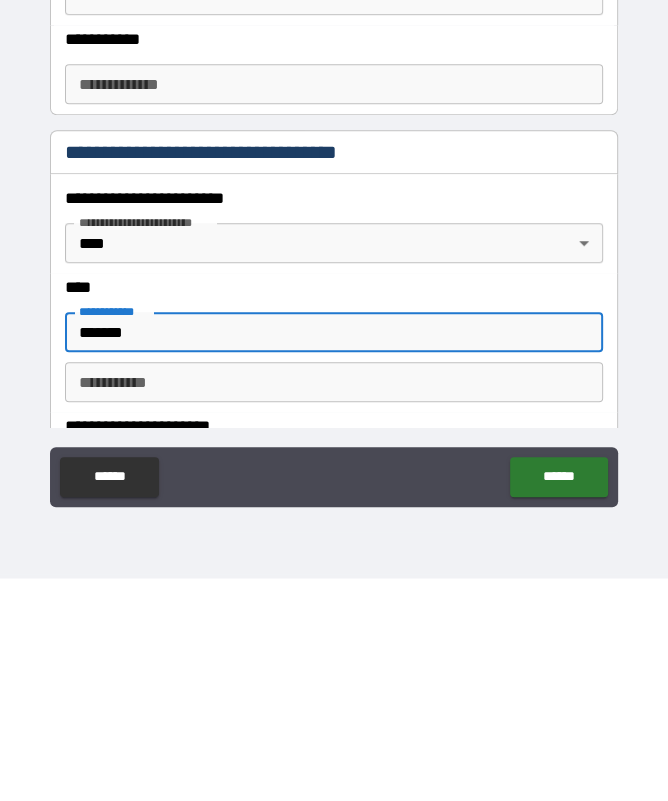 type on "*******" 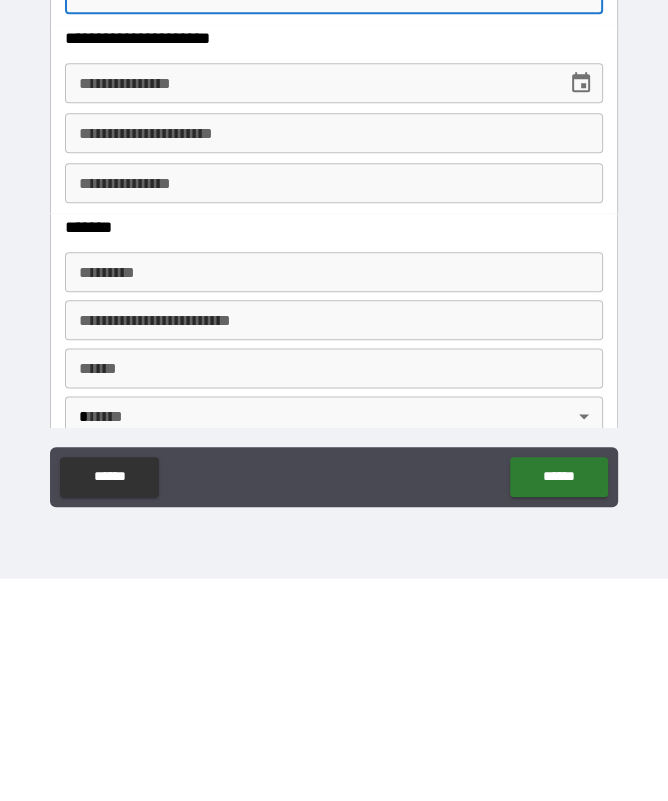 scroll, scrollTop: 810, scrollLeft: 0, axis: vertical 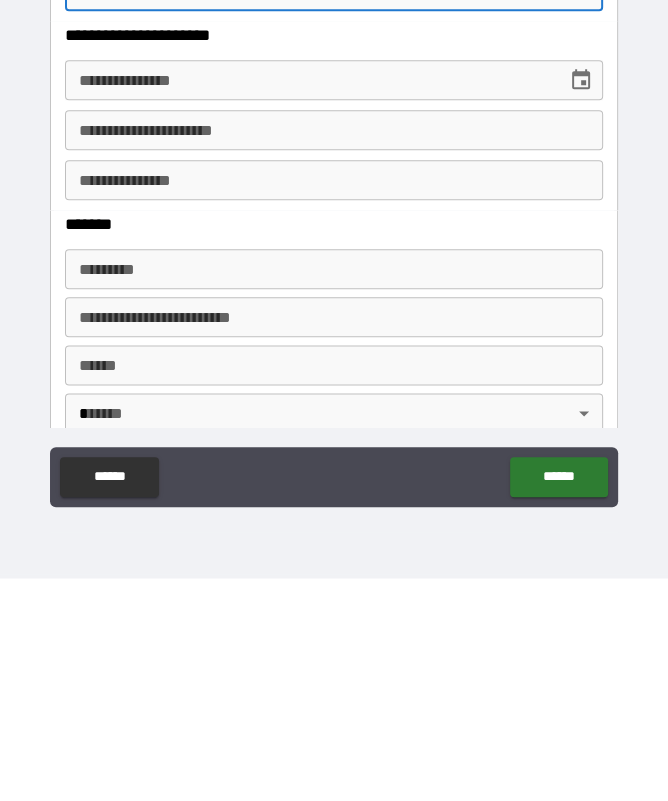 type on "*****" 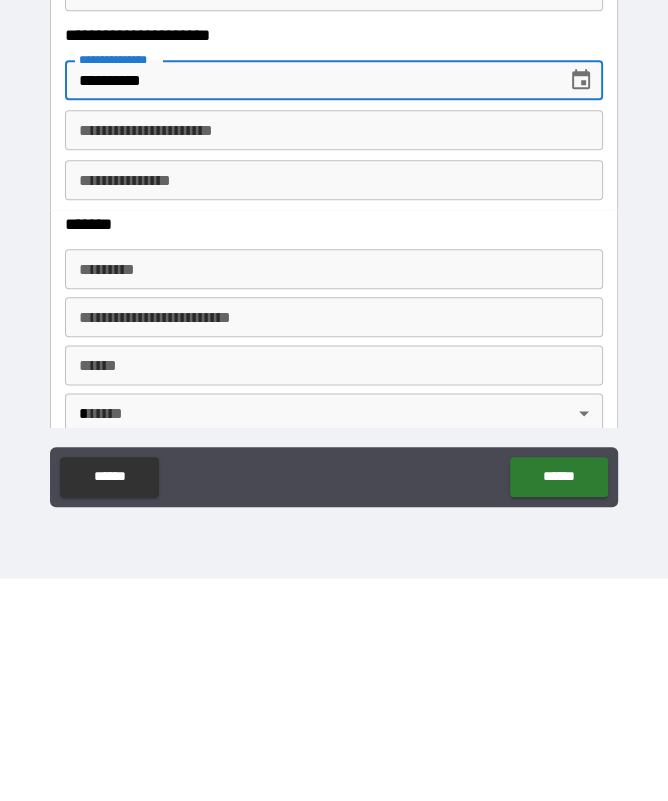 type on "**********" 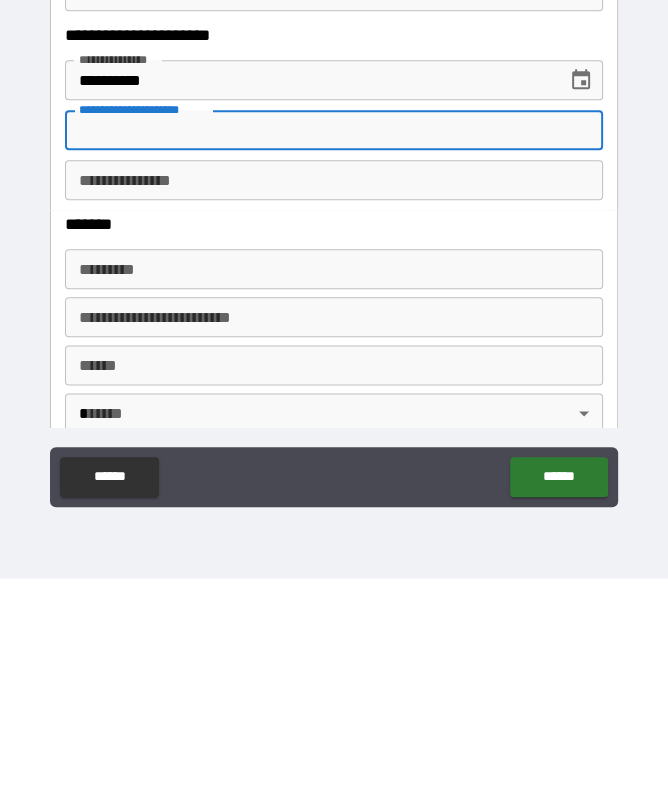 click on "*******   *" at bounding box center (333, 492) 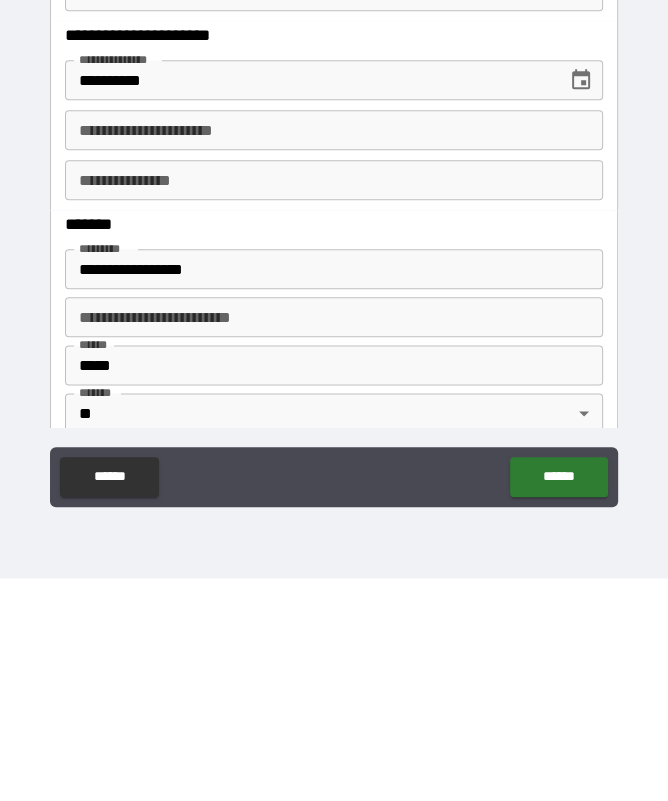 type on "**********" 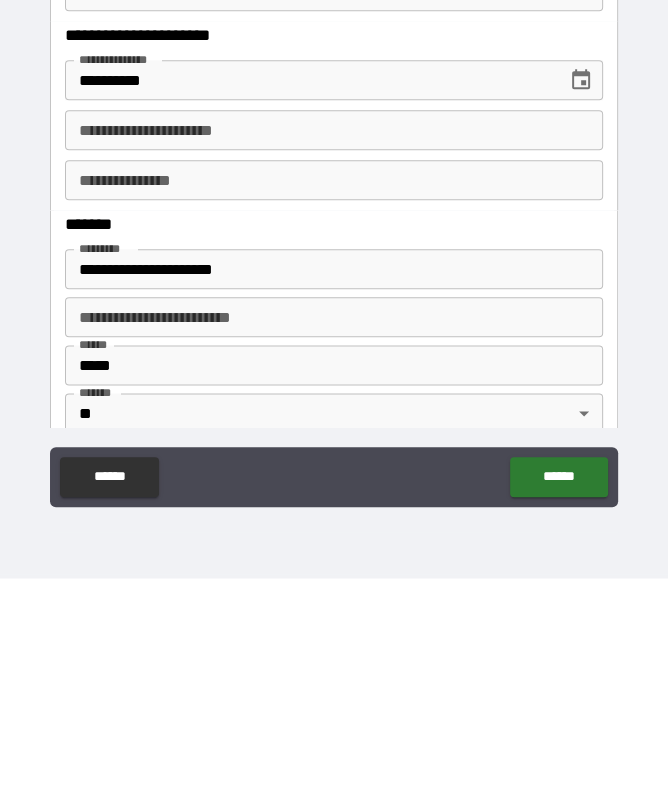 scroll, scrollTop: 0, scrollLeft: 0, axis: both 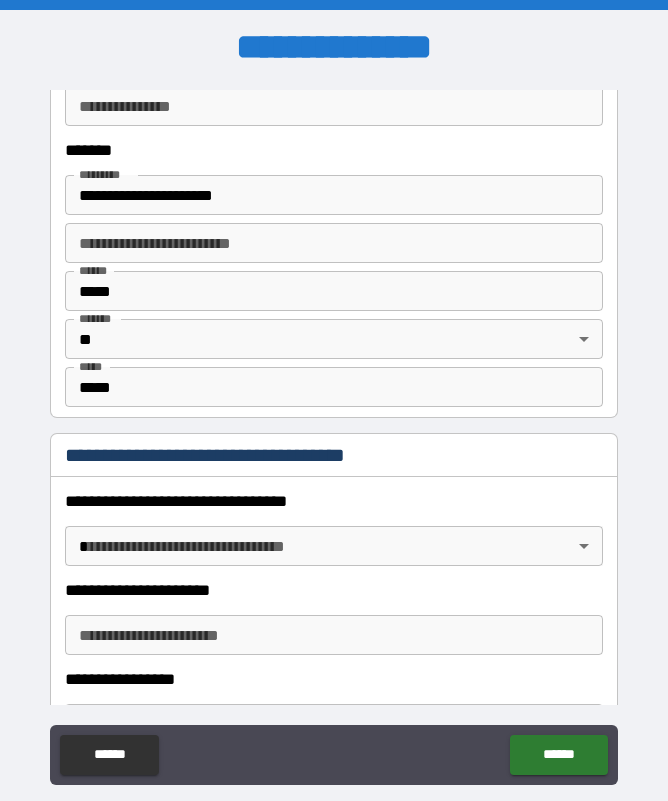 click on "**********" at bounding box center [333, 531] 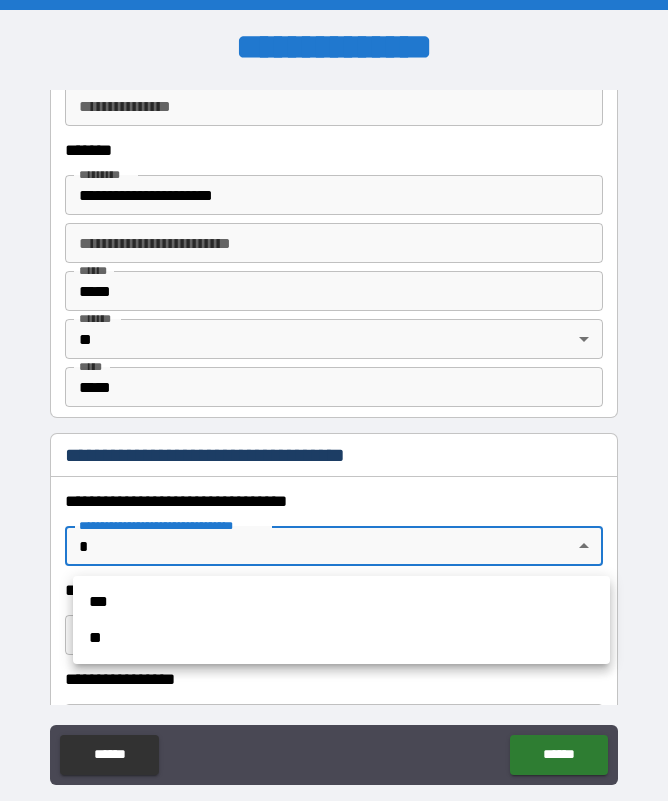 click on "**" at bounding box center (341, 638) 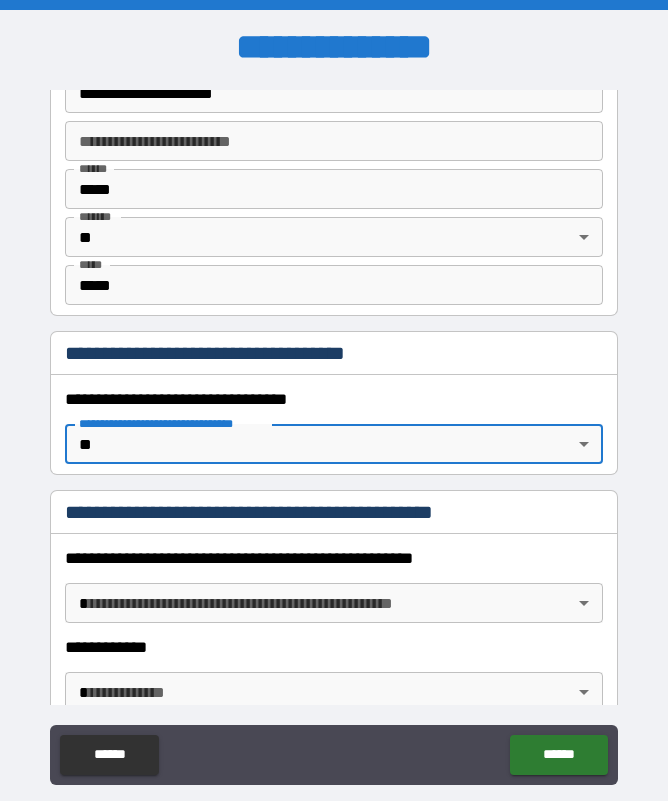 scroll, scrollTop: 1314, scrollLeft: 0, axis: vertical 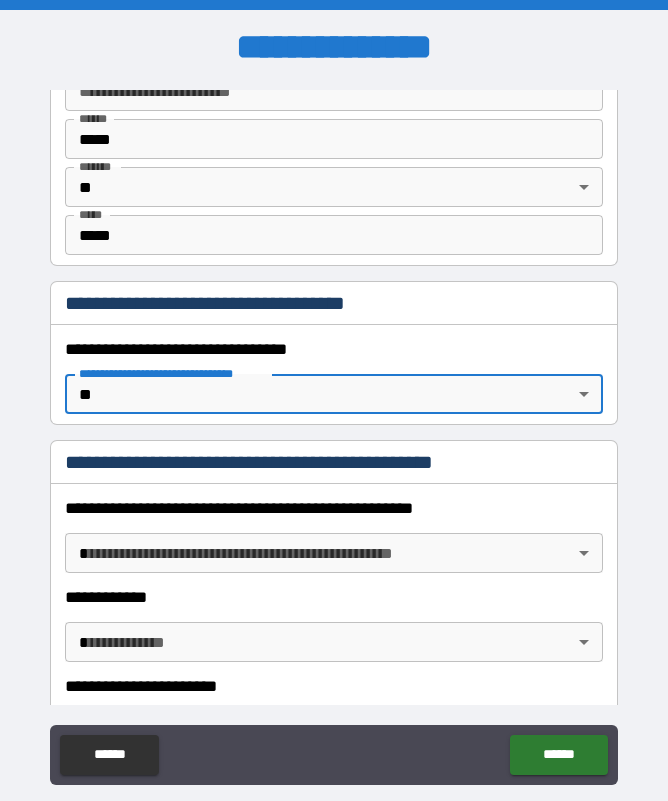 click on "**********" at bounding box center [334, 428] 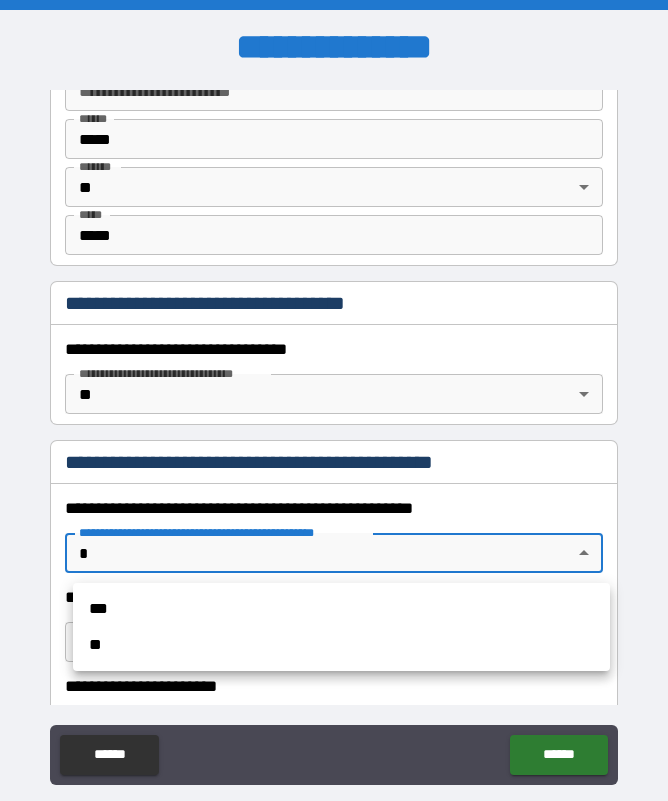 click on "**" at bounding box center [341, 645] 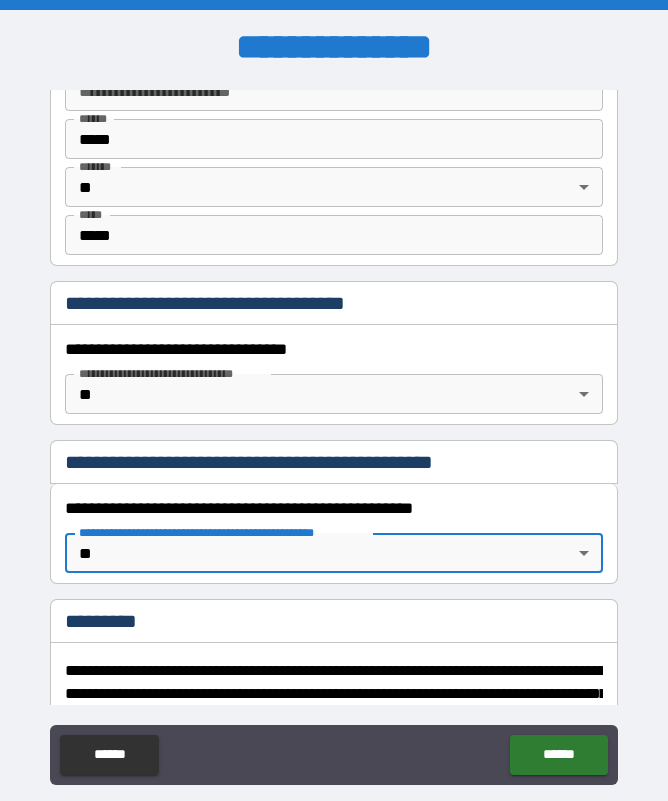 type on "*" 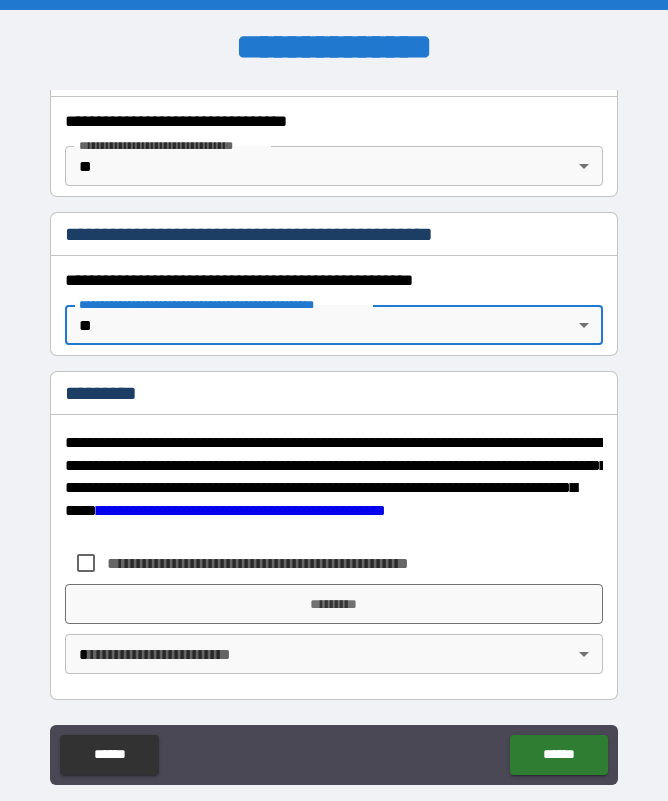 scroll, scrollTop: 1542, scrollLeft: 0, axis: vertical 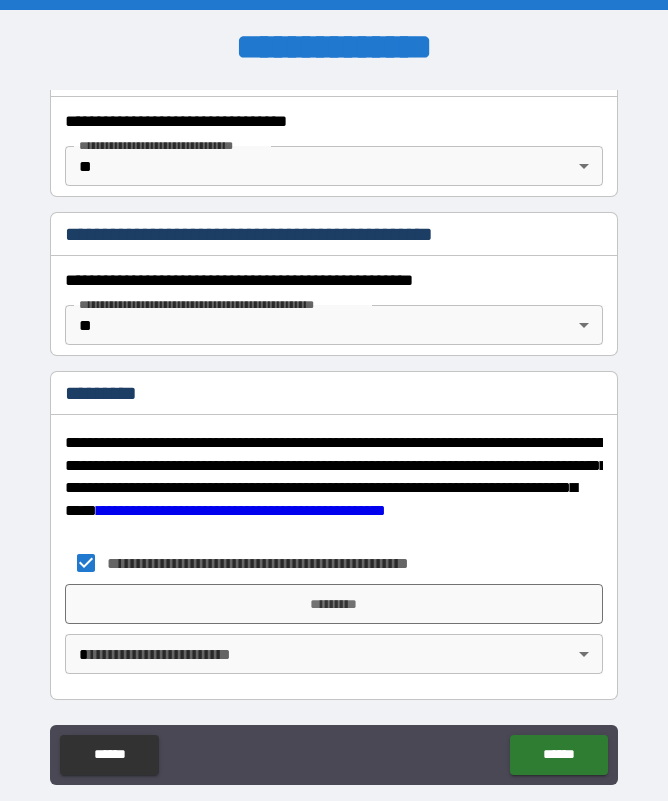 click on "*********" at bounding box center [333, 604] 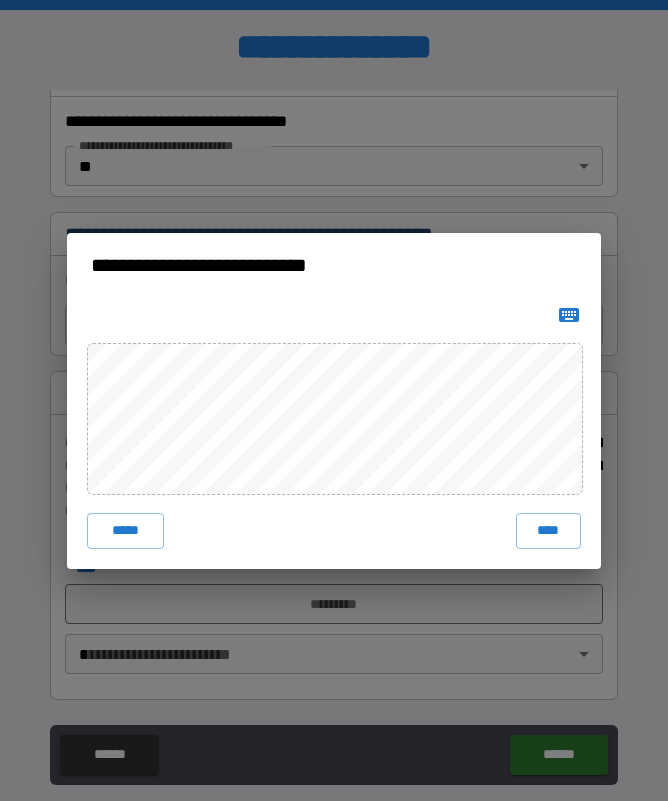 click on "****" at bounding box center [549, 531] 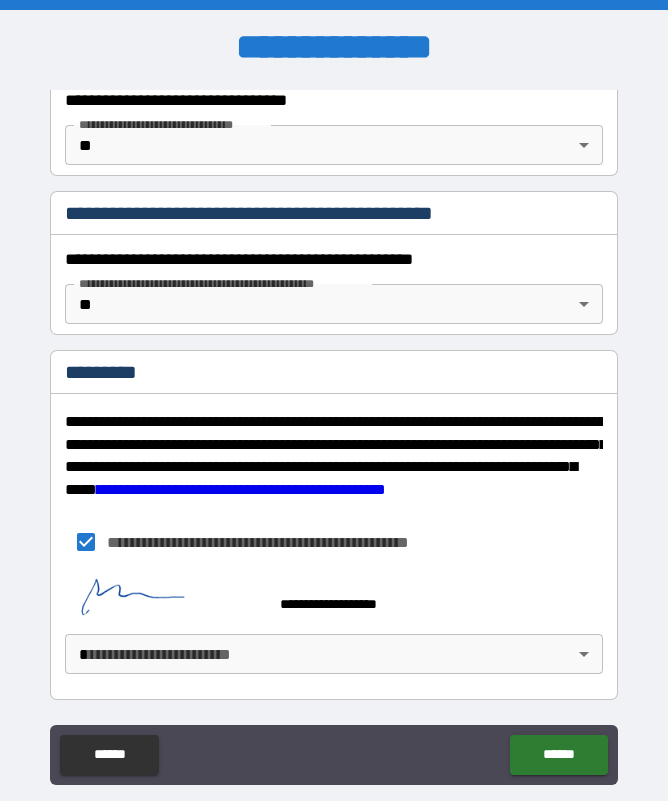 scroll, scrollTop: 1563, scrollLeft: 0, axis: vertical 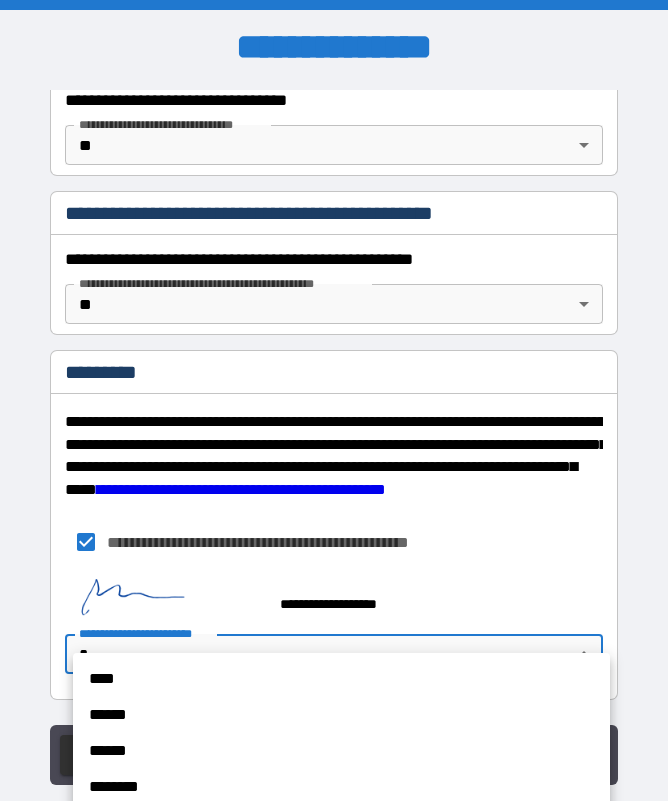 click on "****" at bounding box center (341, 679) 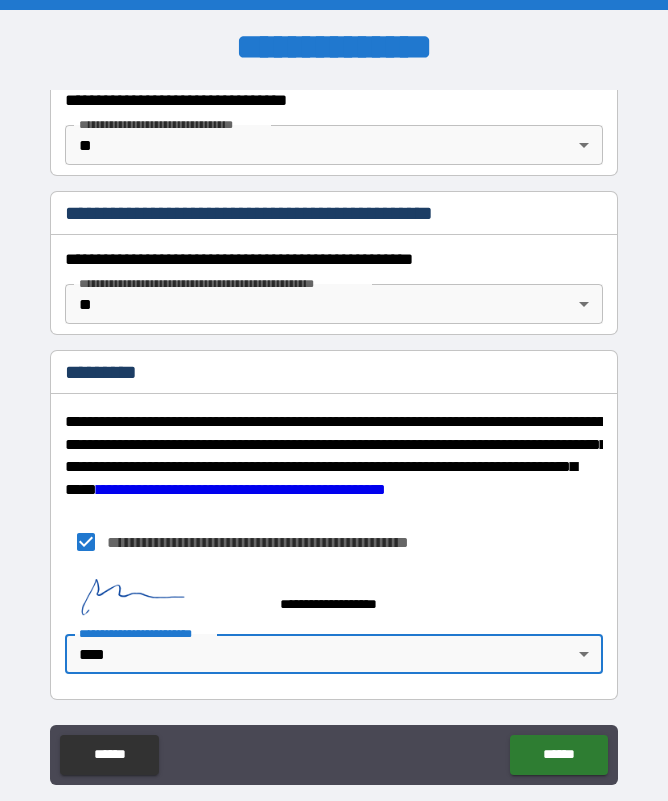 click on "******" at bounding box center (558, 755) 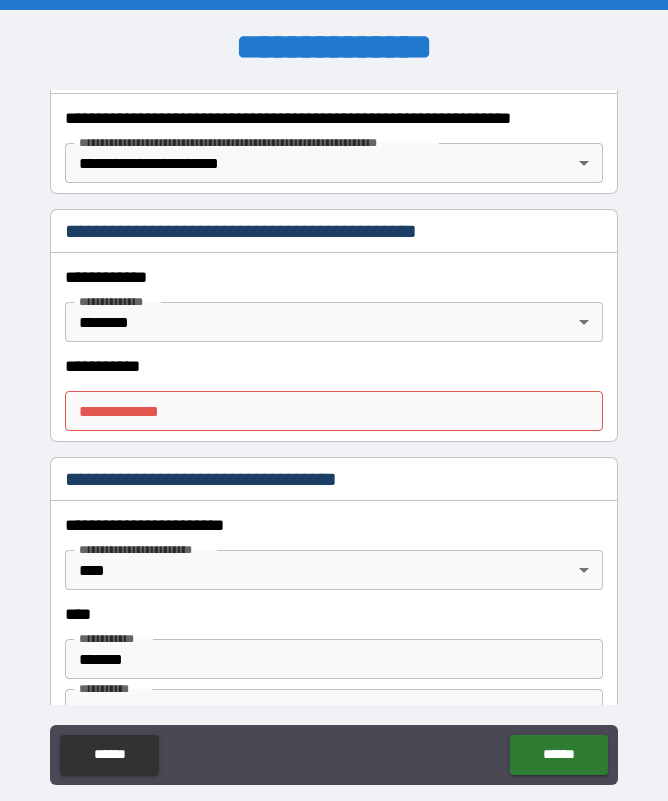 scroll, scrollTop: 370, scrollLeft: 0, axis: vertical 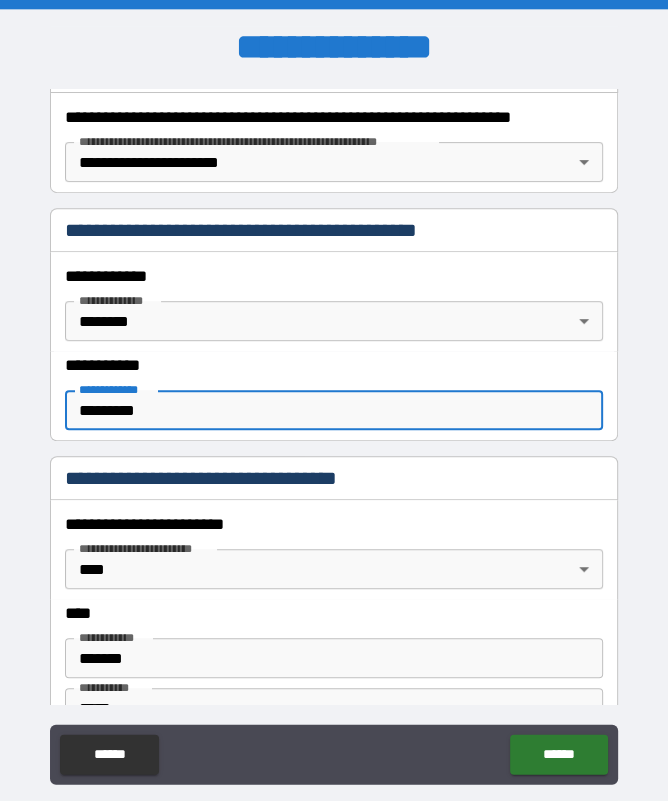 type on "*********" 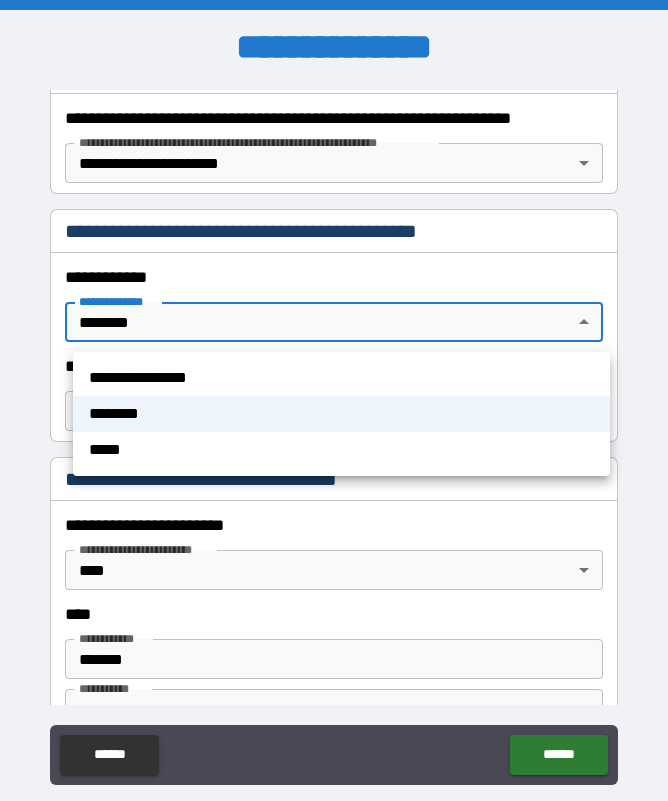 click at bounding box center (334, 400) 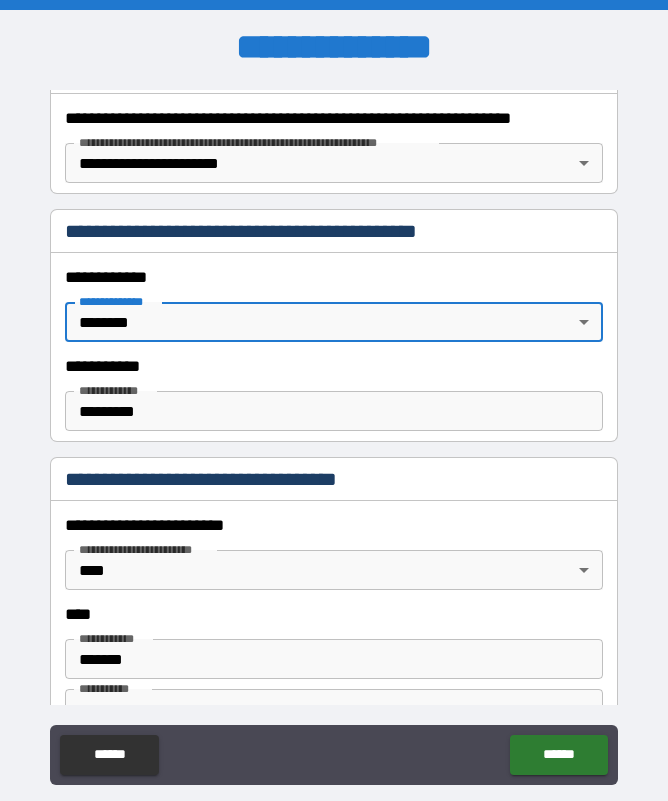 click on "******" at bounding box center [558, 755] 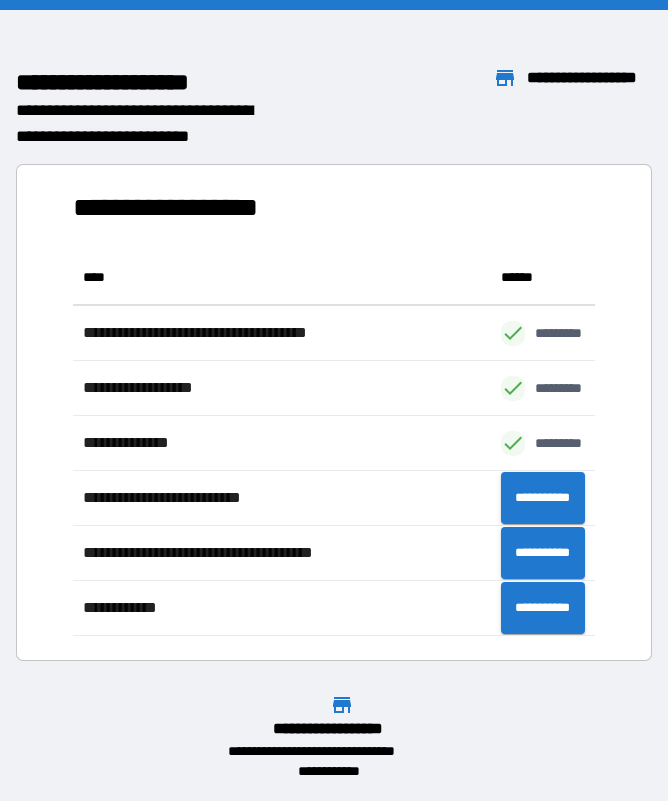 scroll, scrollTop: 1, scrollLeft: 1, axis: both 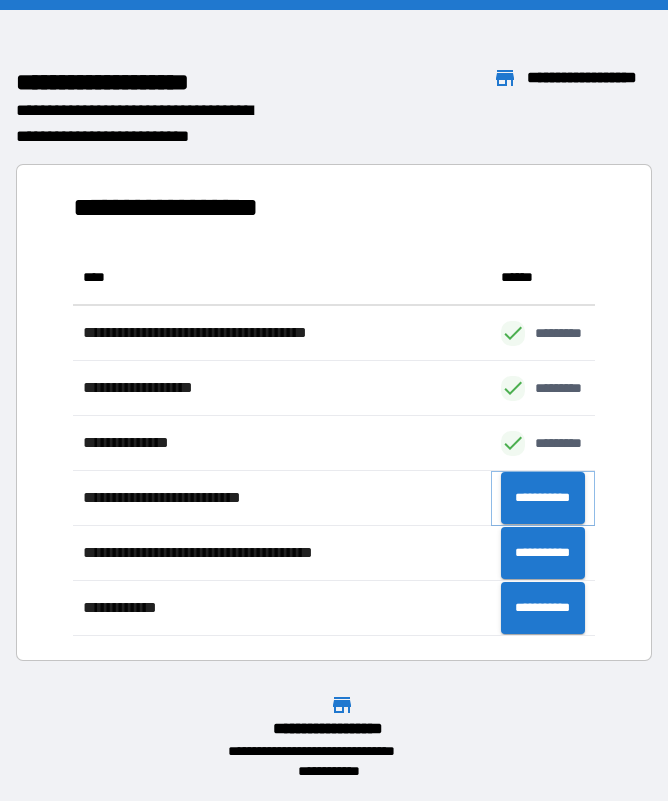 click on "**********" at bounding box center (543, 498) 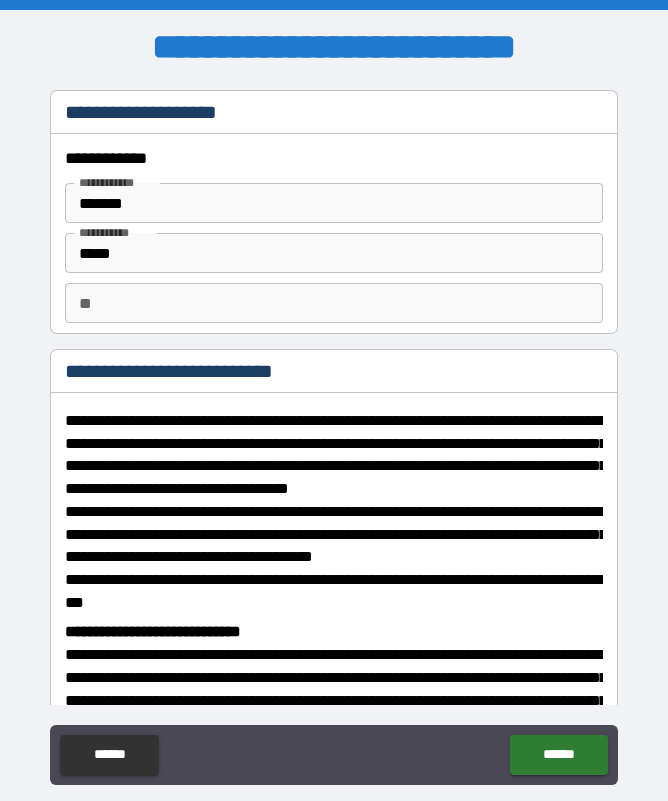 scroll, scrollTop: 15, scrollLeft: 0, axis: vertical 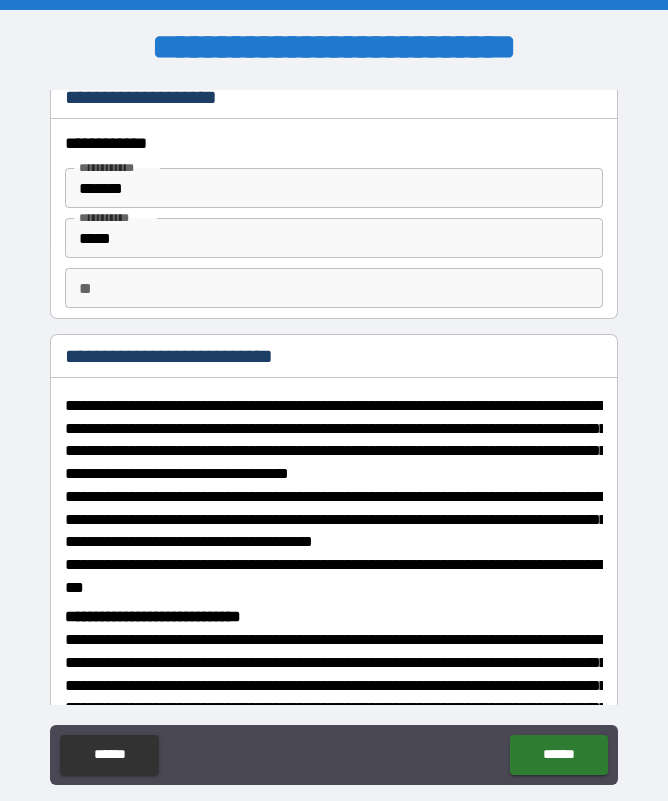click on "**" at bounding box center [333, 288] 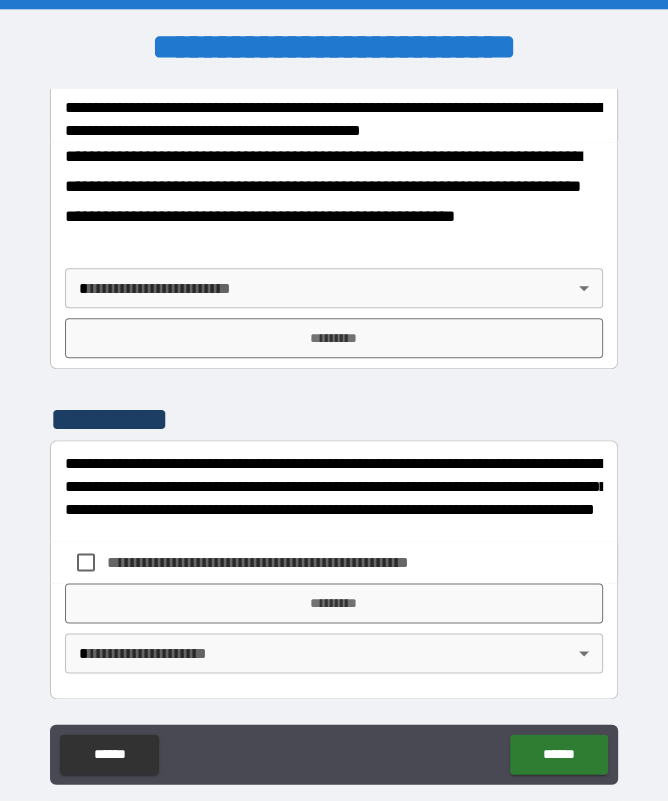 scroll, scrollTop: 948, scrollLeft: 0, axis: vertical 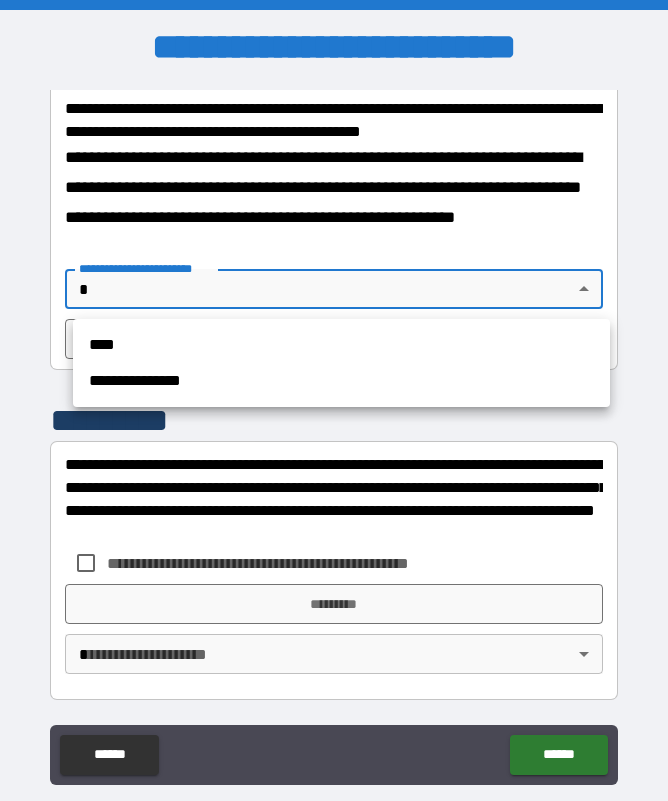 click on "****" at bounding box center [341, 345] 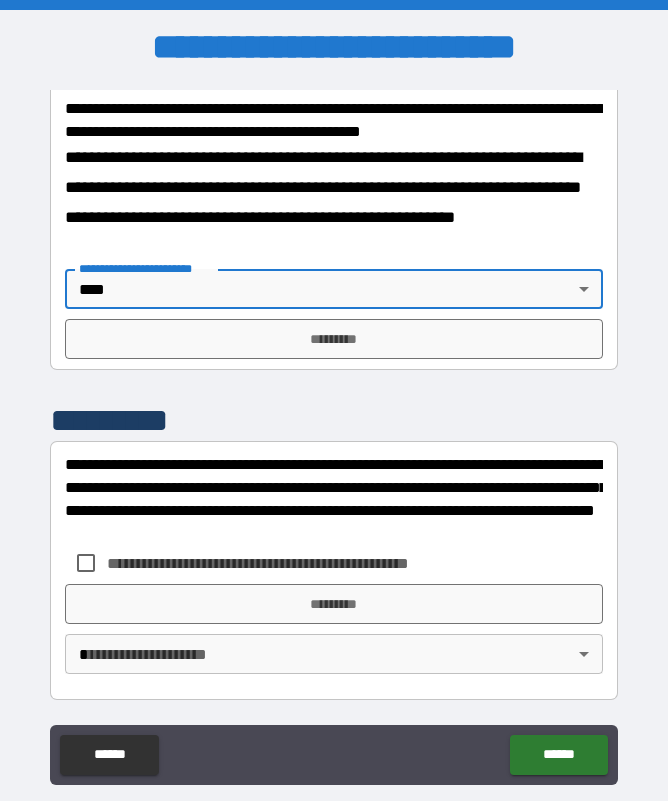 click on "*********" at bounding box center [333, 339] 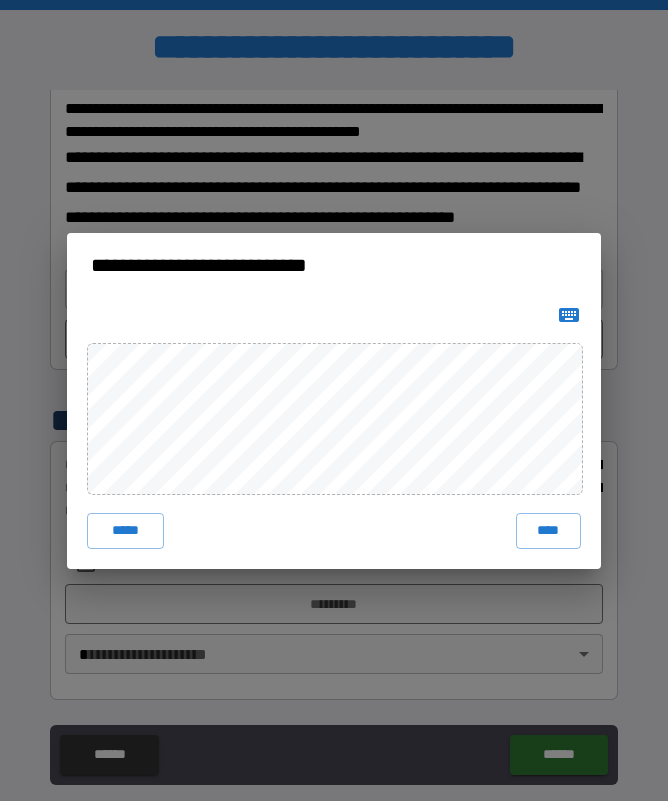 click on "****" at bounding box center (549, 531) 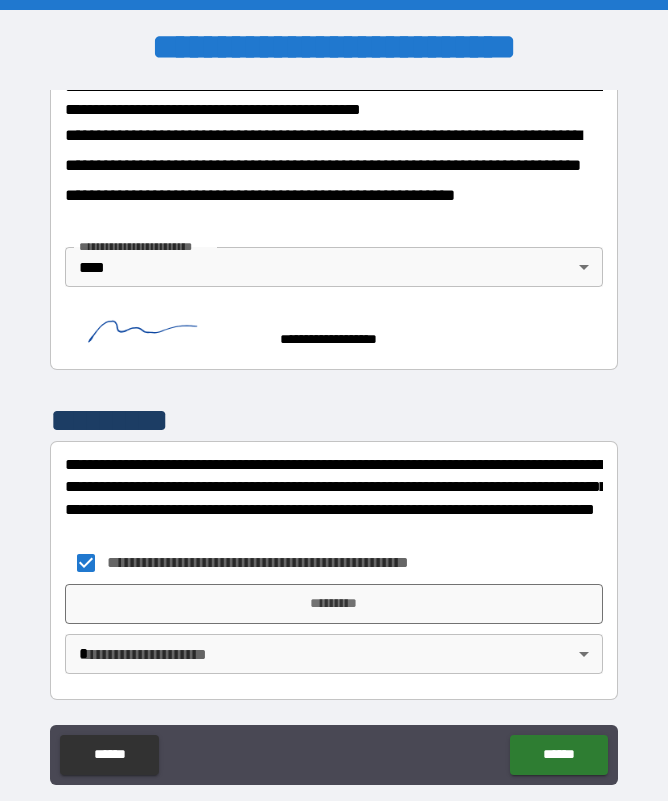 scroll, scrollTop: 969, scrollLeft: 0, axis: vertical 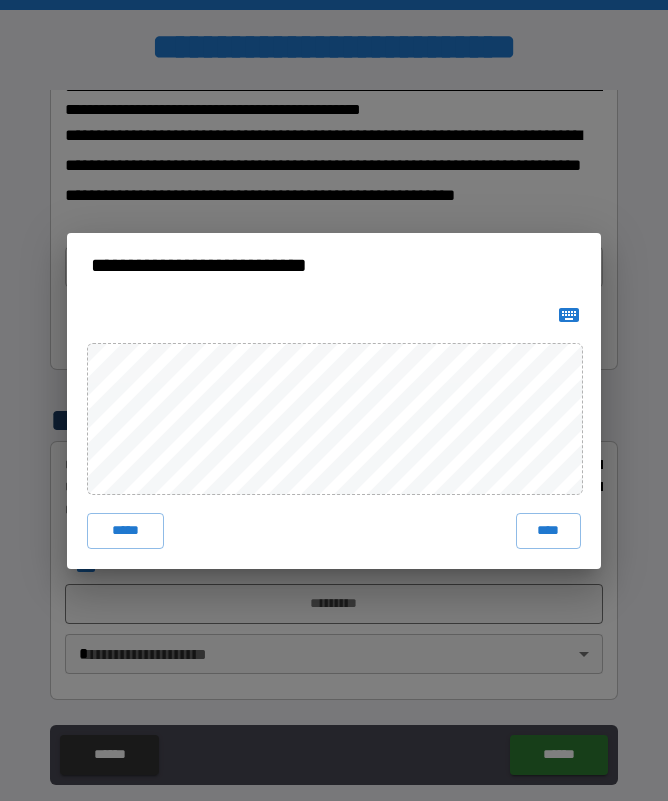 click on "****" at bounding box center [549, 531] 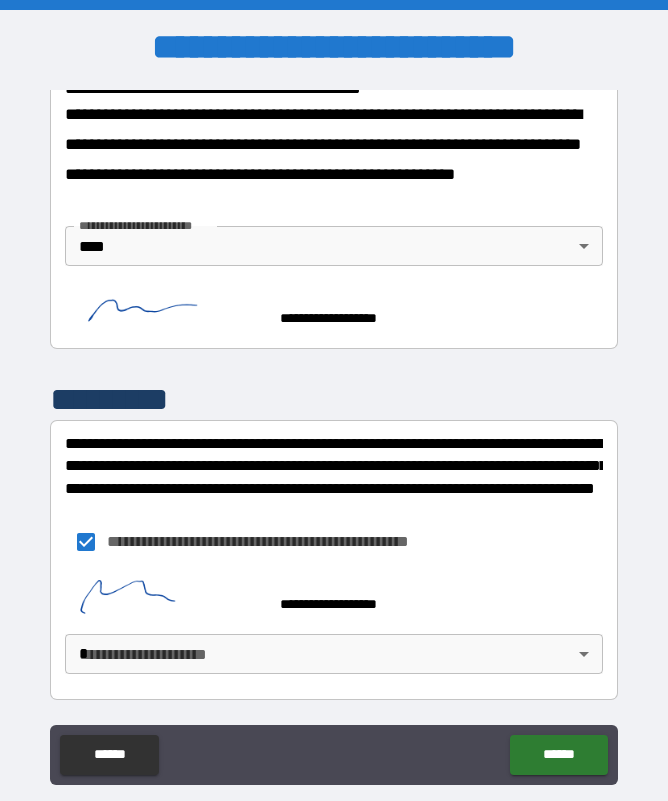 click on "**********" at bounding box center (334, 428) 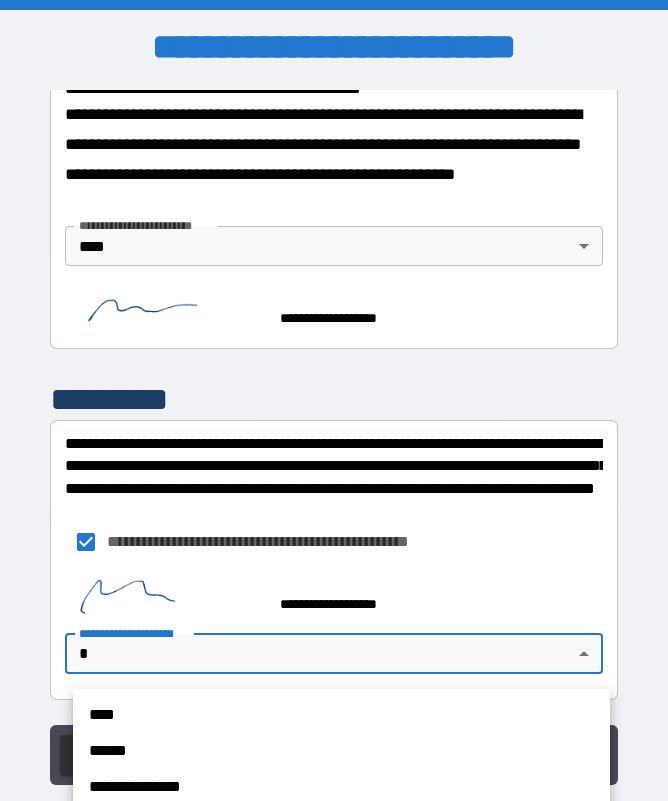 click on "****" at bounding box center (341, 715) 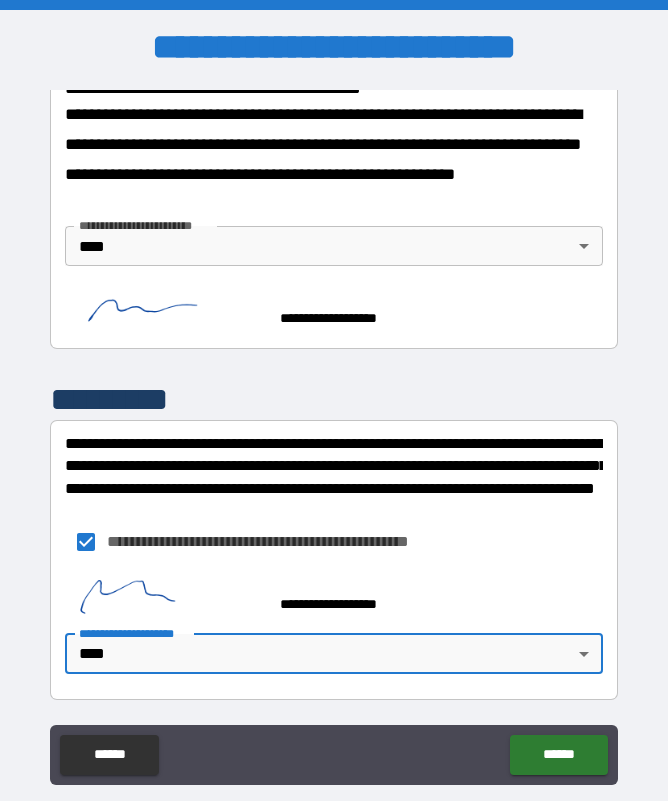 scroll, scrollTop: 960, scrollLeft: 0, axis: vertical 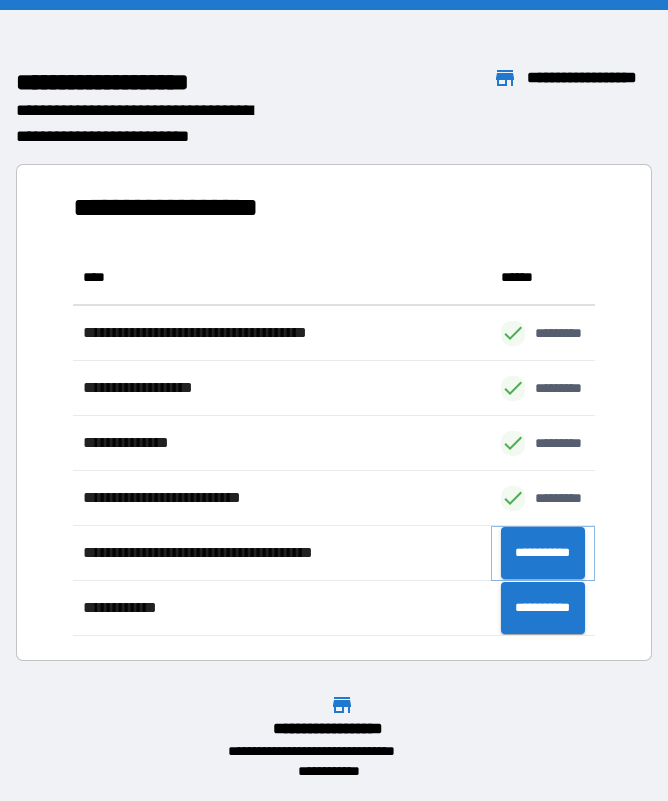 click on "**********" at bounding box center (543, 553) 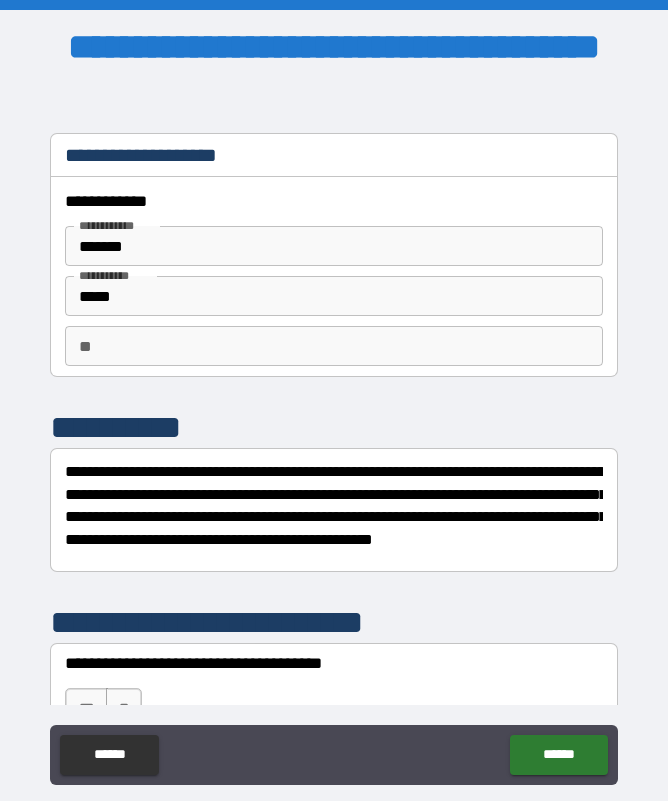 click on "**" at bounding box center [333, 346] 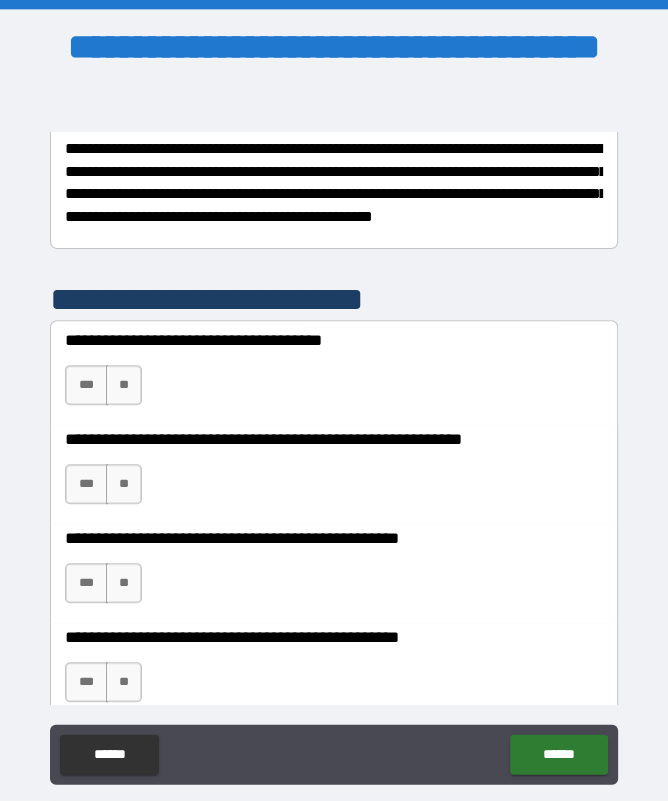 scroll, scrollTop: 325, scrollLeft: 0, axis: vertical 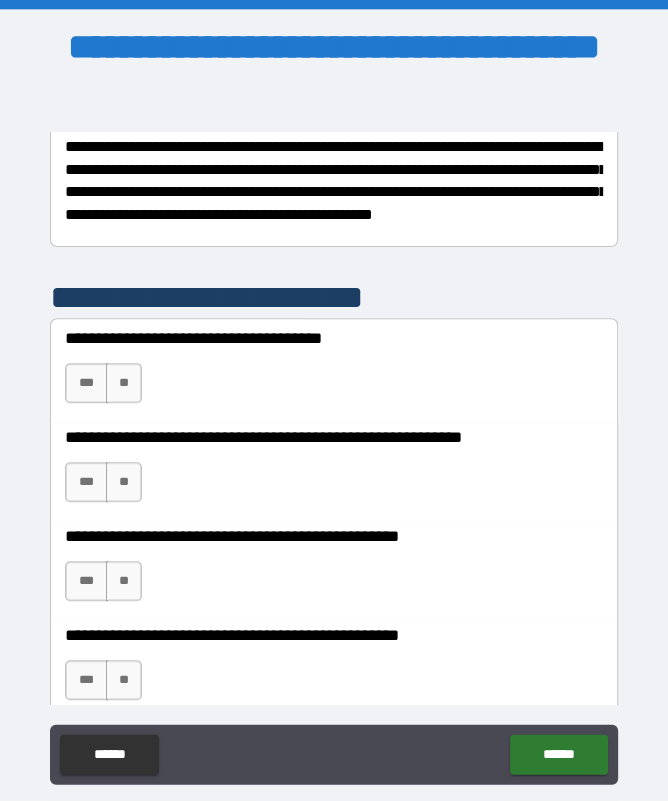 type on "*" 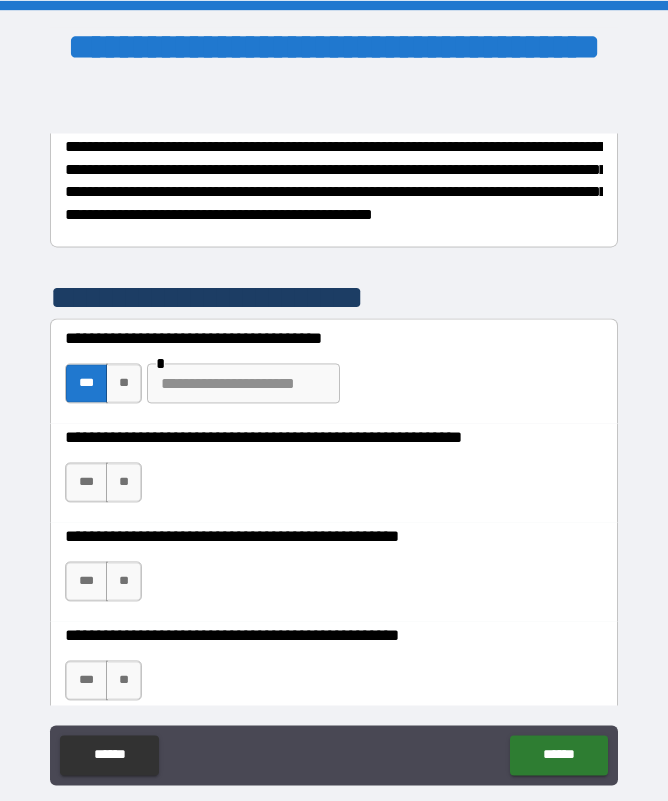 scroll, scrollTop: 0, scrollLeft: 0, axis: both 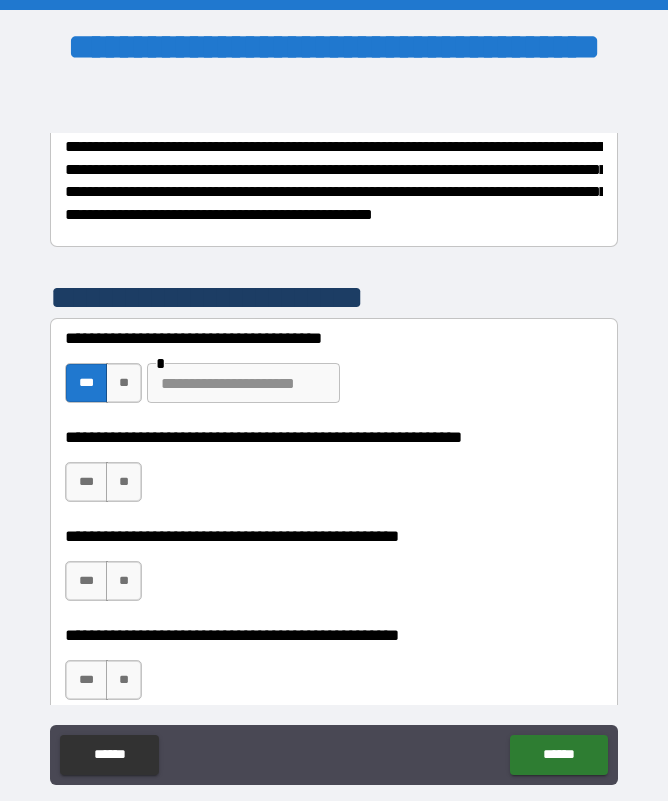 click on "***" at bounding box center (86, 482) 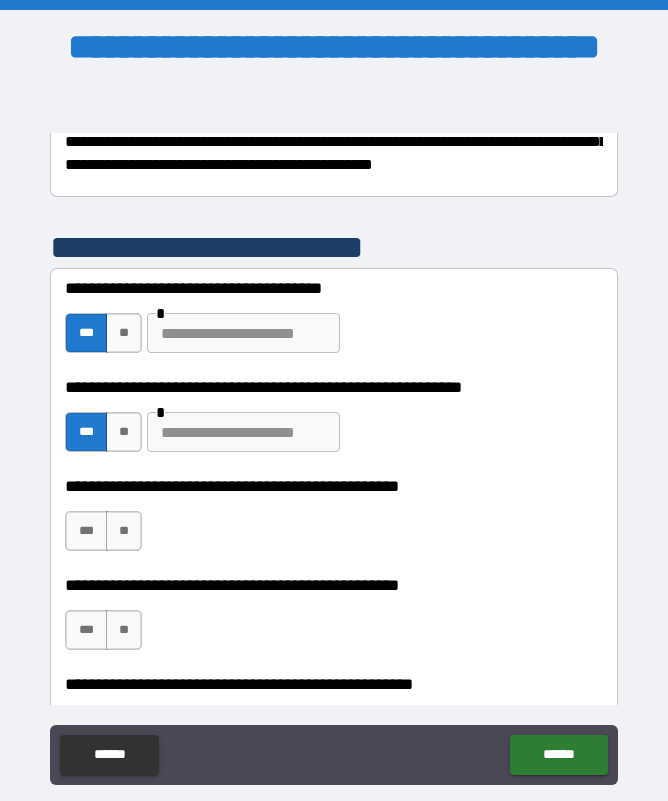 scroll, scrollTop: 390, scrollLeft: 0, axis: vertical 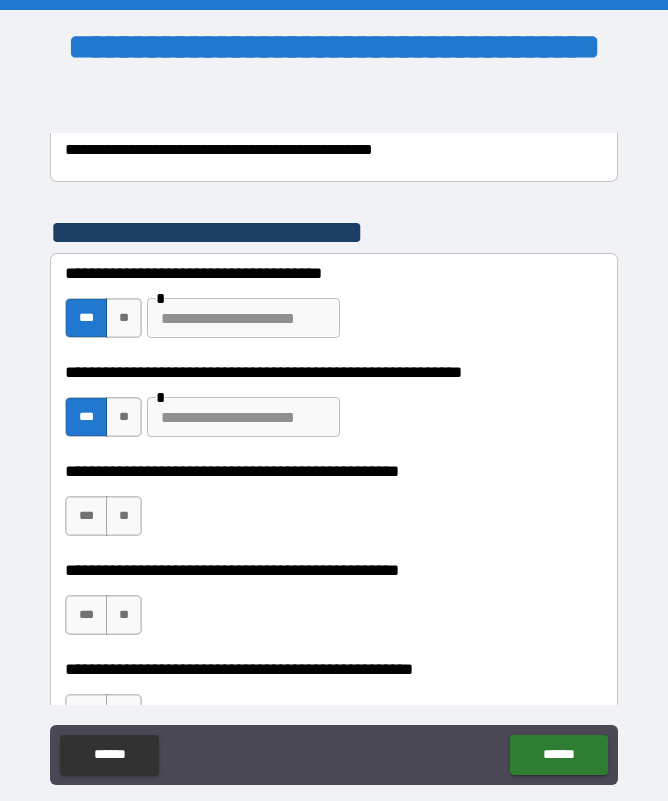 click on "***" at bounding box center [86, 516] 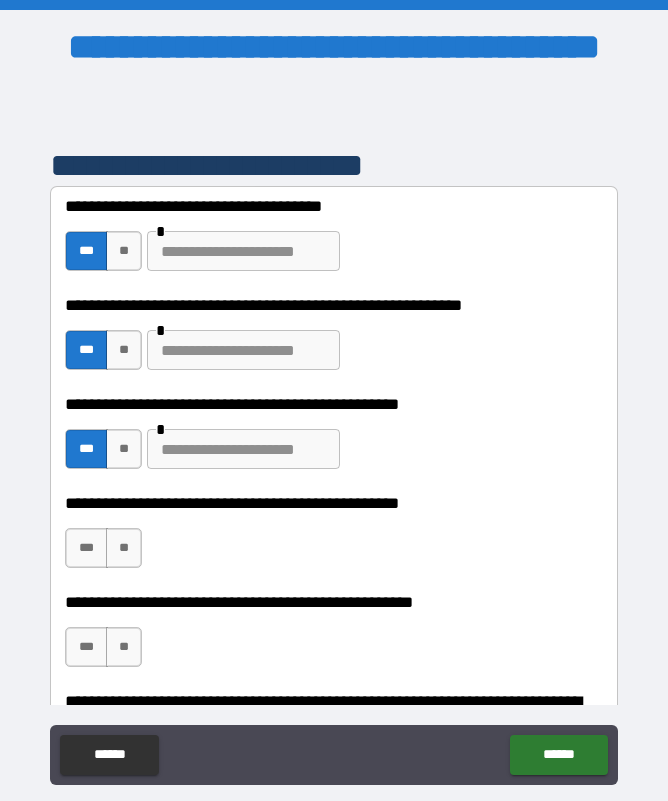 scroll, scrollTop: 459, scrollLeft: 0, axis: vertical 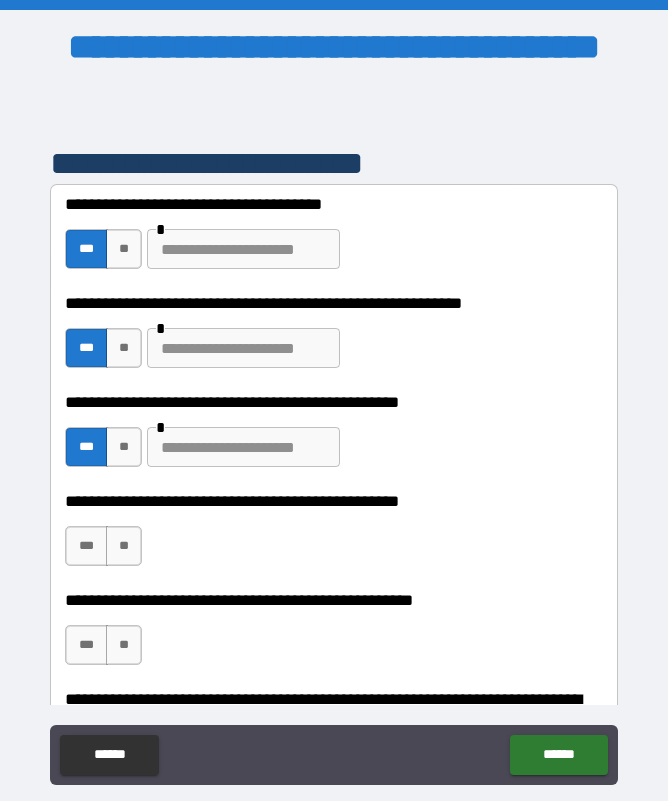 click on "***" at bounding box center (86, 546) 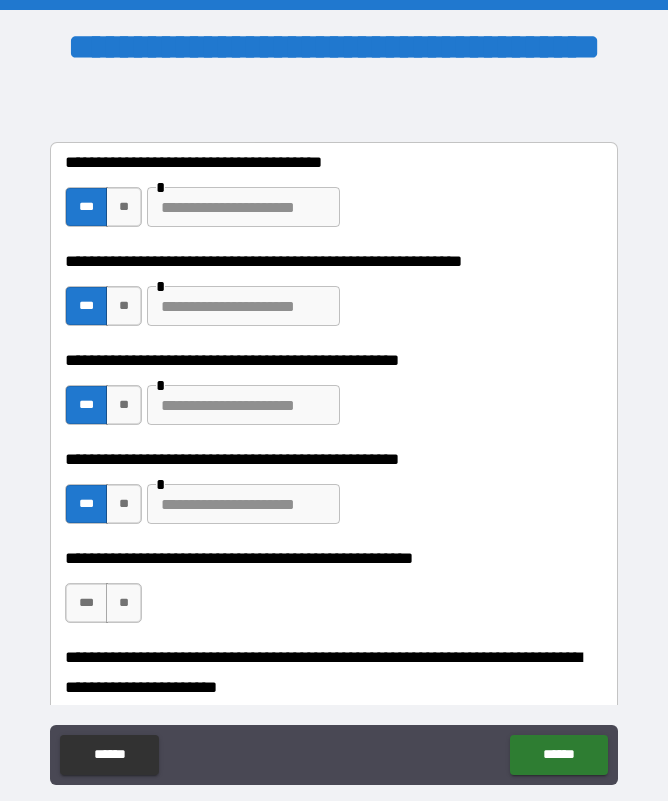 scroll, scrollTop: 518, scrollLeft: 0, axis: vertical 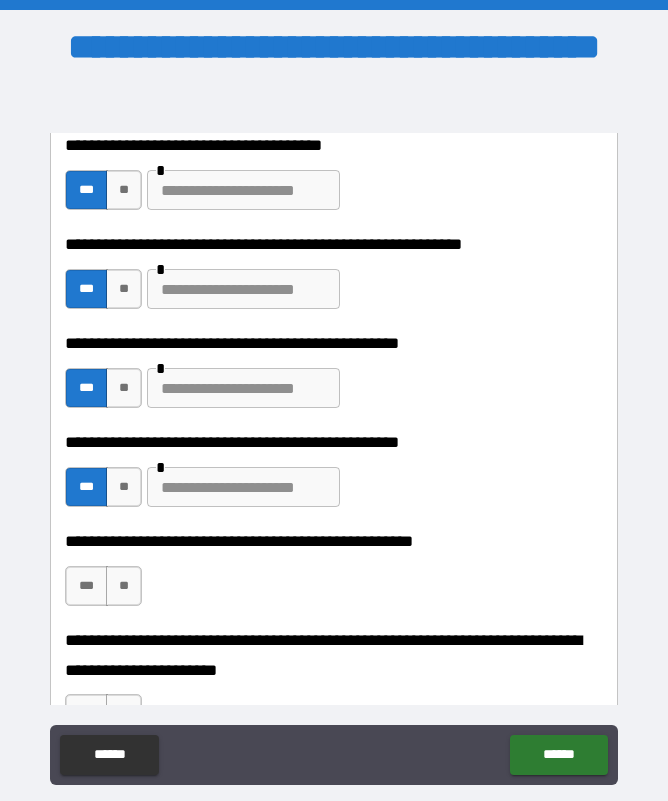 click on "**" at bounding box center (124, 586) 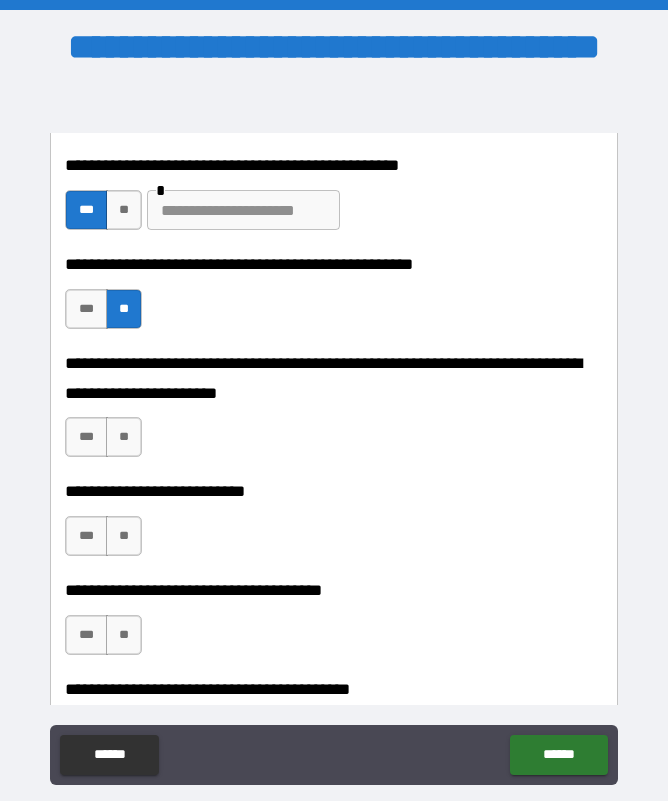 scroll, scrollTop: 795, scrollLeft: 0, axis: vertical 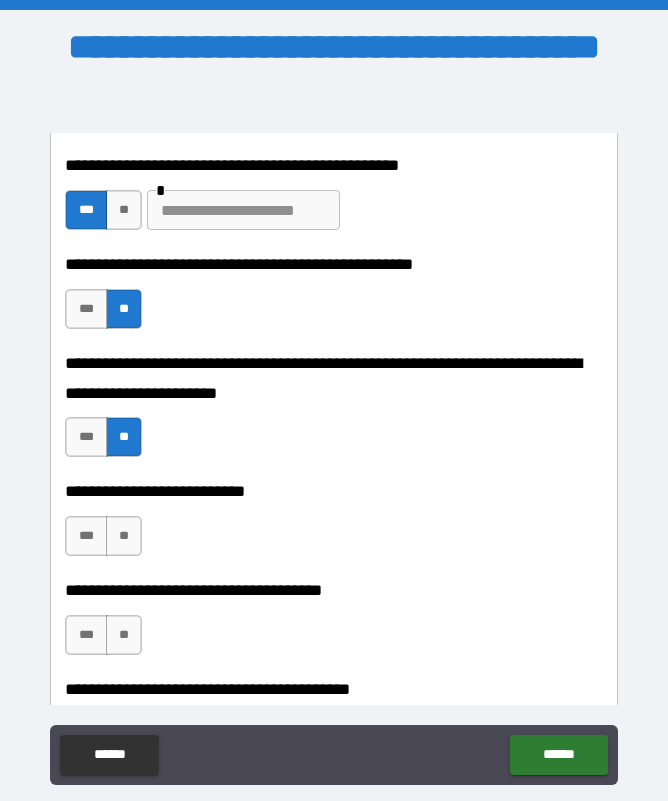 click on "**" at bounding box center (124, 536) 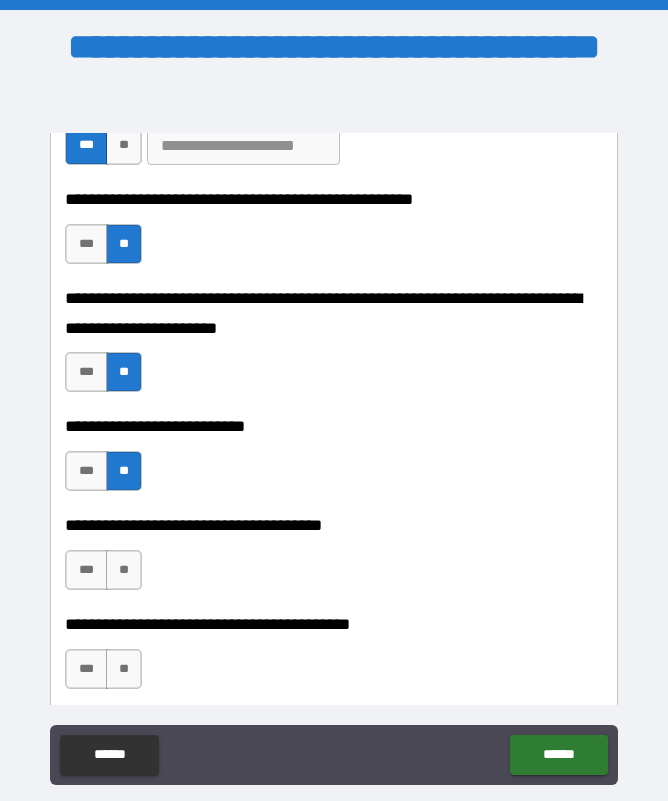 scroll, scrollTop: 863, scrollLeft: 0, axis: vertical 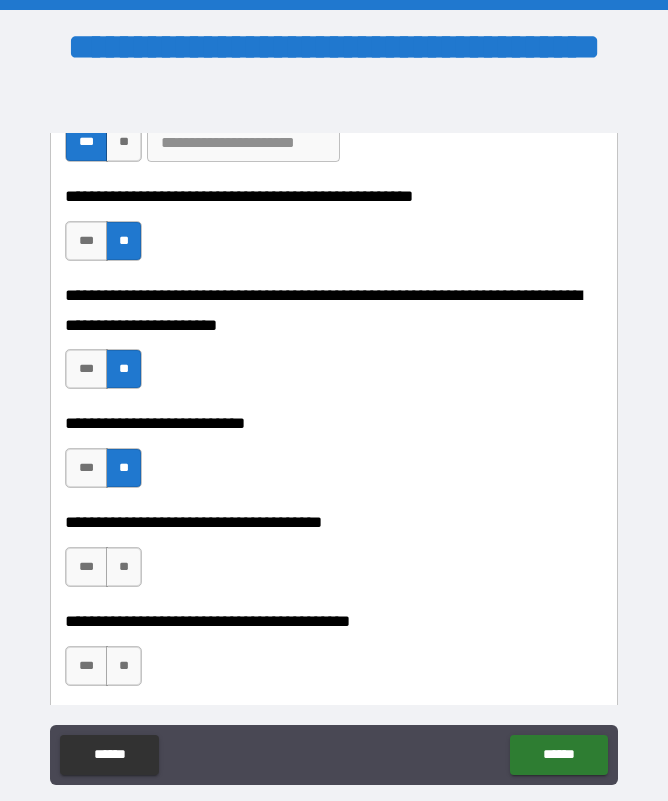 click on "**" at bounding box center (124, 567) 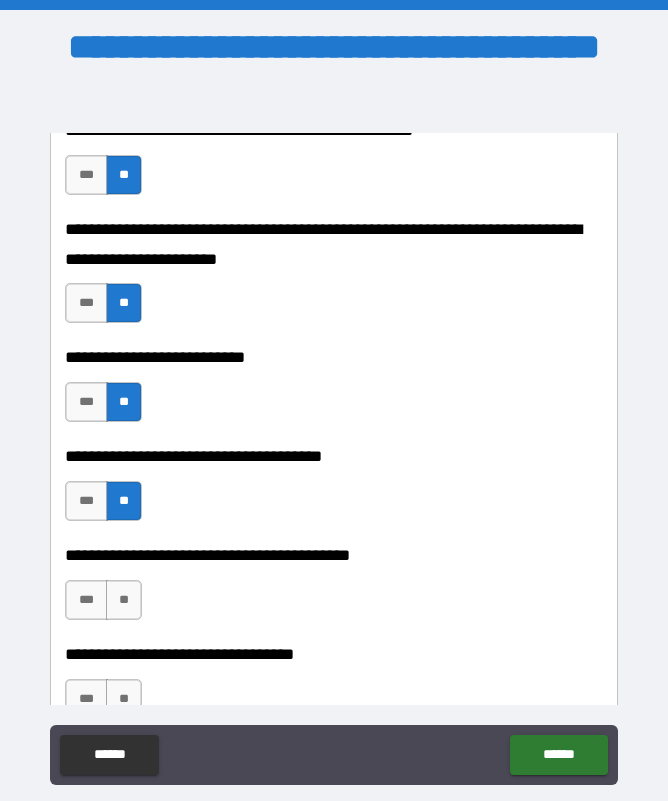 scroll, scrollTop: 929, scrollLeft: 0, axis: vertical 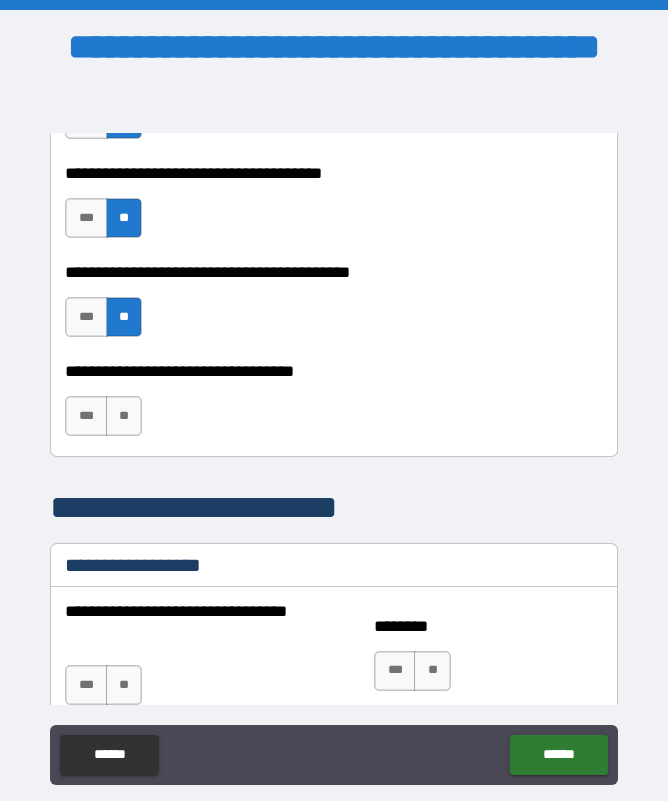 click on "**" at bounding box center [124, 416] 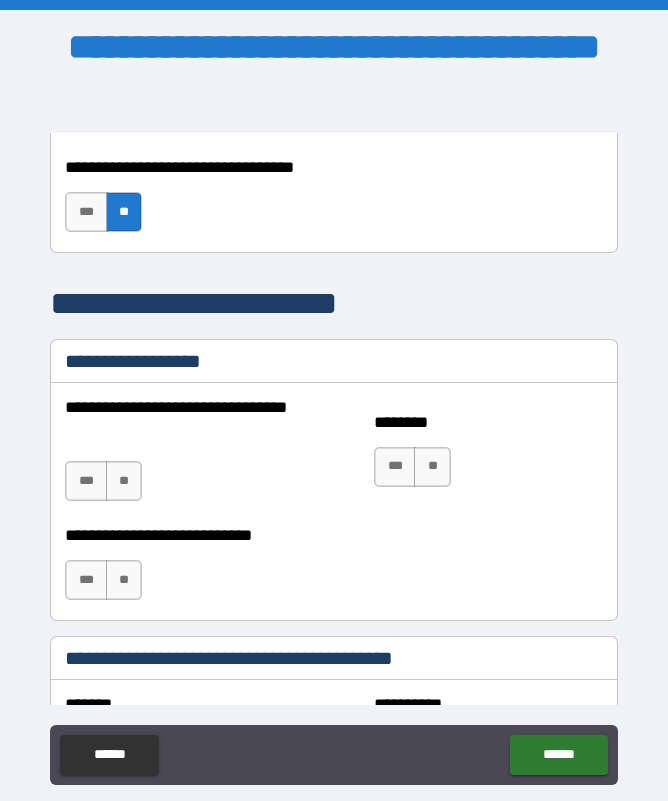 scroll, scrollTop: 1418, scrollLeft: 0, axis: vertical 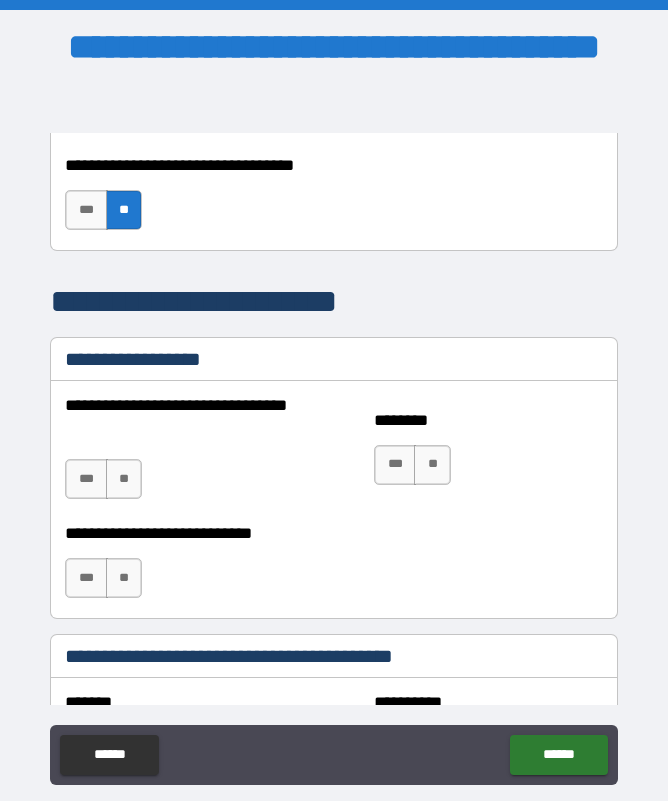 click on "**" at bounding box center [124, 479] 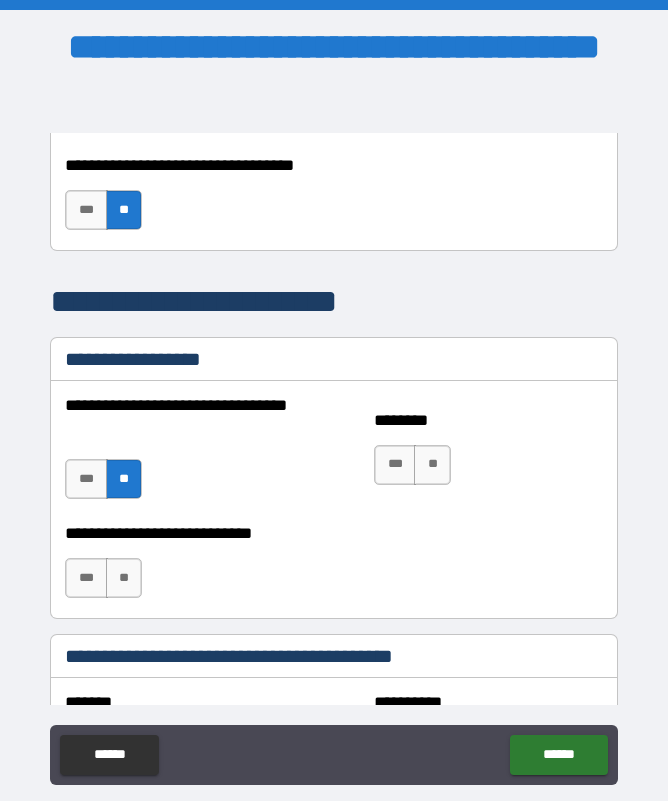 click on "**" at bounding box center [124, 479] 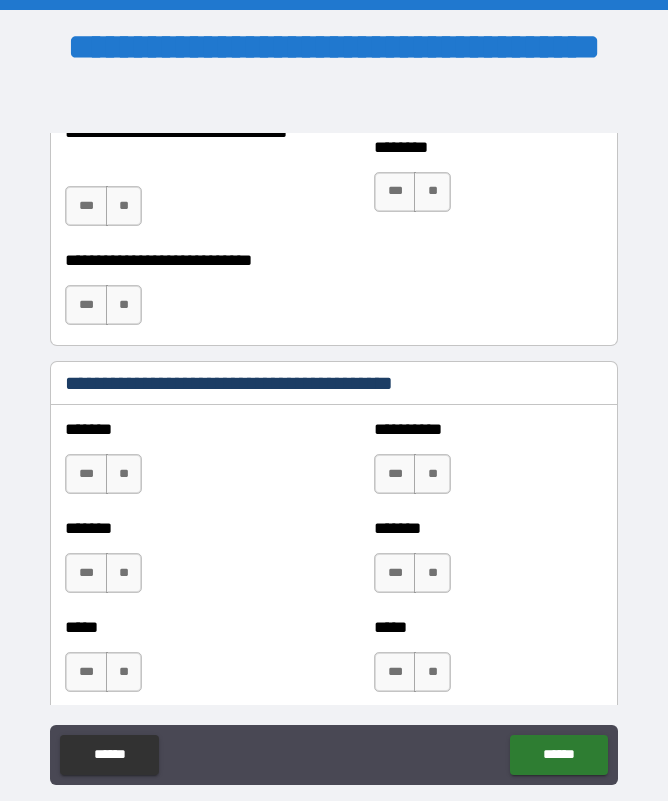 scroll, scrollTop: 1695, scrollLeft: 0, axis: vertical 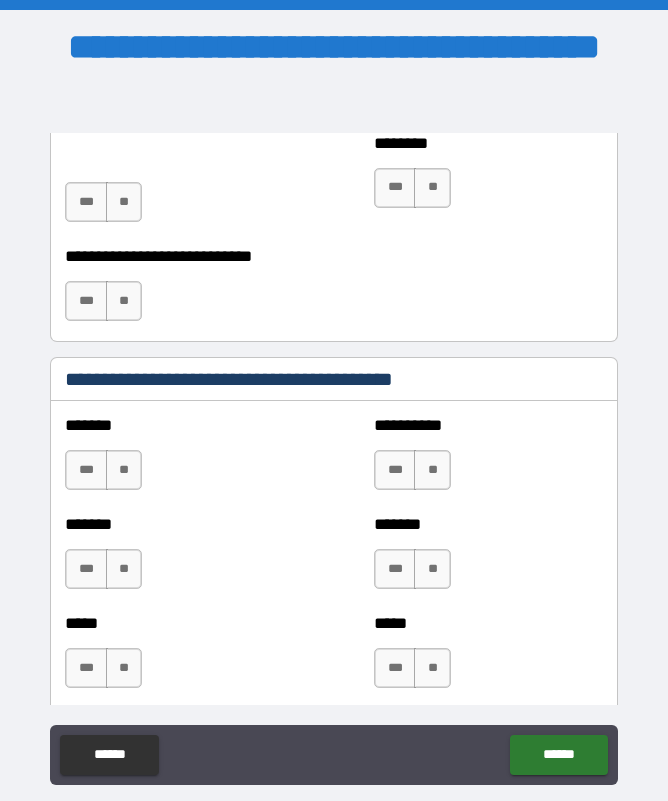 click on "**" at bounding box center (124, 470) 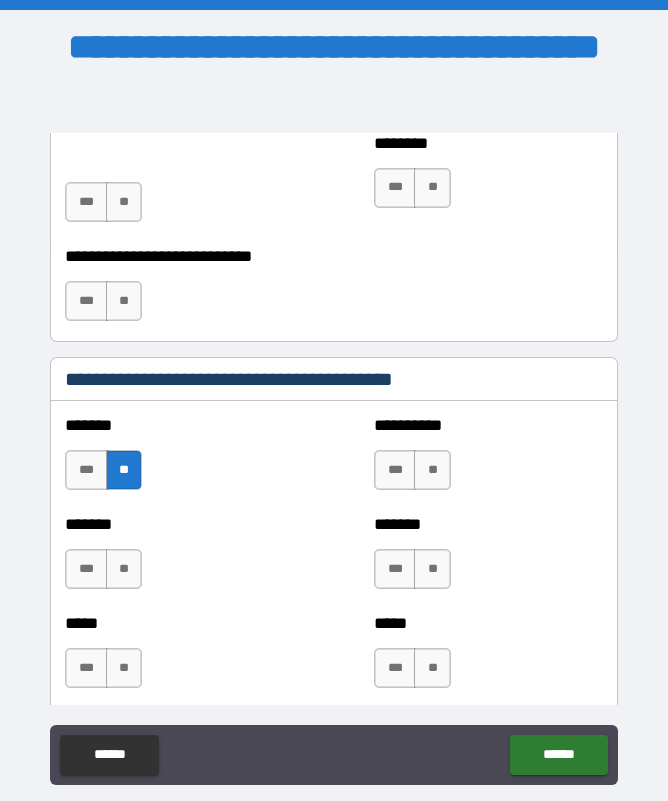 click on "**" at bounding box center [124, 569] 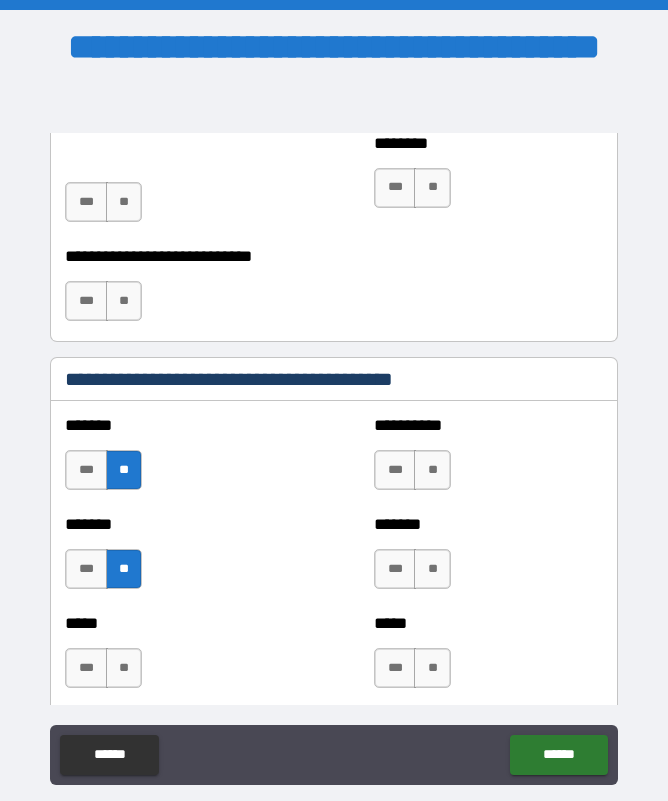 click on "**" at bounding box center [124, 668] 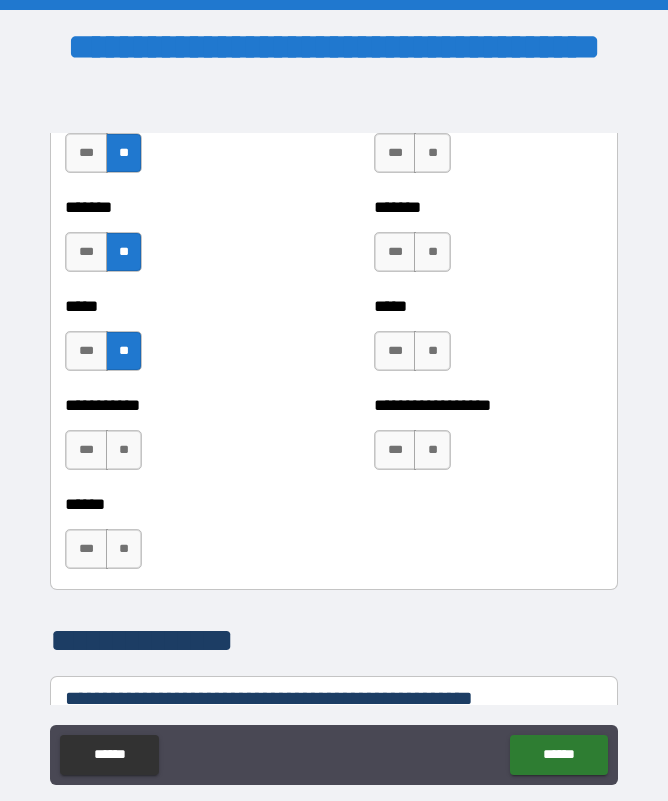 scroll, scrollTop: 2013, scrollLeft: 0, axis: vertical 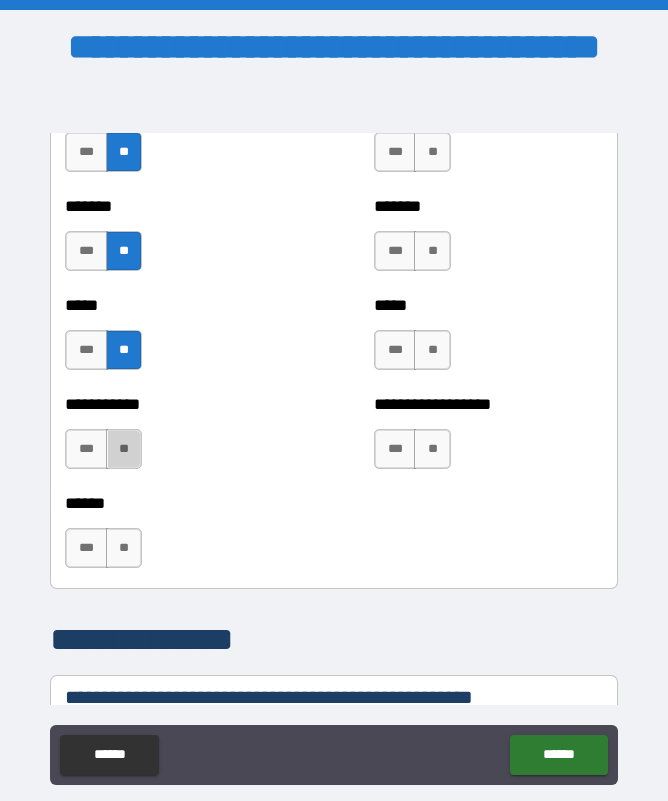 click on "**" at bounding box center [124, 449] 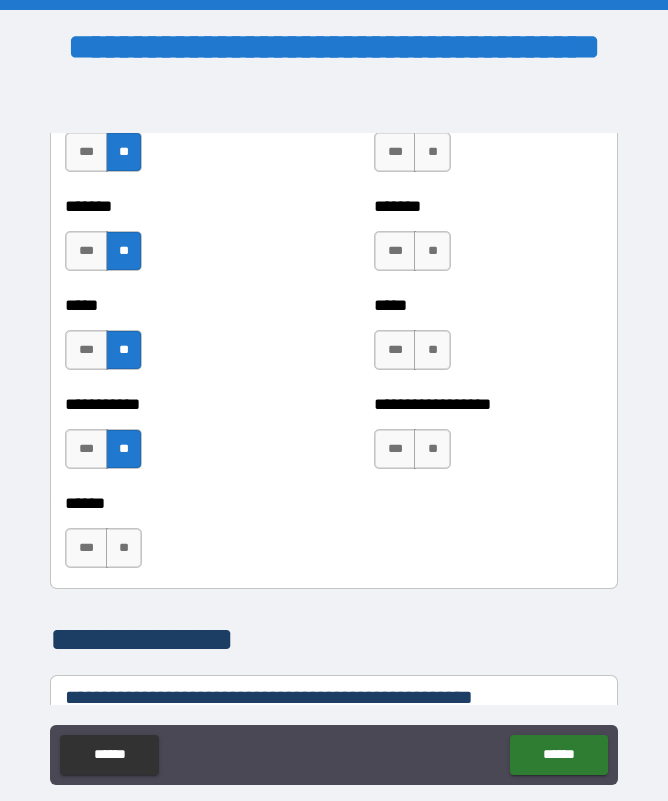 click on "**" at bounding box center [124, 548] 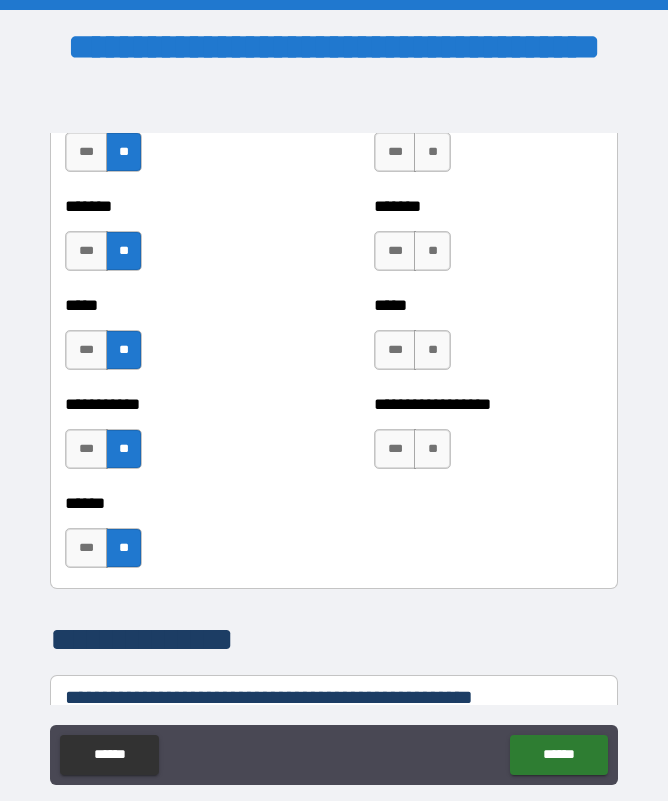 scroll, scrollTop: 2031, scrollLeft: 0, axis: vertical 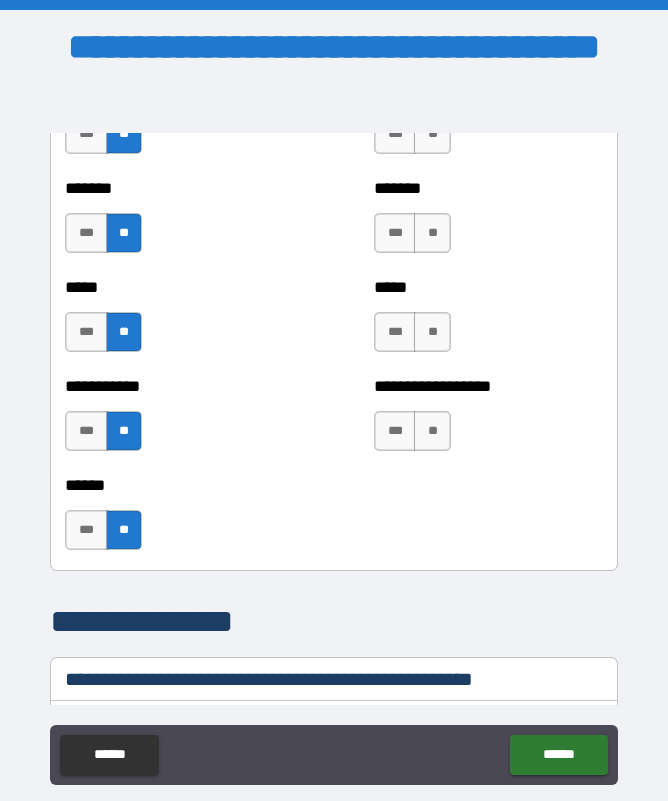 click on "***" at bounding box center (86, 530) 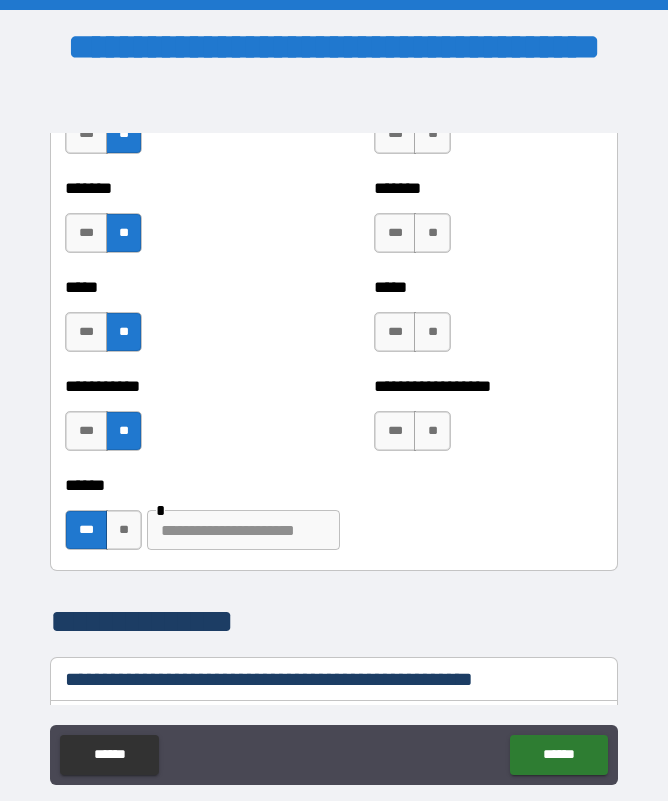 click at bounding box center (243, 530) 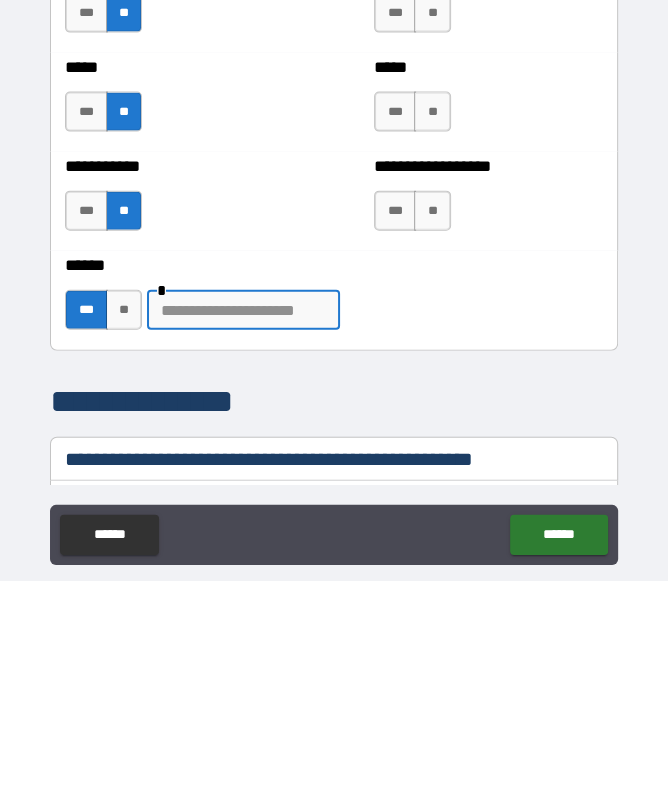 scroll, scrollTop: 20, scrollLeft: 0, axis: vertical 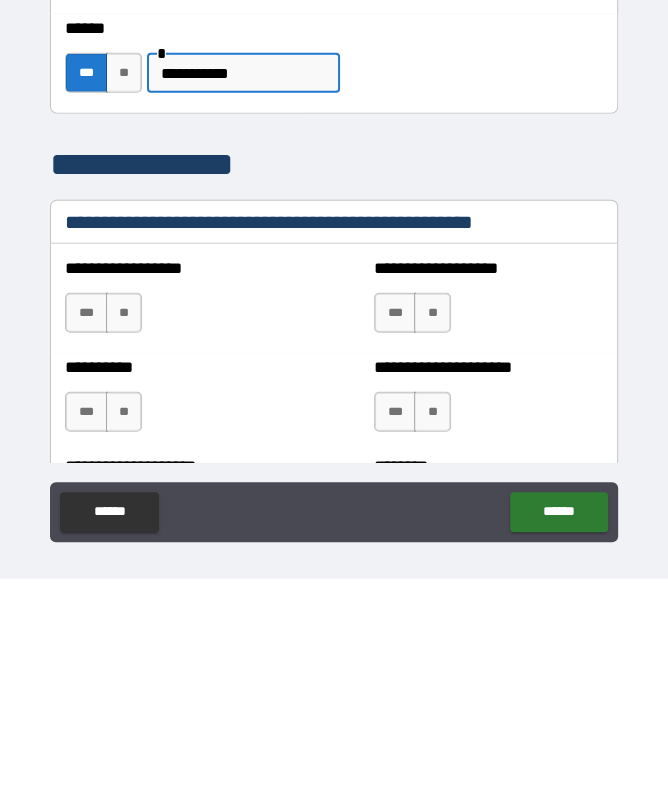 type on "**********" 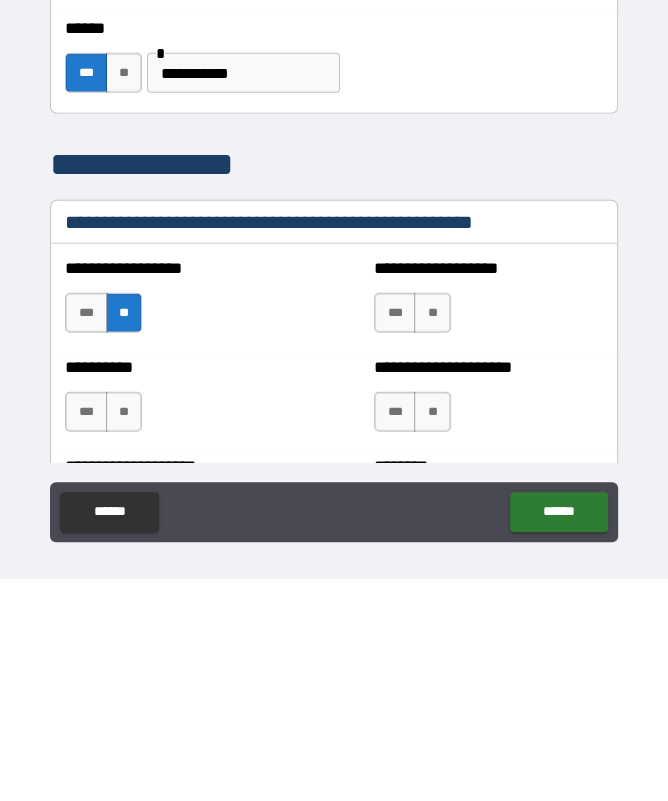 scroll, scrollTop: 0, scrollLeft: 0, axis: both 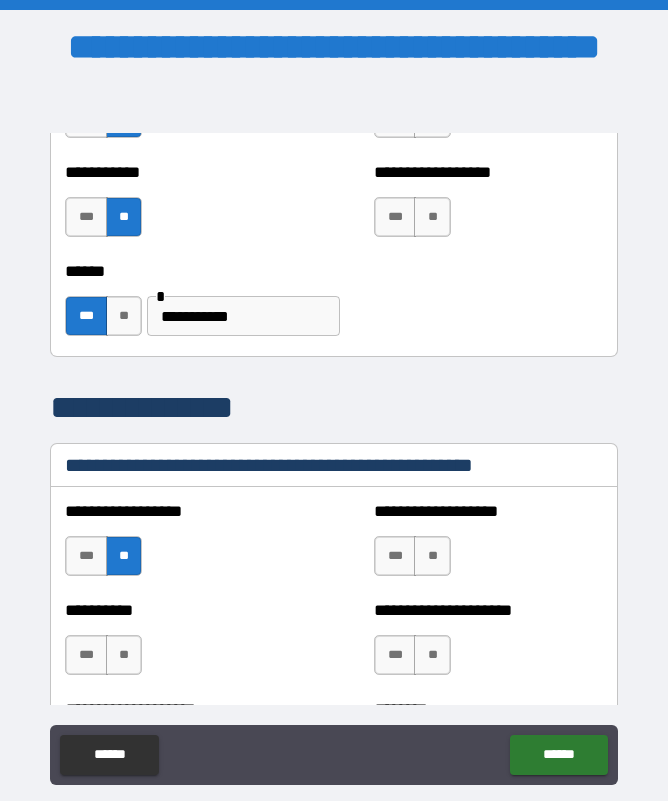 click on "**" at bounding box center [432, 556] 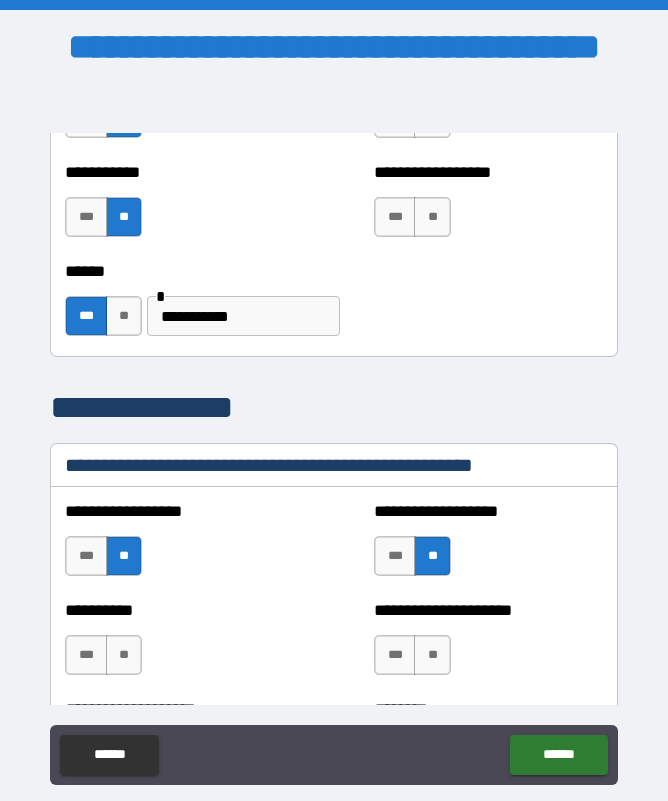 click on "**" at bounding box center [432, 655] 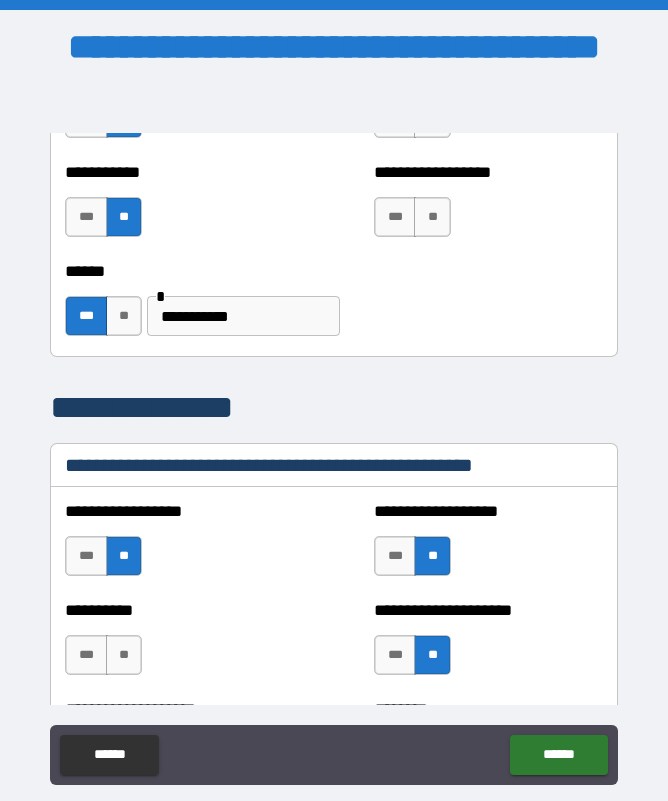 click on "**" at bounding box center [124, 655] 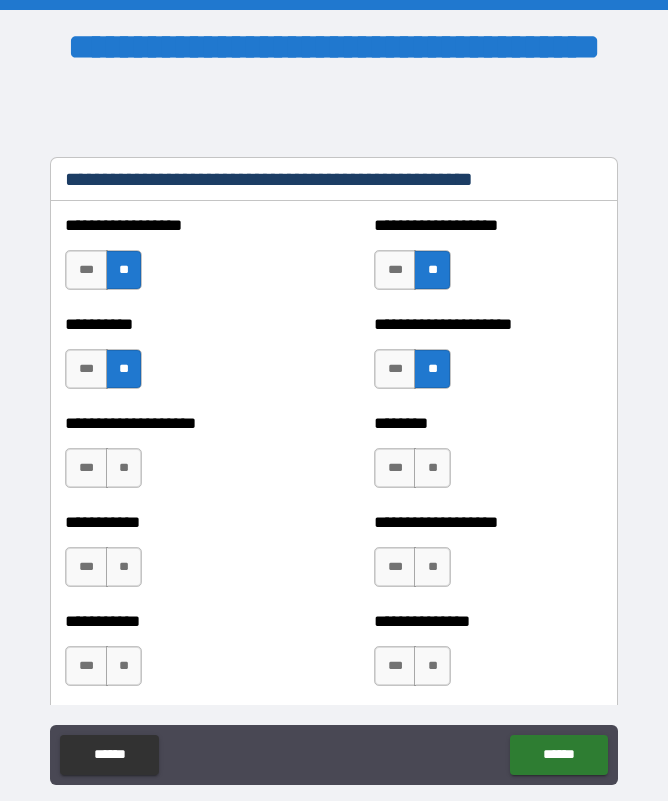 scroll, scrollTop: 2533, scrollLeft: 0, axis: vertical 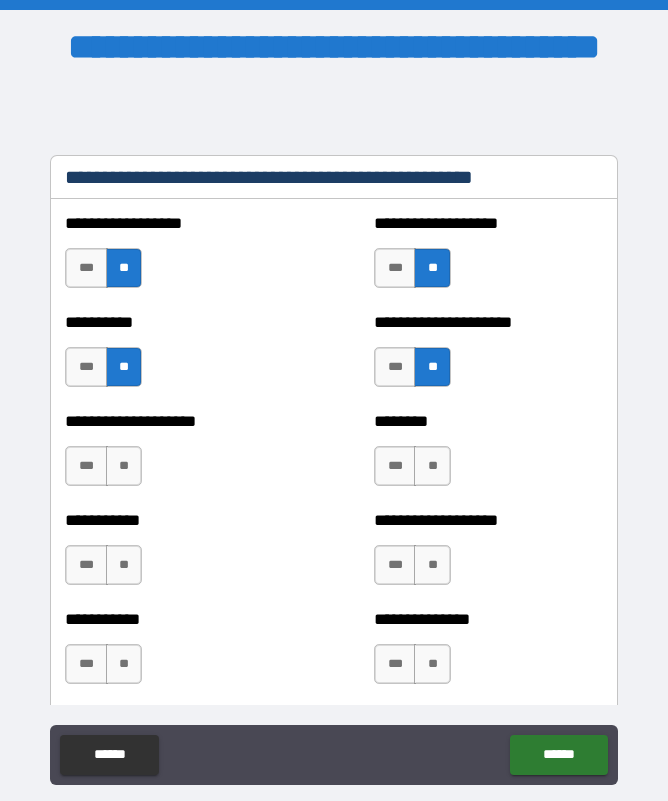 click on "**" at bounding box center [124, 466] 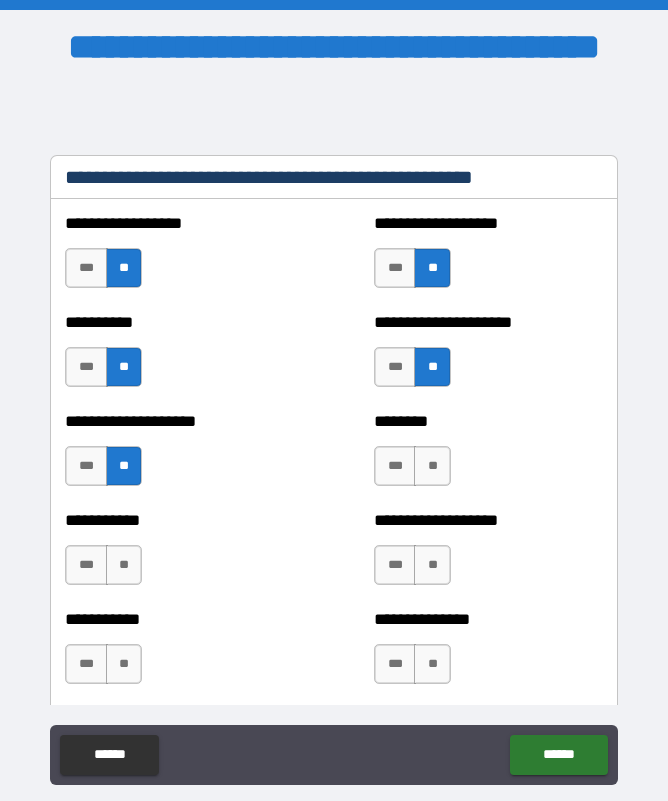 click on "***" at bounding box center (395, 466) 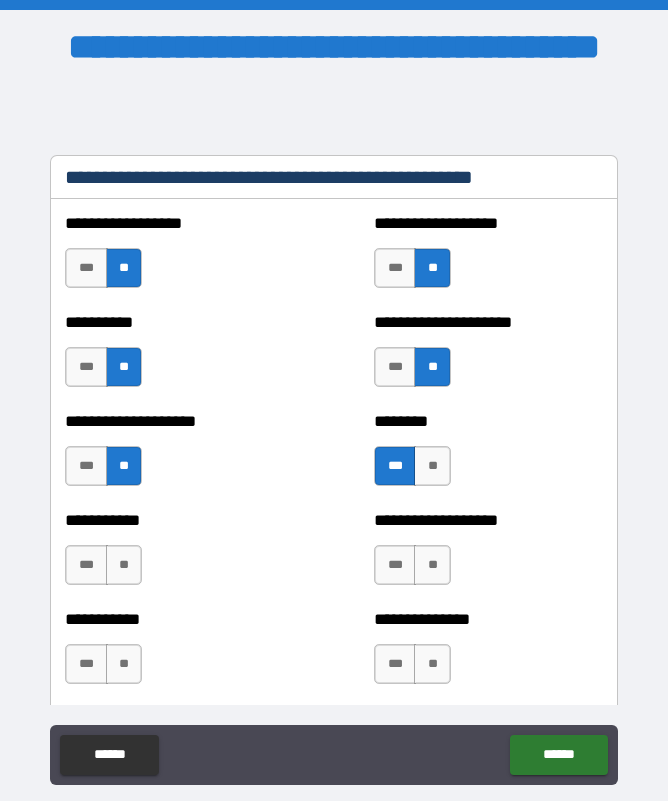 click on "**" at bounding box center (124, 565) 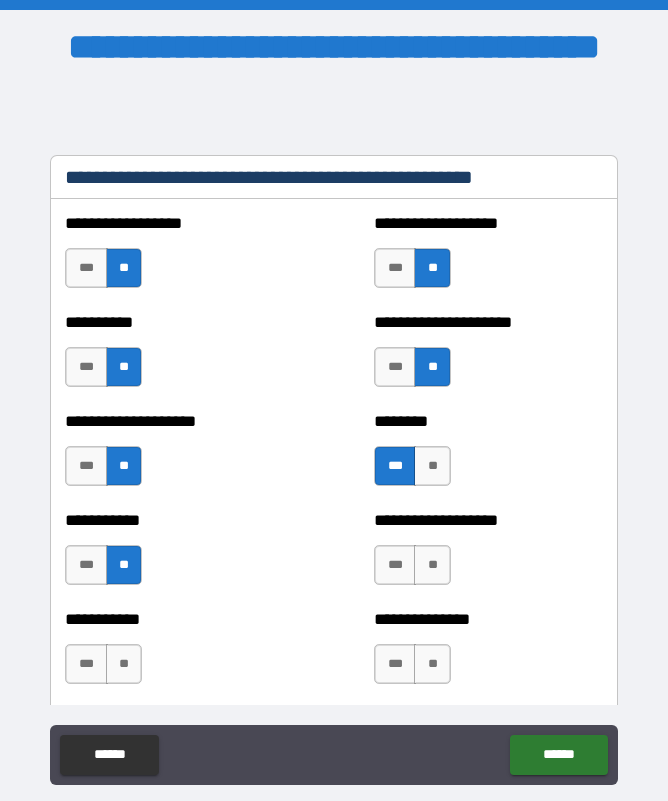 click on "**" at bounding box center [432, 565] 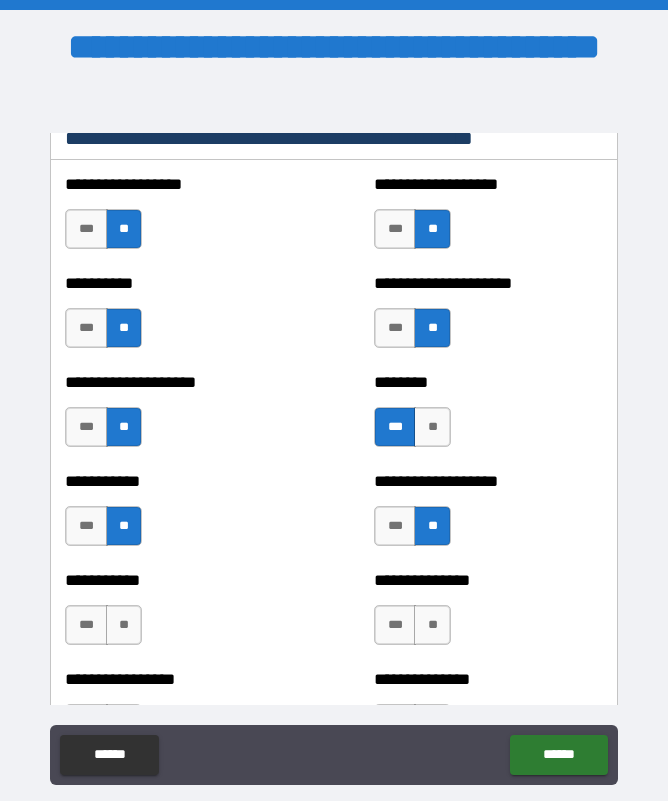 scroll, scrollTop: 2575, scrollLeft: 0, axis: vertical 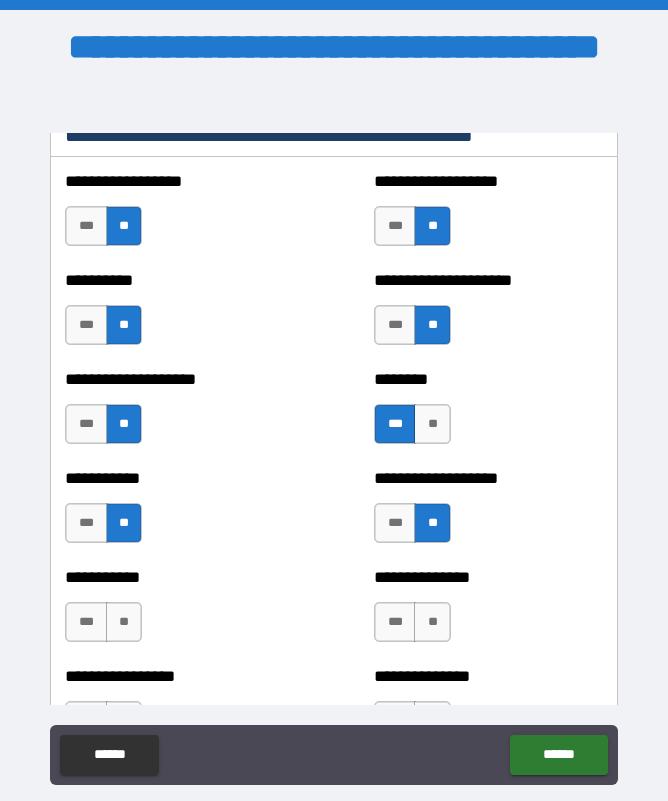 click on "**" at bounding box center [124, 622] 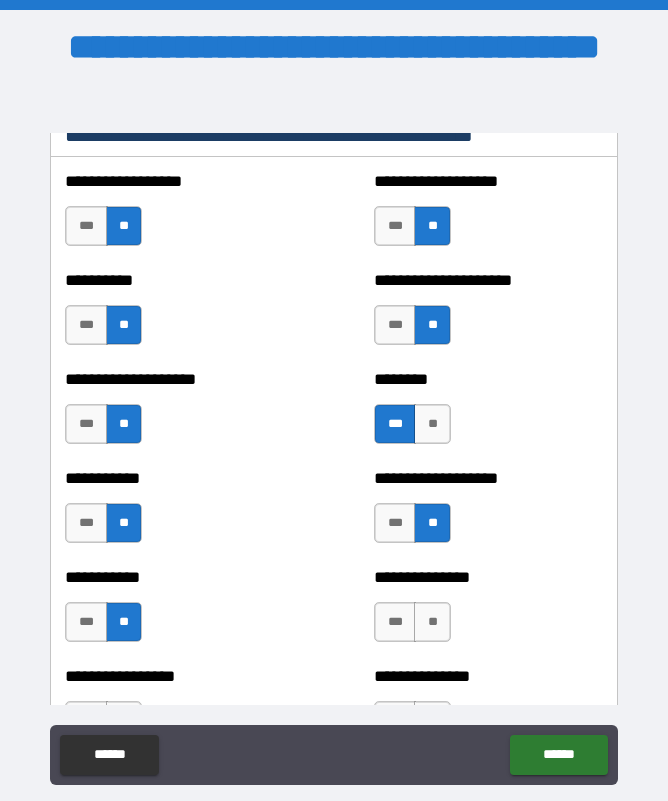 click on "**" at bounding box center [432, 622] 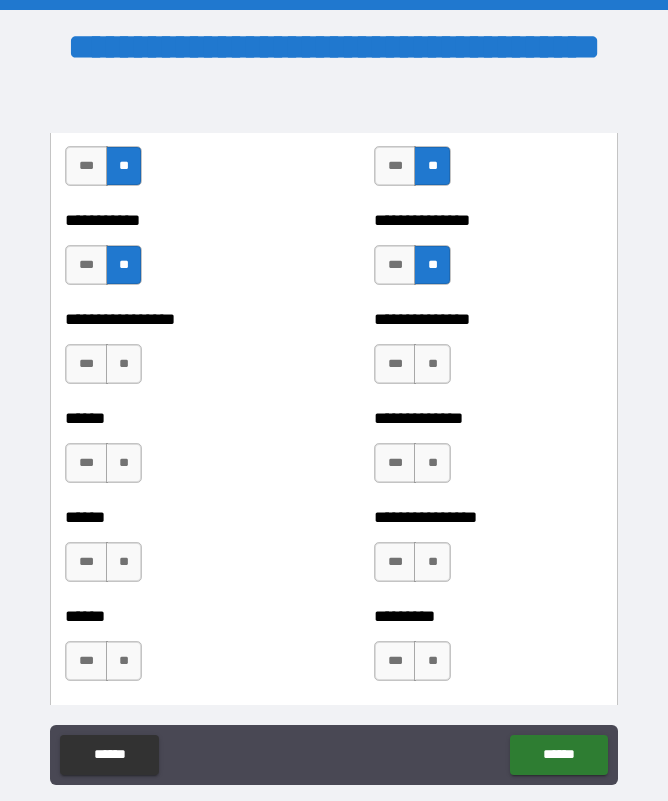 scroll, scrollTop: 2932, scrollLeft: 0, axis: vertical 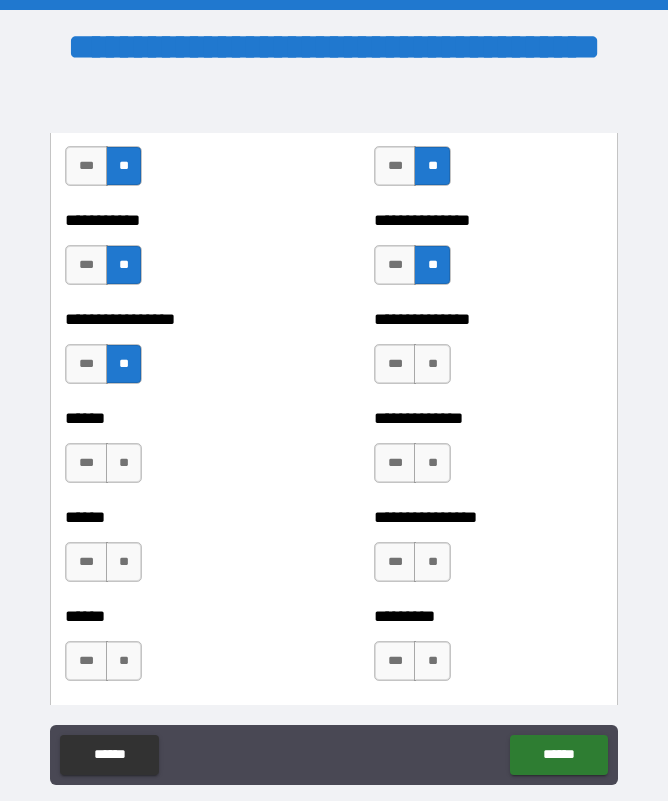click on "**" at bounding box center (432, 364) 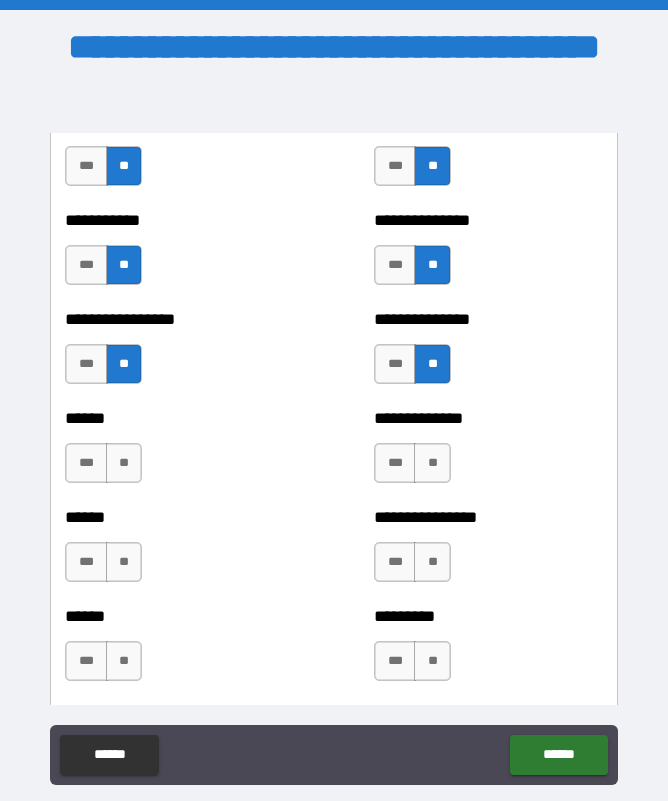 click on "**" at bounding box center [124, 463] 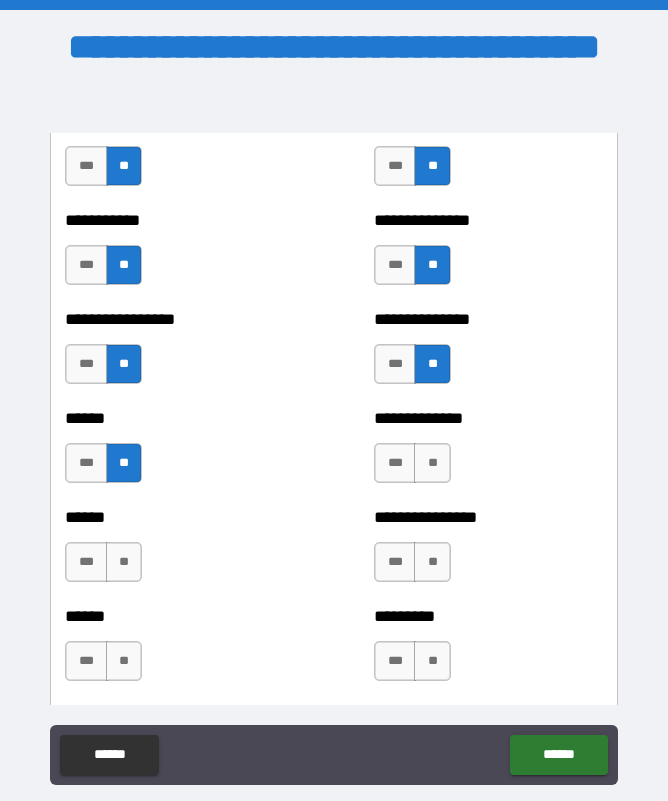 click on "**" at bounding box center [432, 463] 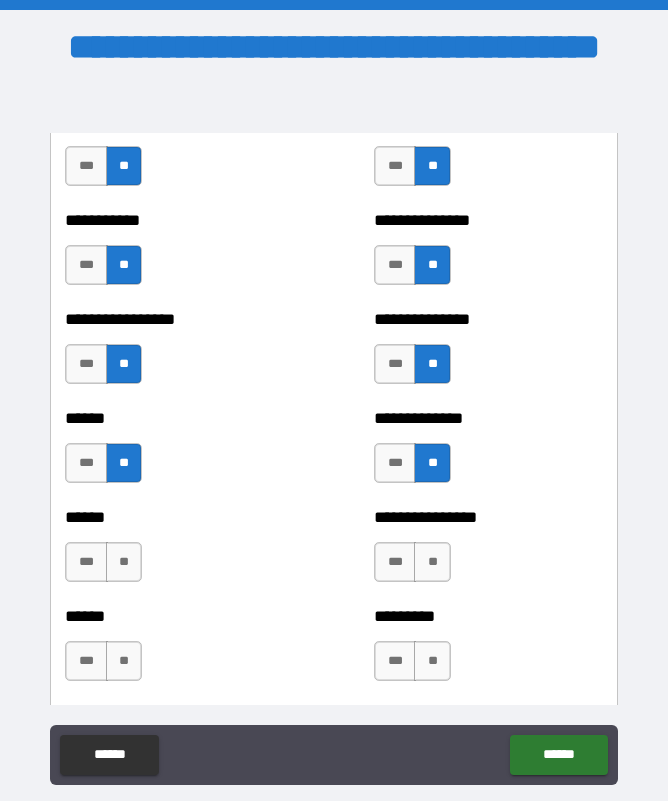 click on "**" at bounding box center [124, 562] 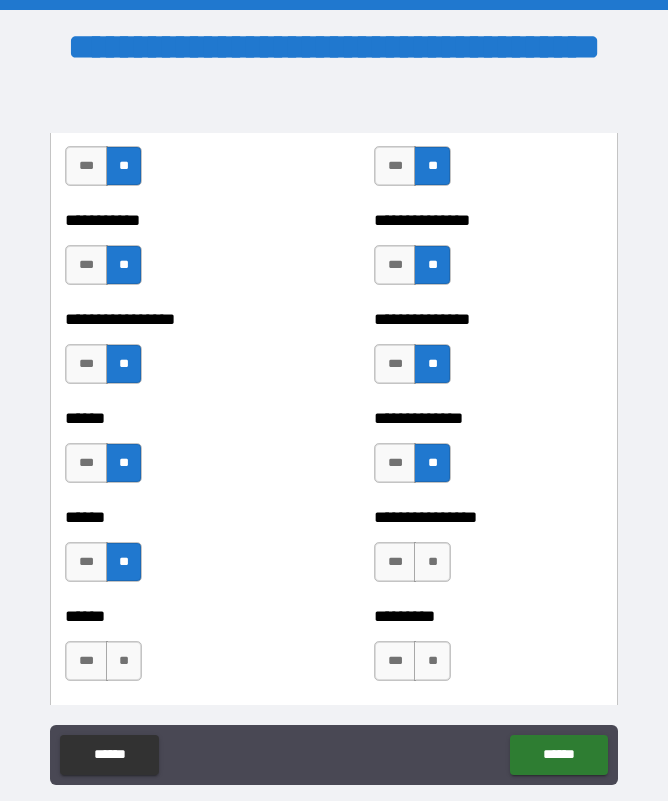 click on "**" at bounding box center [432, 562] 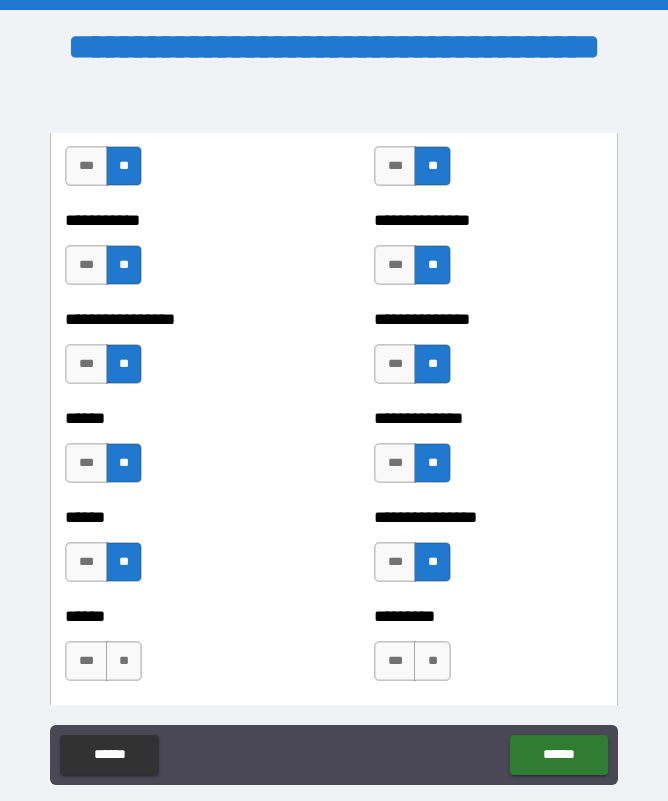click on "**" at bounding box center (432, 661) 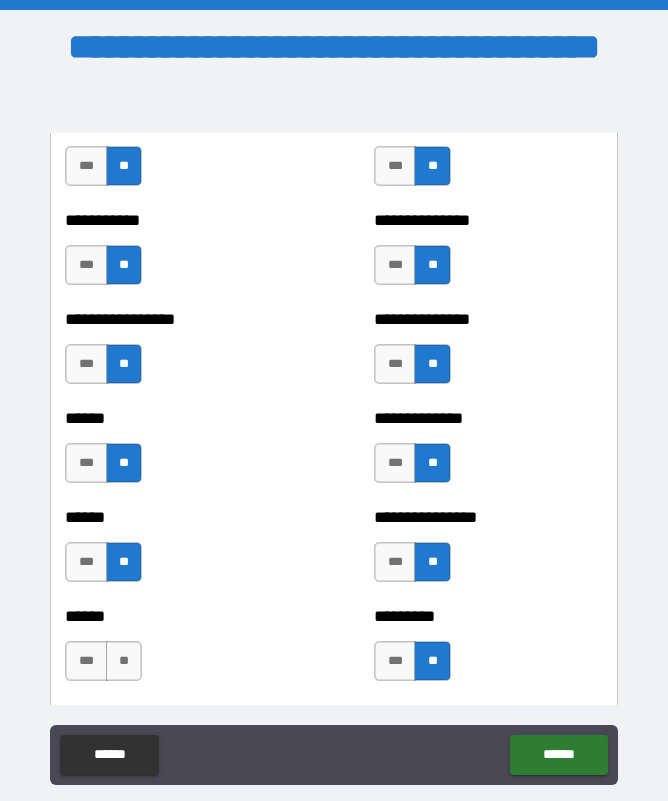 click on "**" at bounding box center (124, 661) 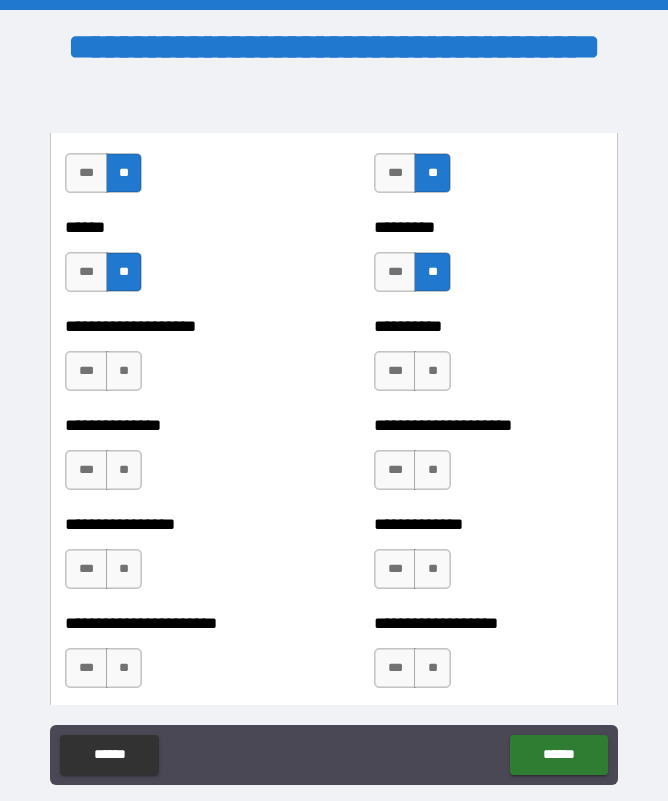 scroll, scrollTop: 3323, scrollLeft: 0, axis: vertical 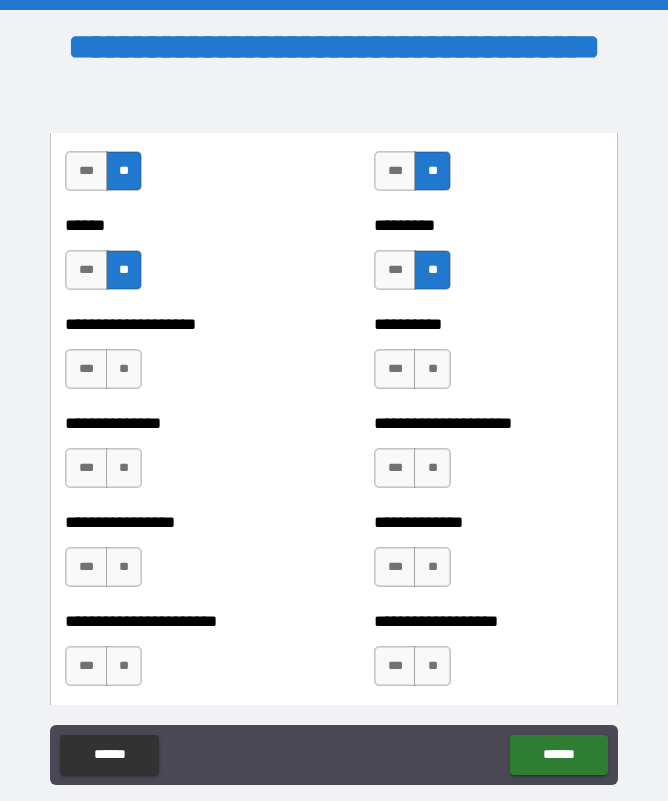 click on "***" at bounding box center (86, 369) 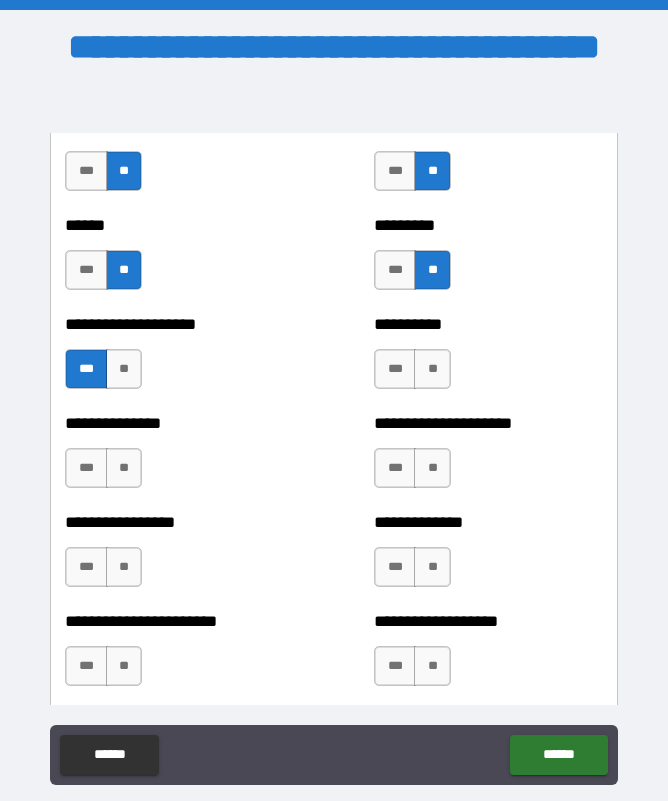 click on "**" at bounding box center [432, 369] 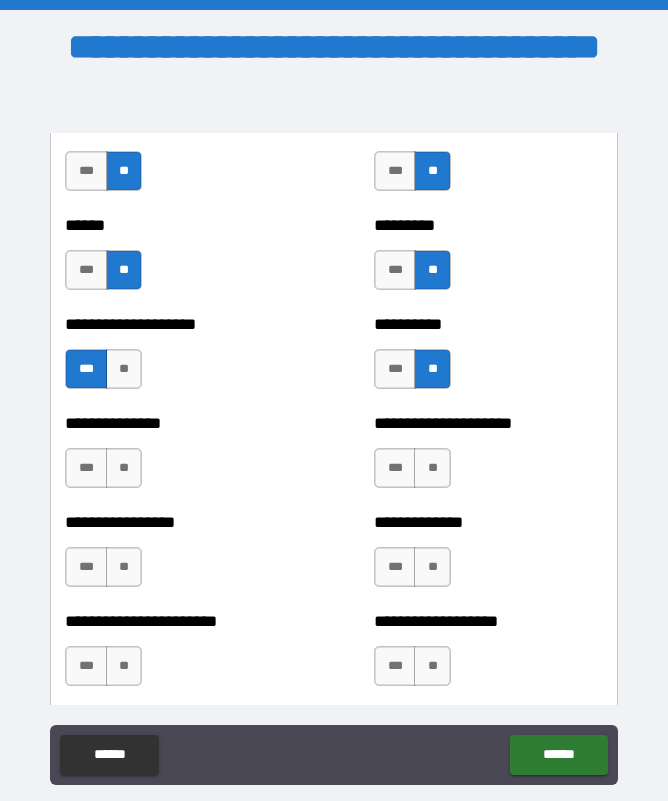 click on "**" at bounding box center [124, 468] 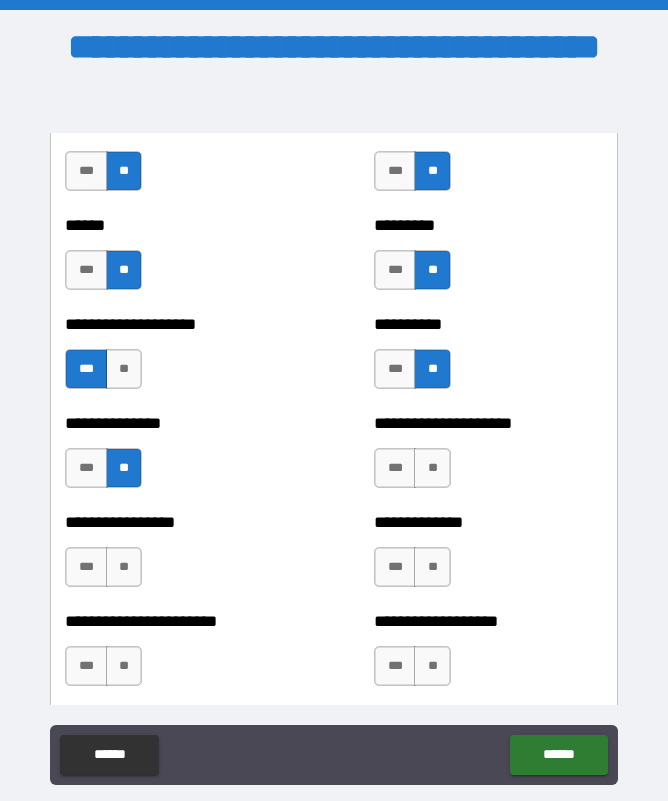 click on "***" at bounding box center (86, 567) 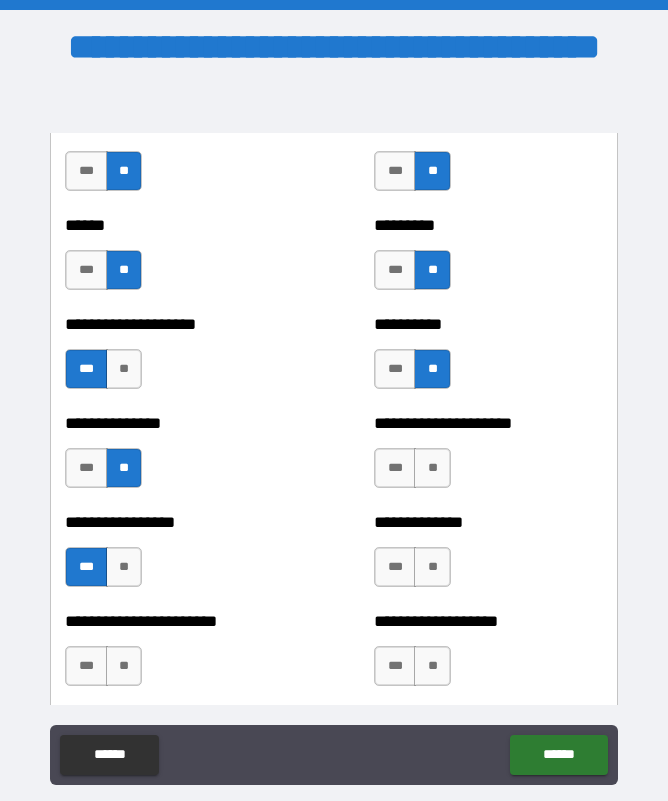 click on "**" at bounding box center (124, 567) 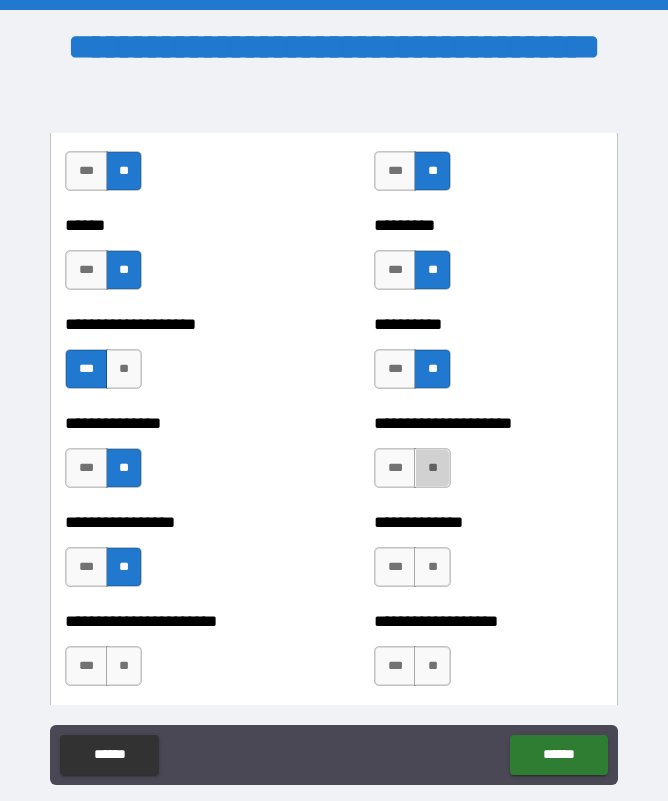 click on "**" at bounding box center (432, 468) 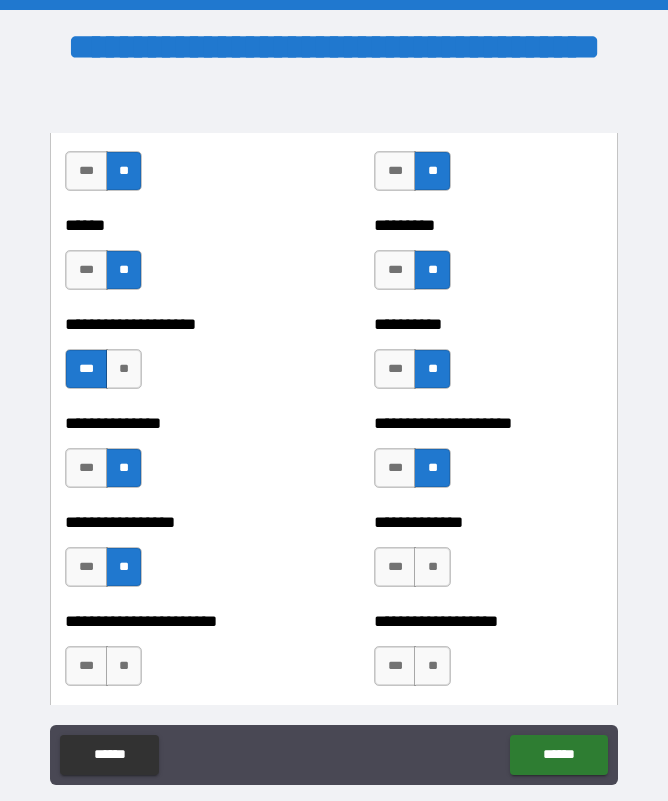 click on "**" at bounding box center (432, 567) 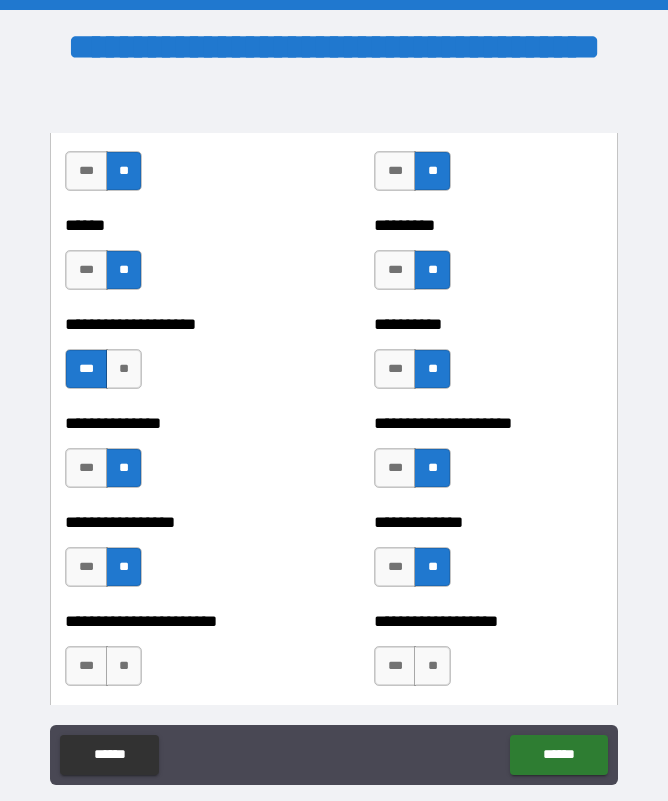 click on "**" at bounding box center (432, 666) 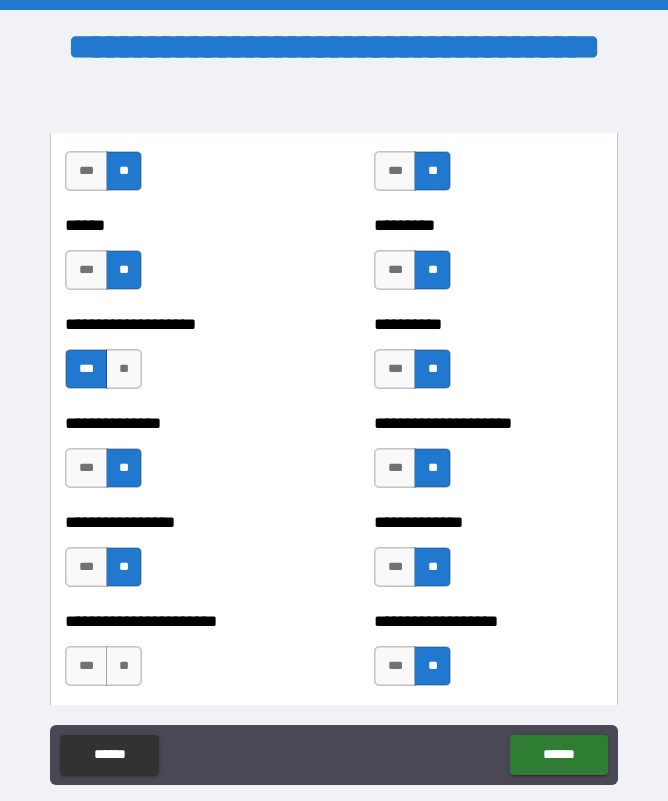 click on "**" at bounding box center (124, 666) 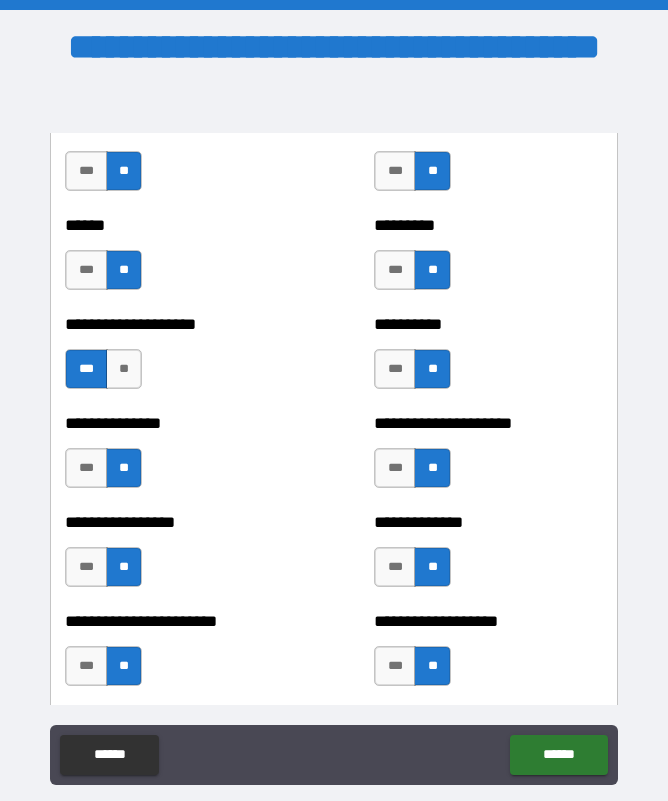 click on "***" at bounding box center (86, 666) 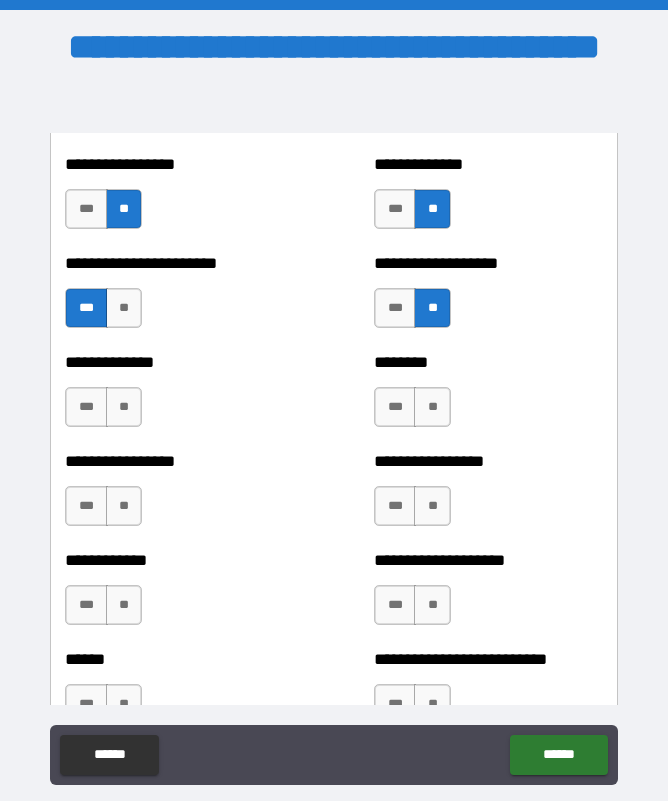 scroll, scrollTop: 3695, scrollLeft: 0, axis: vertical 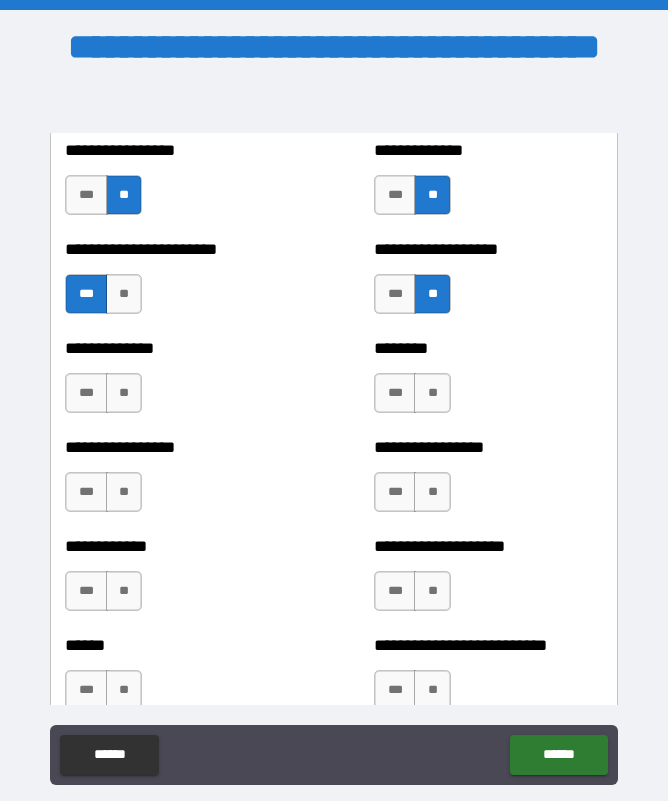 click on "**" at bounding box center (124, 393) 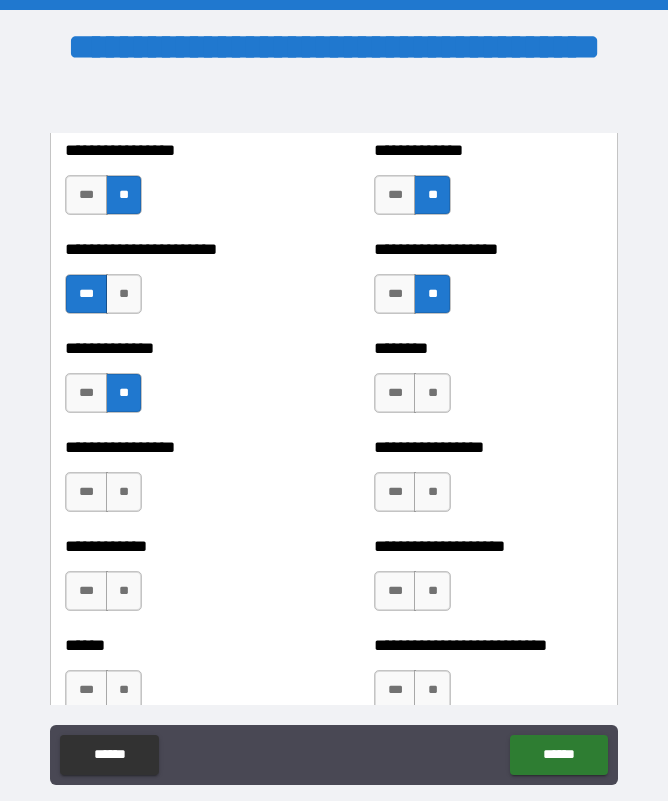 click on "**" at bounding box center [432, 393] 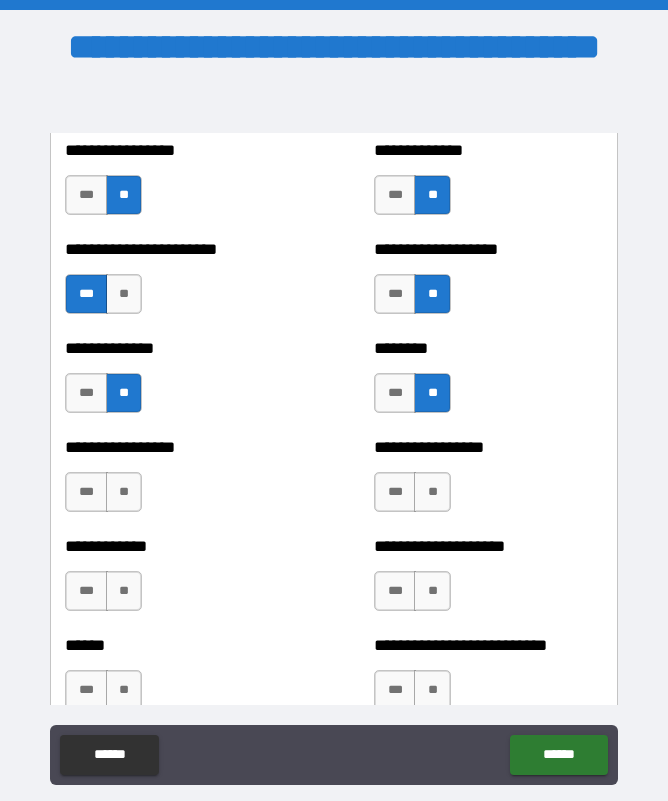 click on "**" at bounding box center [124, 492] 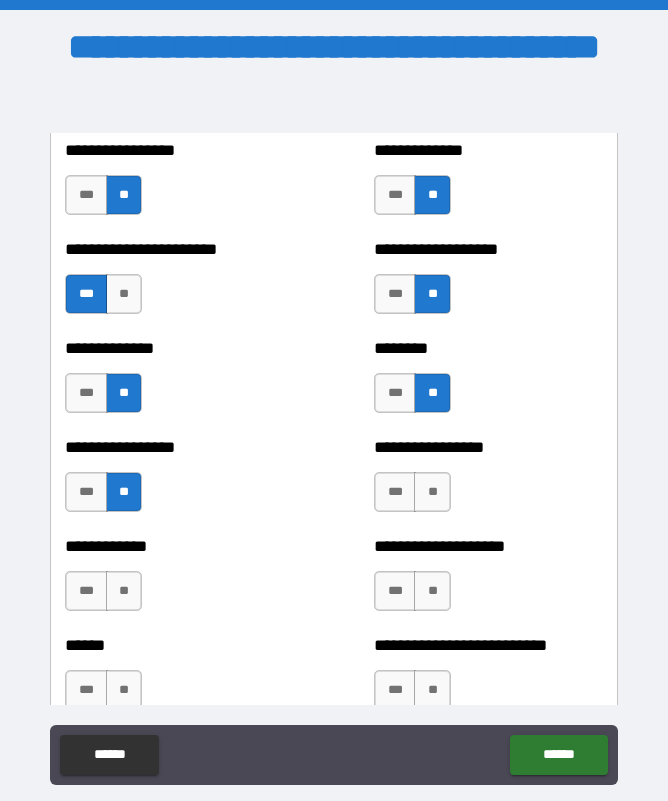 click on "**" at bounding box center [432, 492] 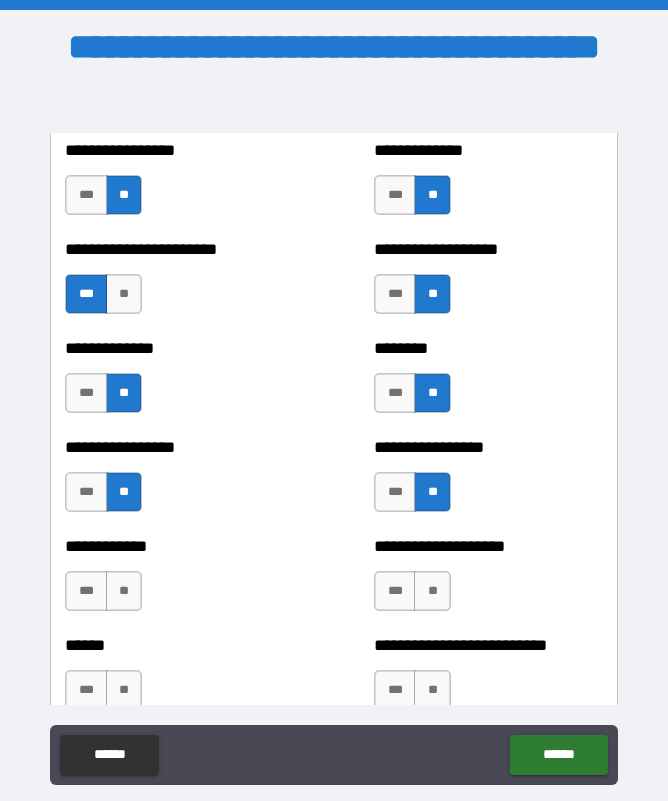 click on "**" at bounding box center [124, 591] 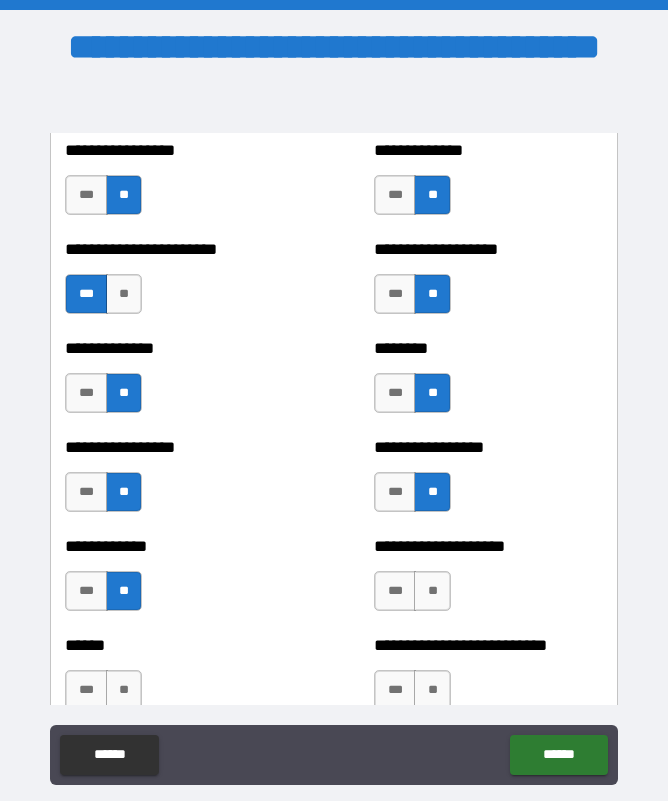 click on "**" at bounding box center [432, 591] 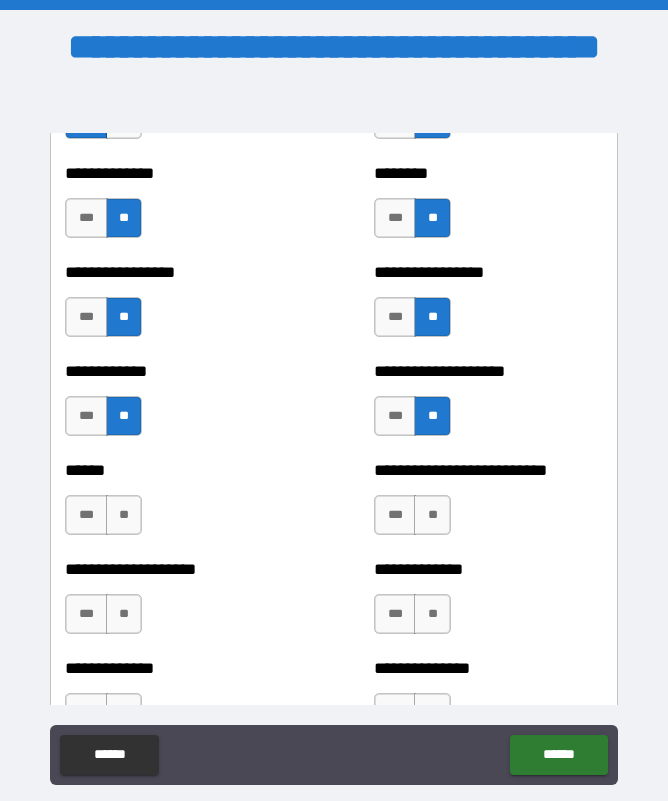 scroll, scrollTop: 3870, scrollLeft: 0, axis: vertical 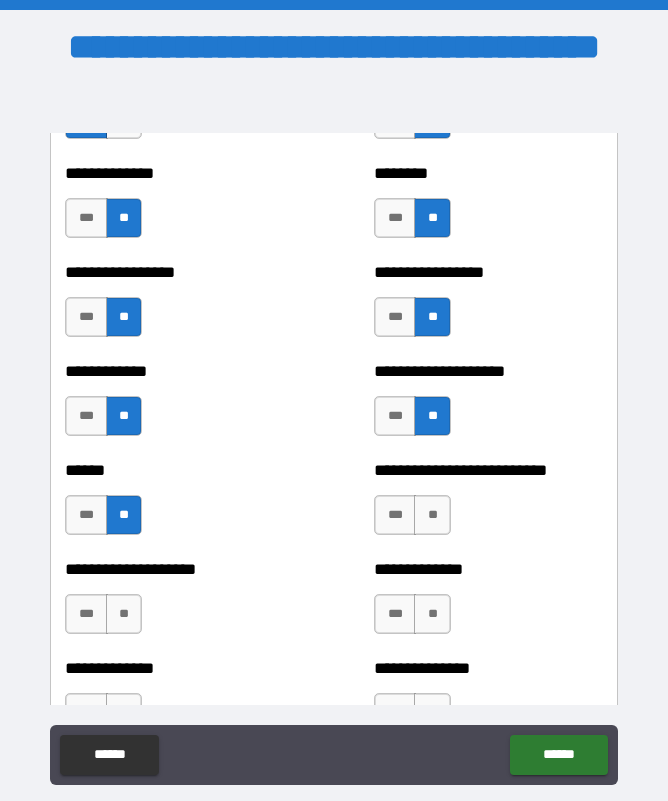 click on "**" at bounding box center (432, 515) 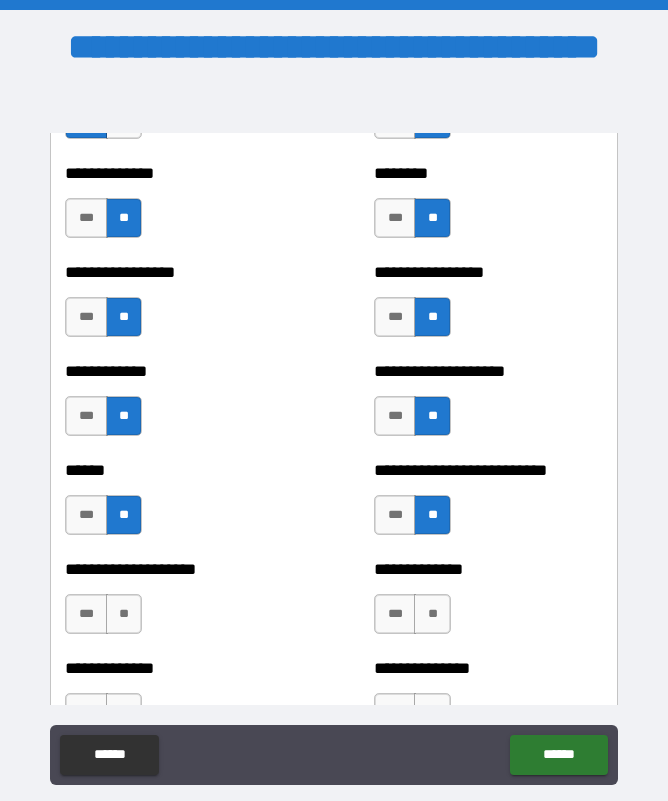 click on "**" at bounding box center (124, 614) 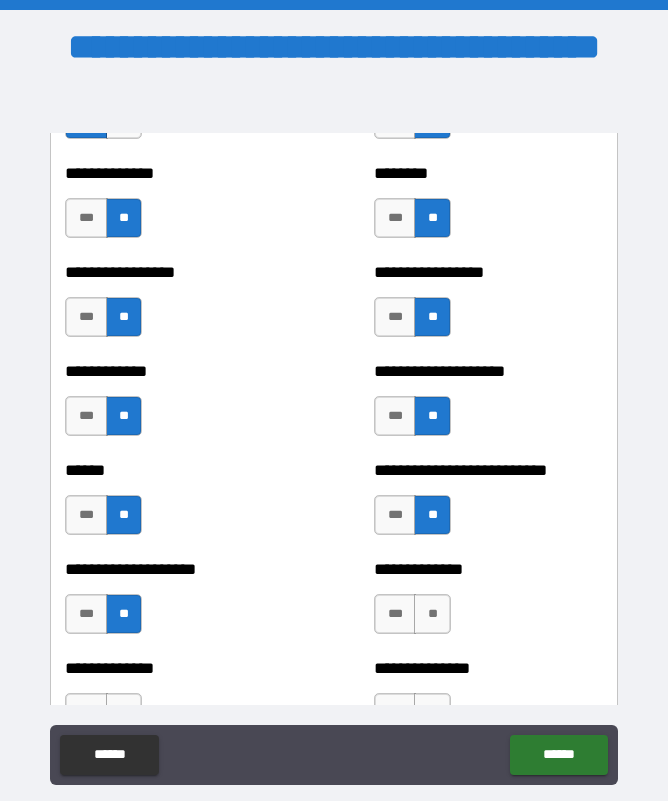 click on "**" at bounding box center (432, 614) 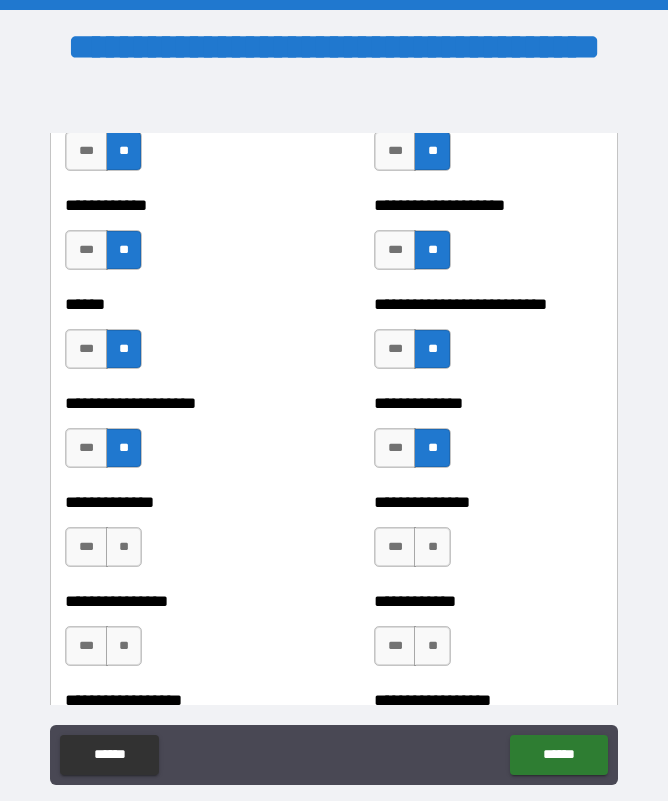 scroll, scrollTop: 4041, scrollLeft: 0, axis: vertical 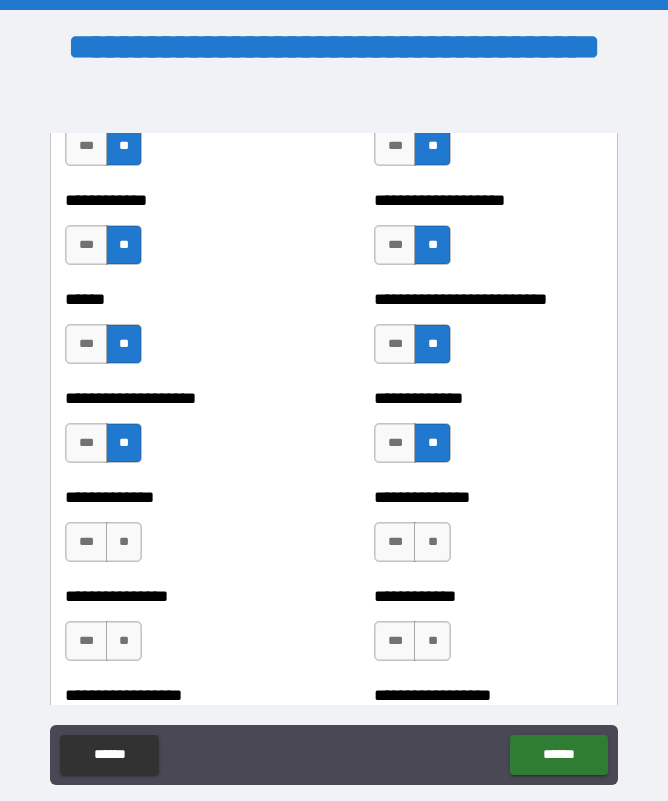 click on "**" at bounding box center [124, 542] 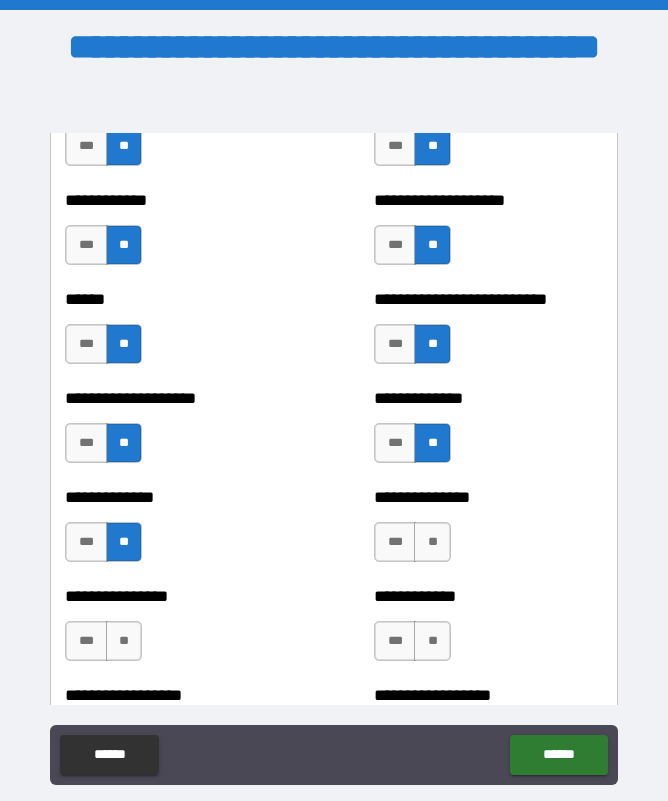 click on "**" at bounding box center (432, 542) 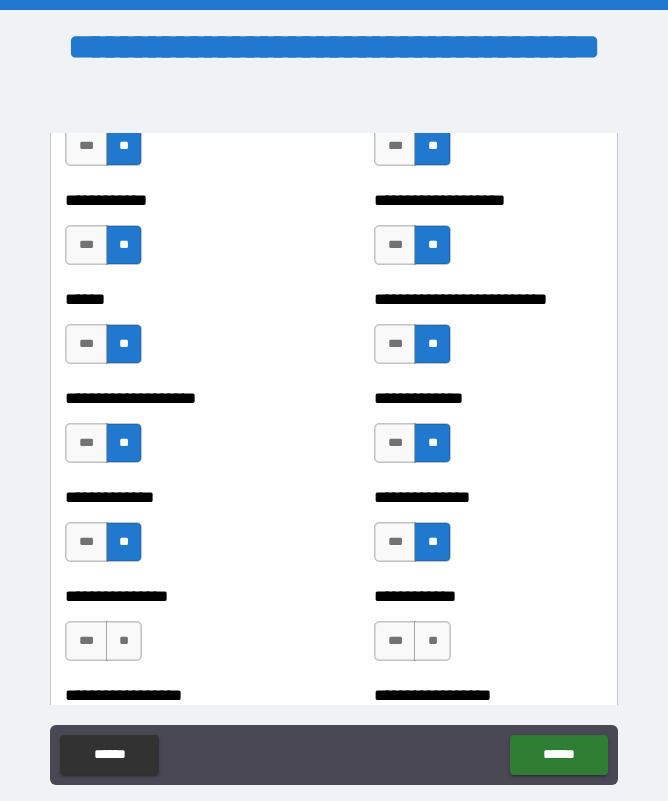 click on "**" at bounding box center [124, 641] 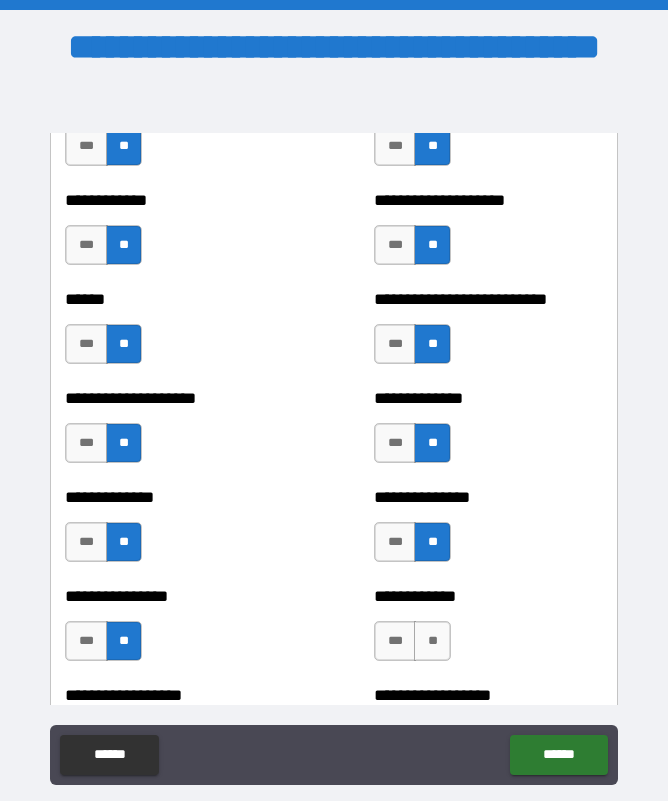 click on "**" at bounding box center [432, 641] 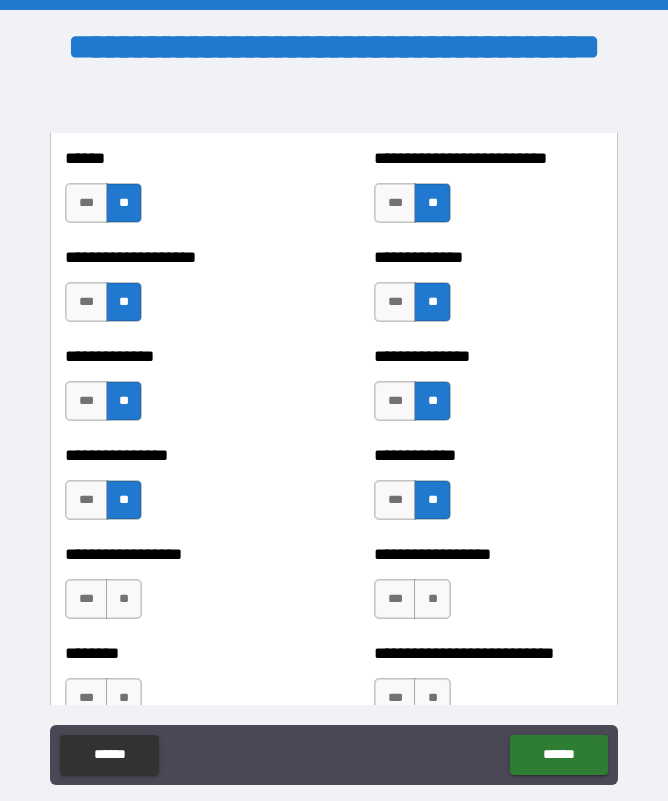 scroll, scrollTop: 4237, scrollLeft: 0, axis: vertical 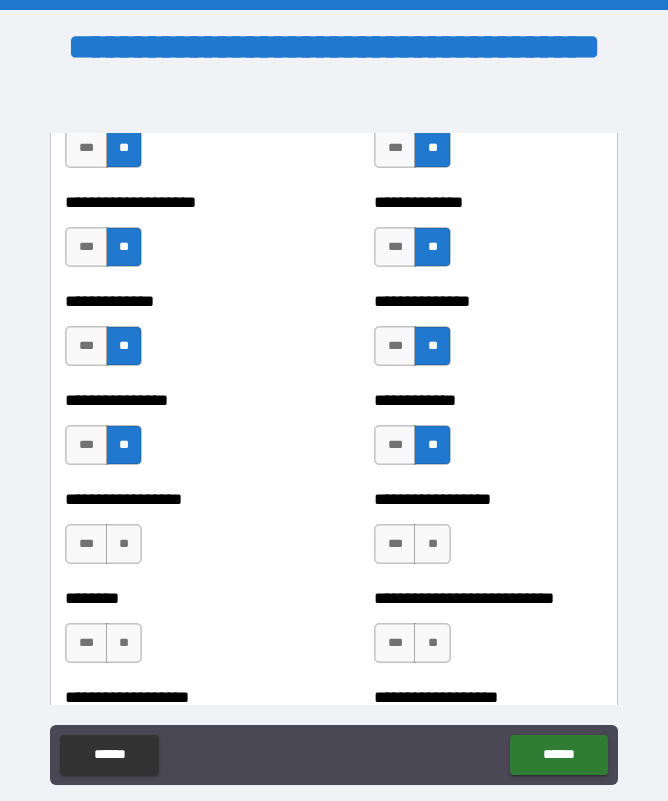 click on "**" at bounding box center [124, 544] 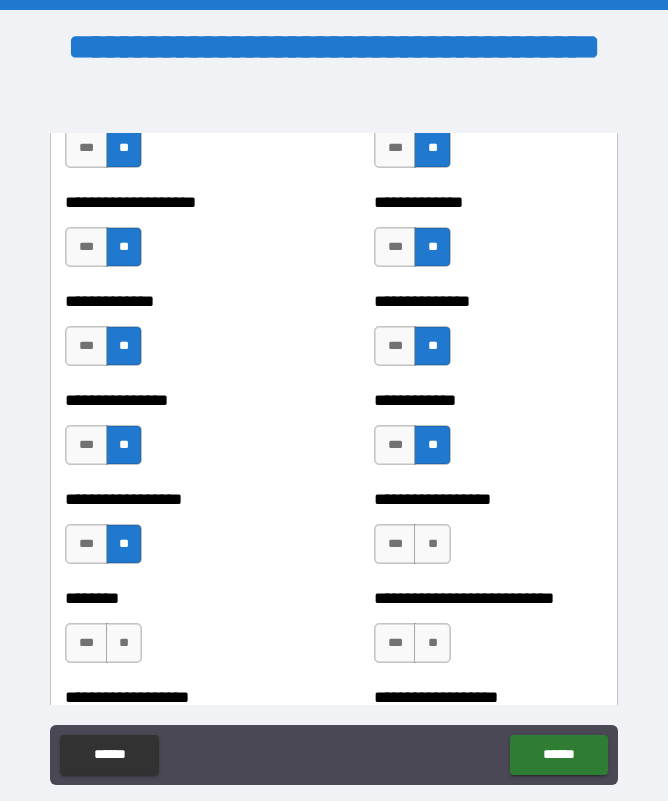 click on "**" at bounding box center (432, 544) 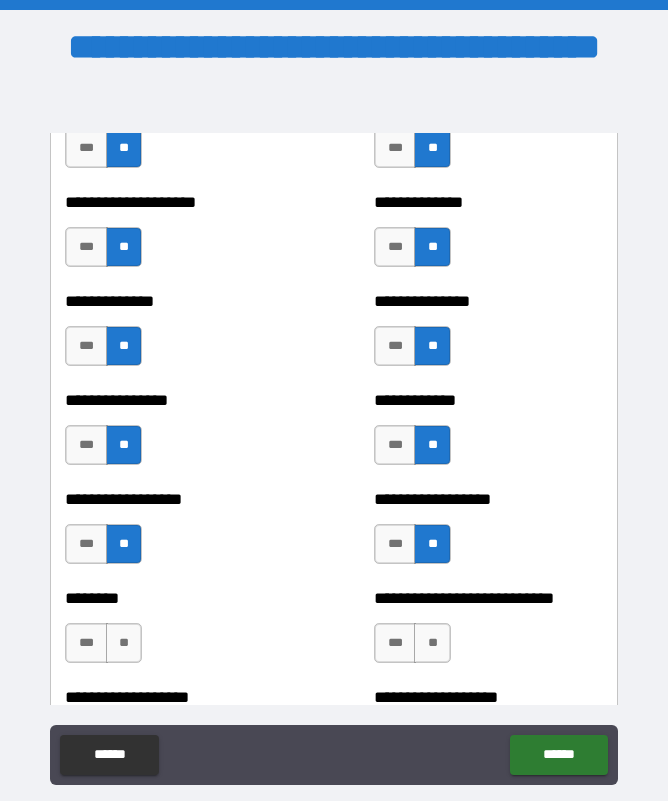 click on "**" at bounding box center (432, 643) 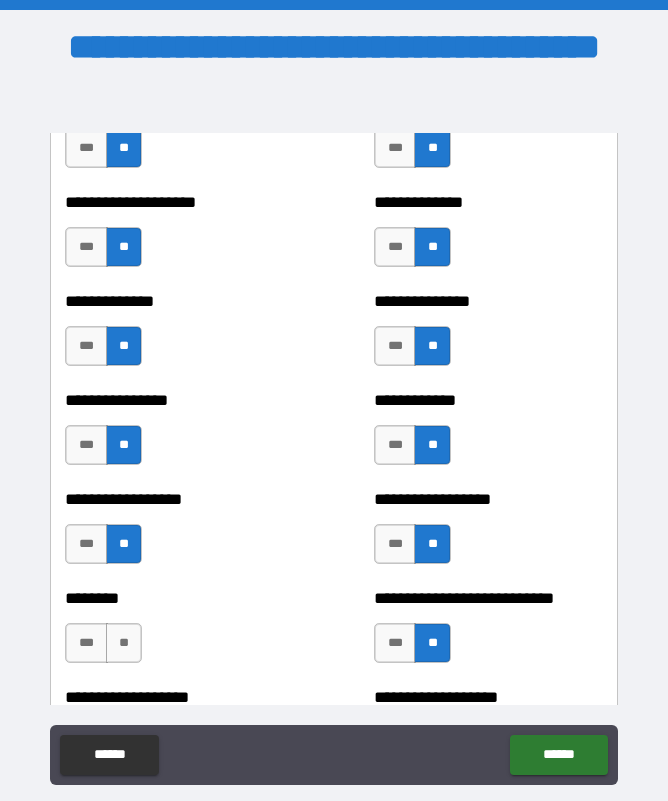 click on "**" at bounding box center (124, 643) 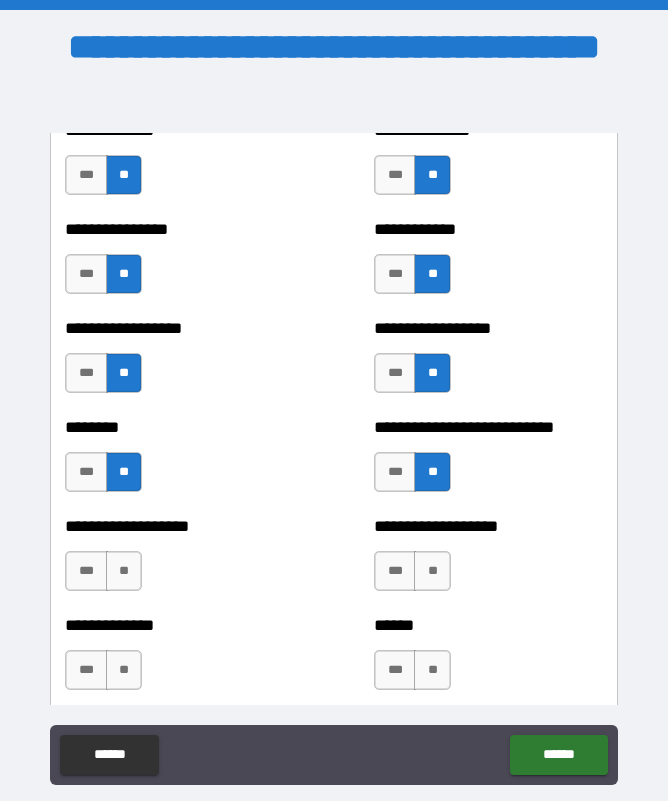 scroll, scrollTop: 4456, scrollLeft: 0, axis: vertical 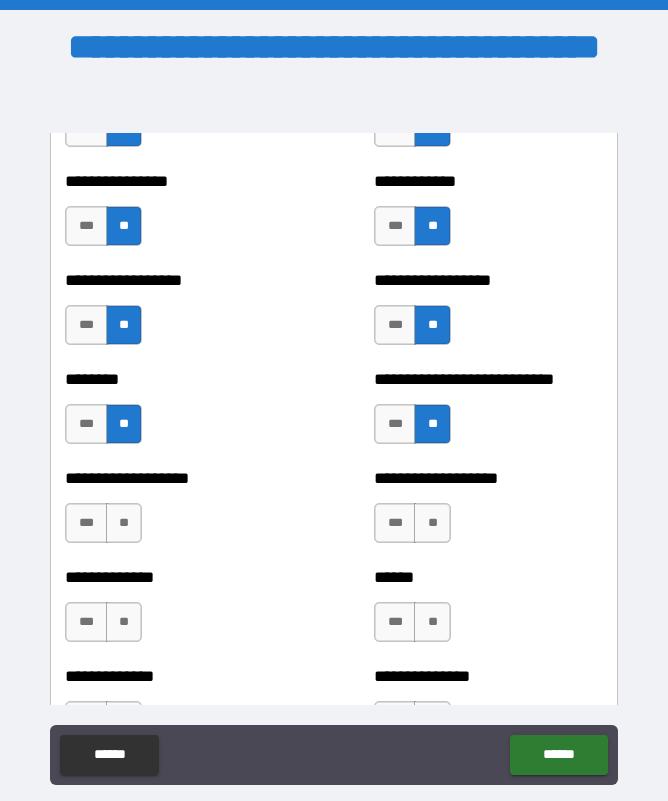 click on "**" at bounding box center [124, 523] 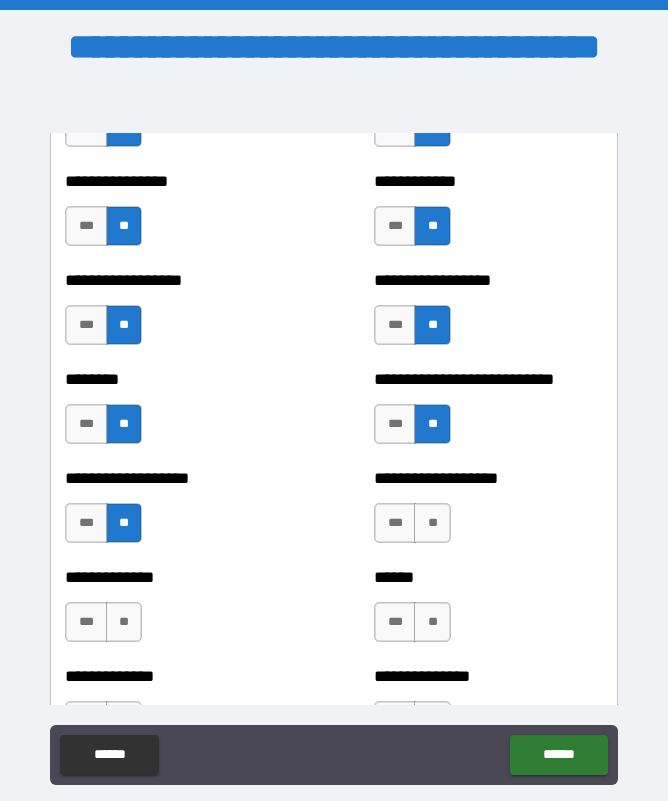 click on "**" at bounding box center (432, 523) 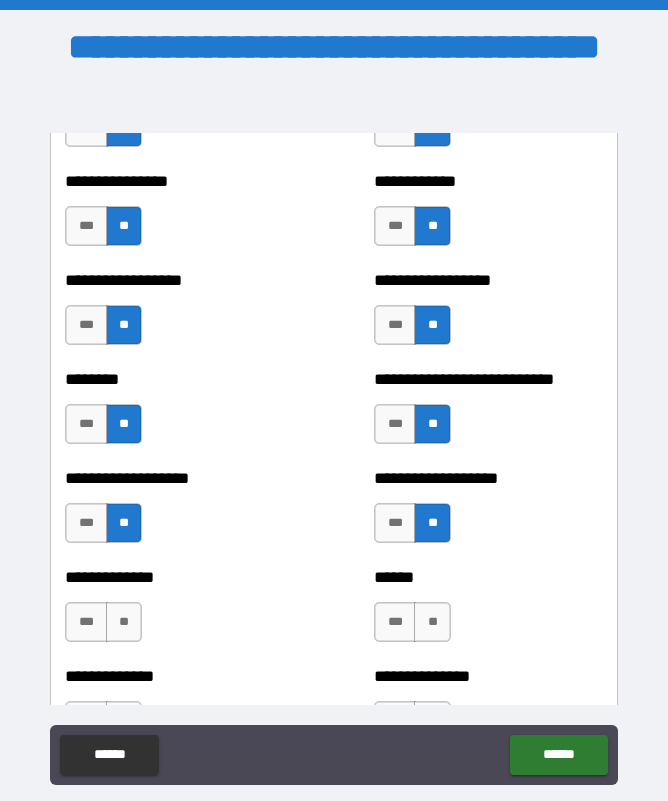 click on "***" at bounding box center [395, 622] 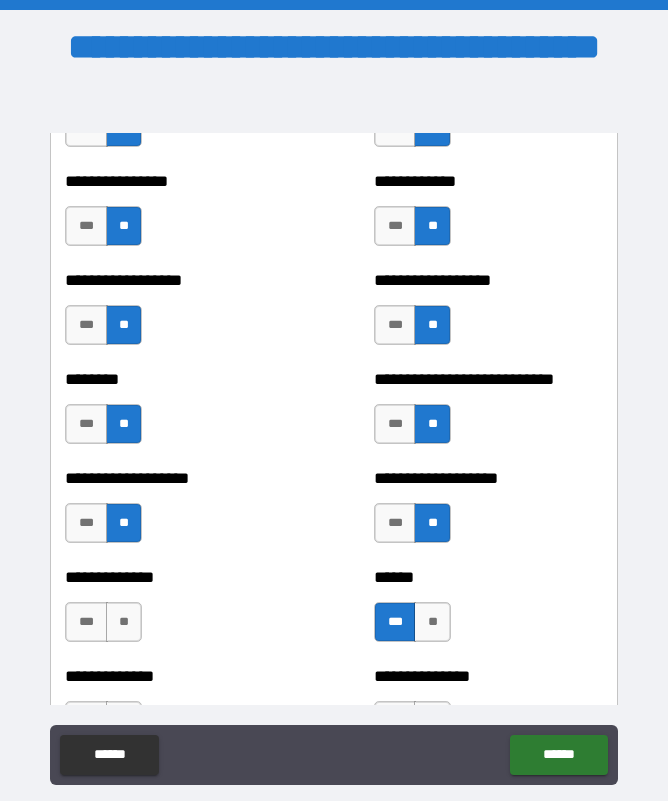click on "**" at bounding box center [124, 622] 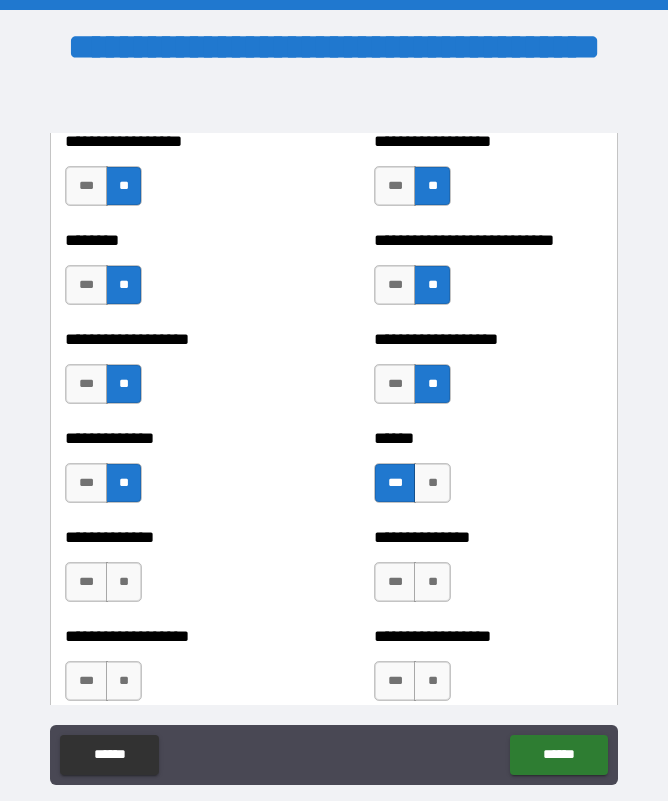 scroll, scrollTop: 4617, scrollLeft: 0, axis: vertical 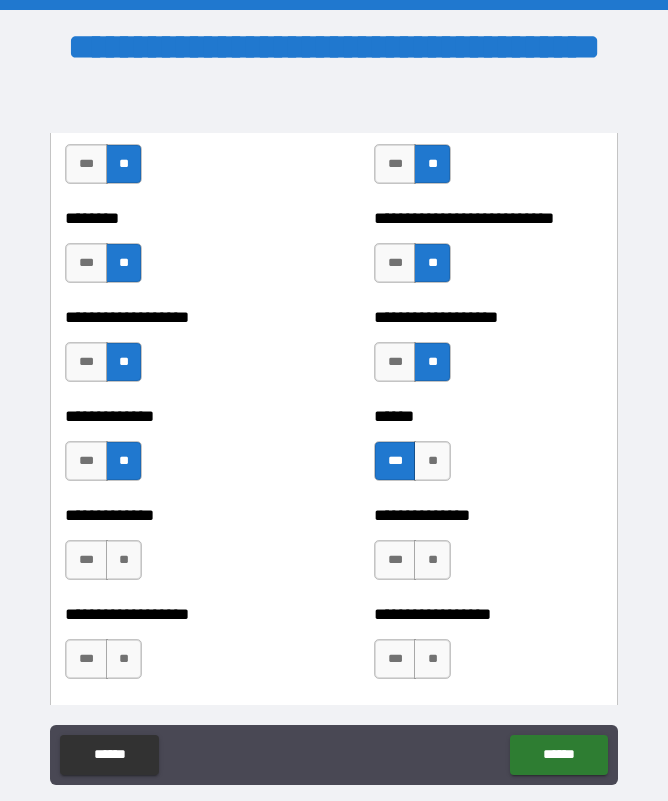 click on "**" at bounding box center [124, 560] 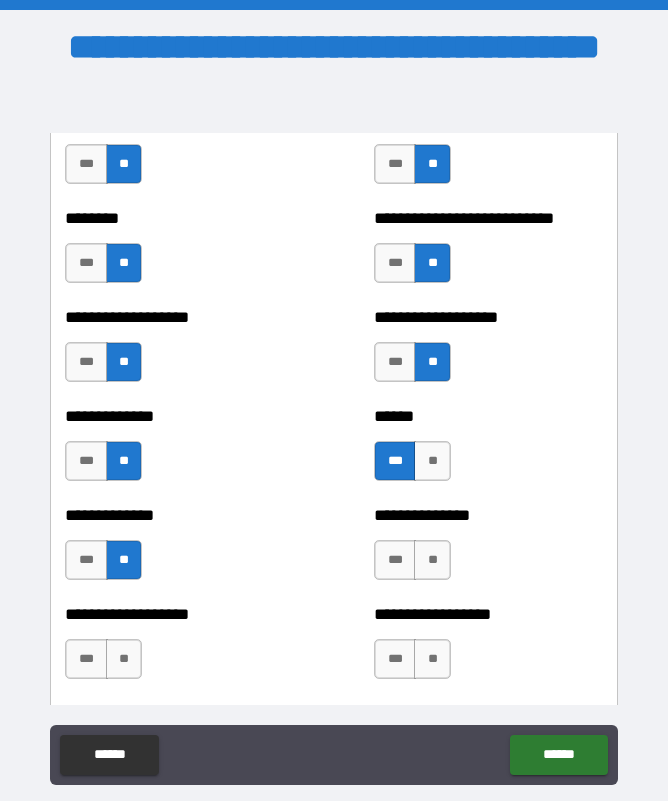 click on "**" at bounding box center (432, 560) 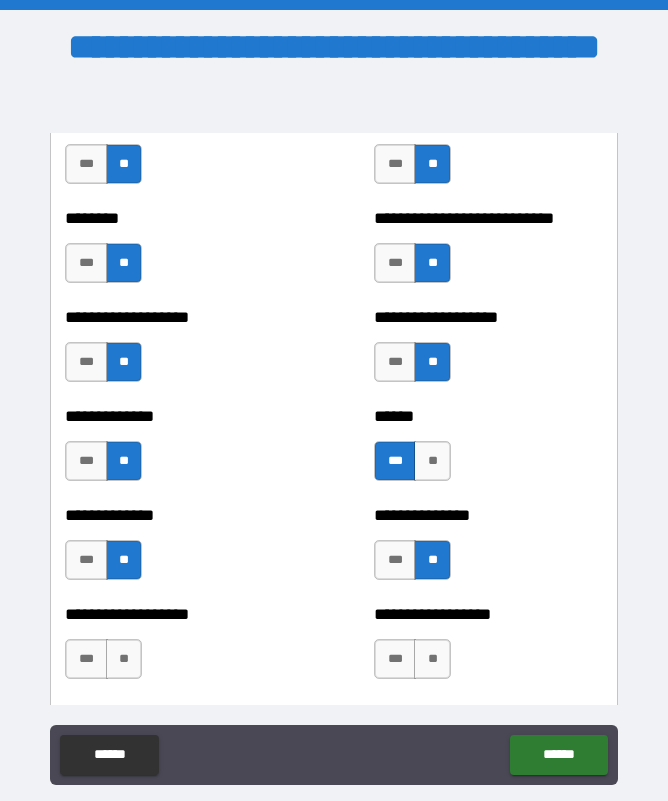click on "**" at bounding box center [432, 659] 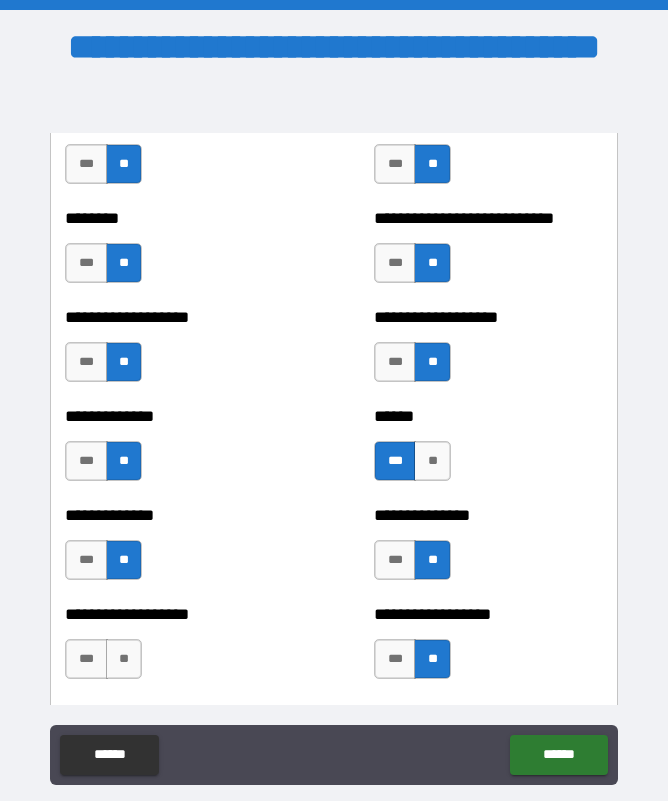 click on "**" at bounding box center [124, 659] 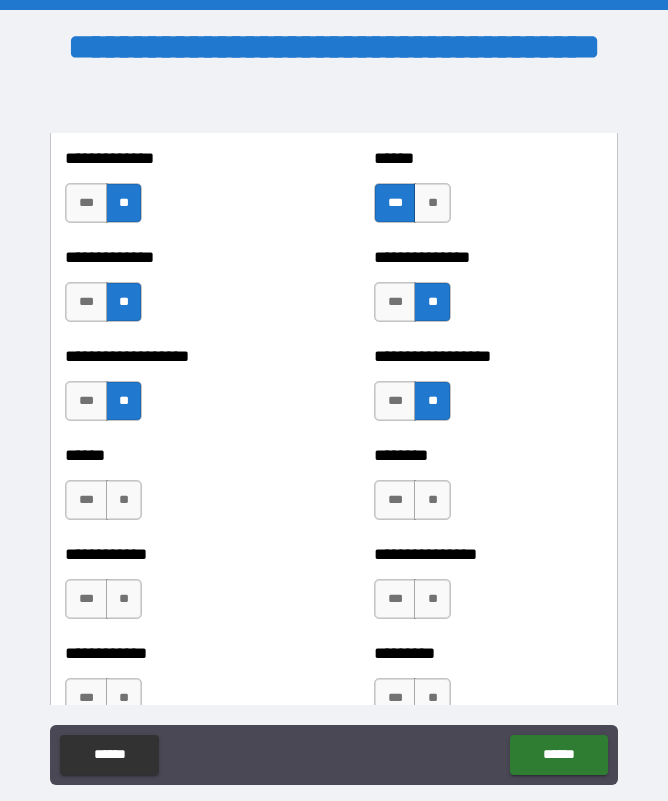 scroll, scrollTop: 4886, scrollLeft: 0, axis: vertical 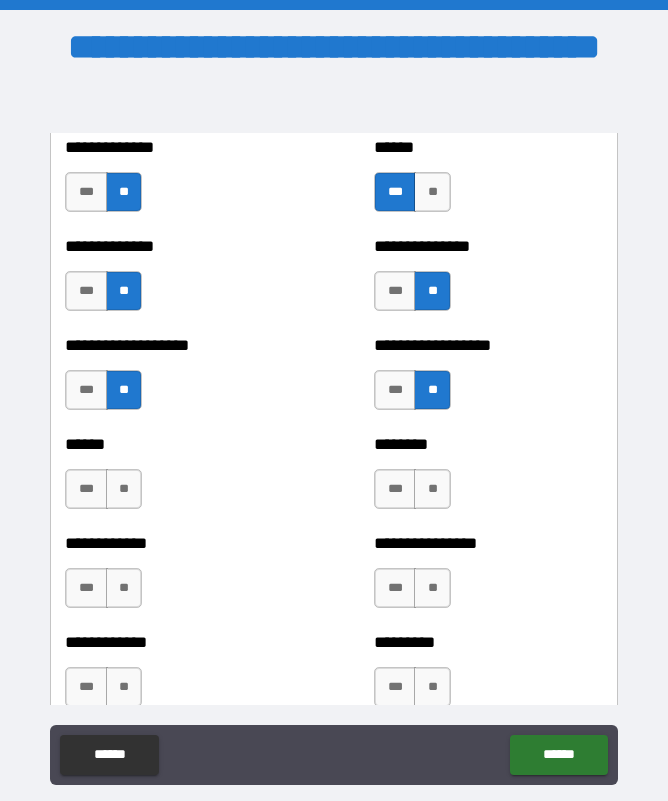 click on "**" at bounding box center [124, 489] 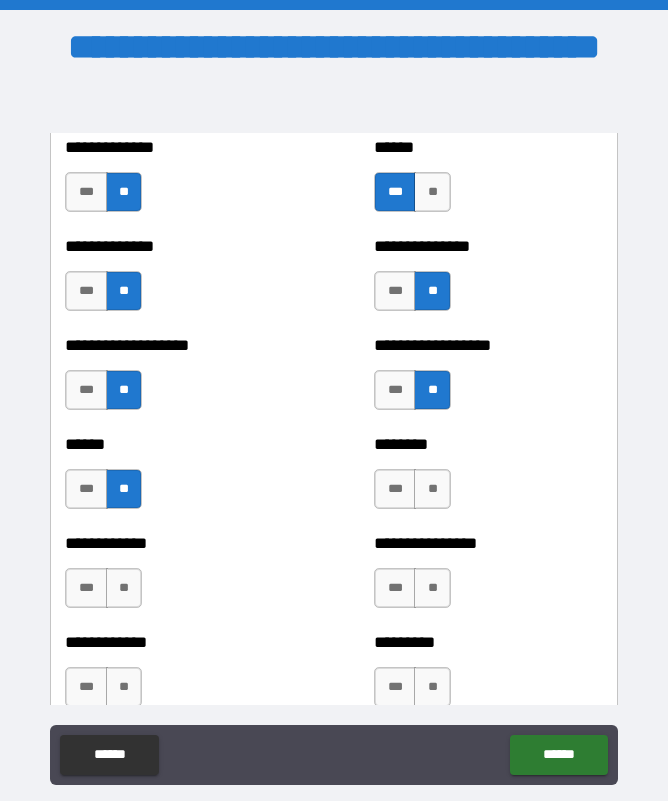 click on "**" at bounding box center [432, 489] 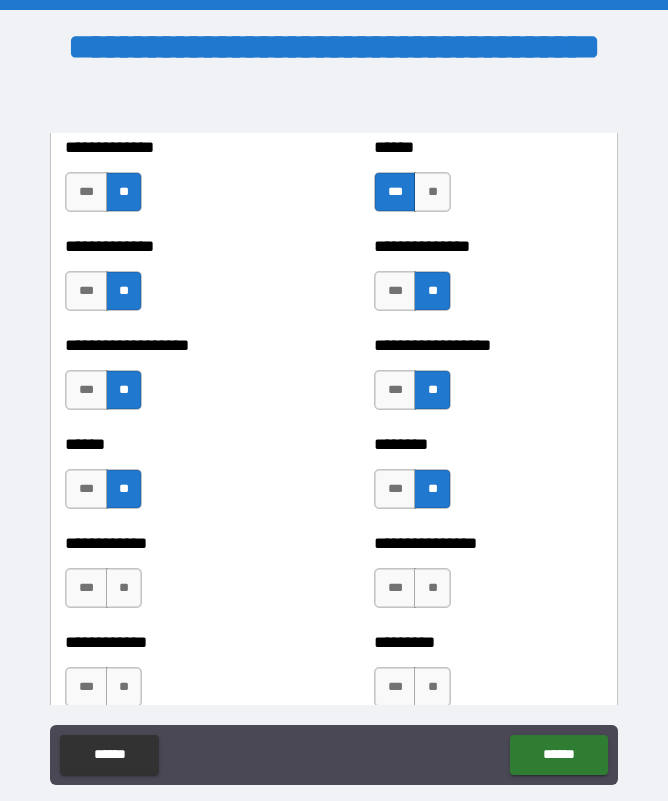 click on "**" at bounding box center [432, 588] 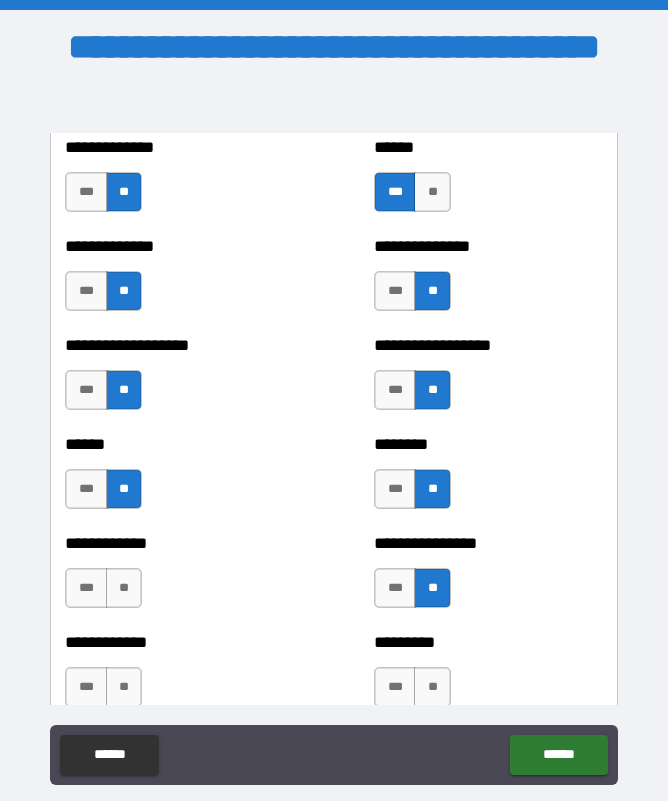 click on "**" at bounding box center (124, 588) 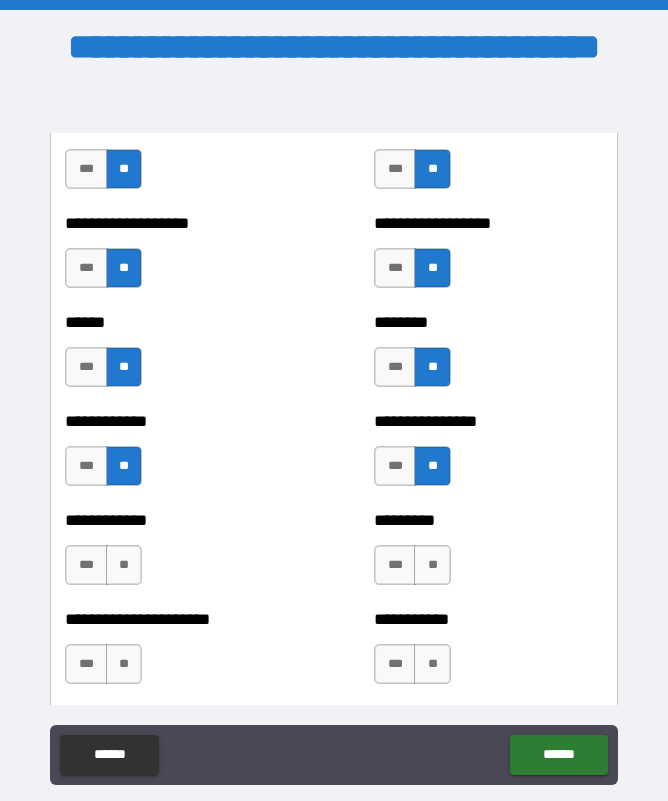 scroll, scrollTop: 5046, scrollLeft: 0, axis: vertical 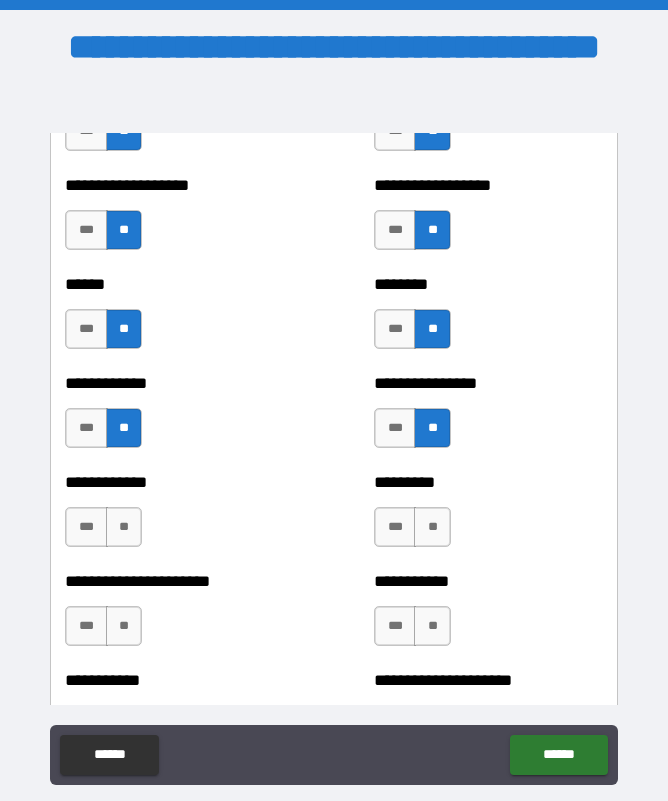 click on "**" at bounding box center [124, 527] 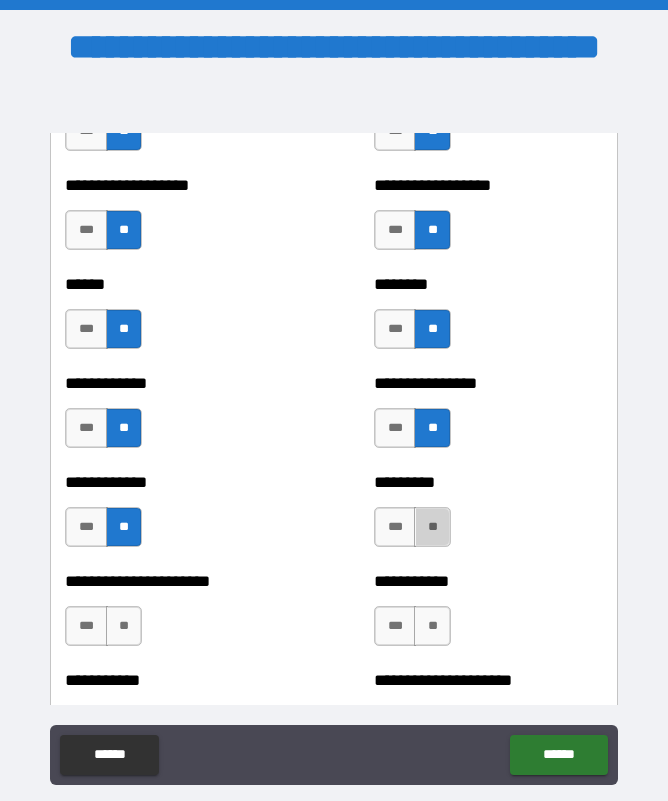 click on "**" at bounding box center [432, 527] 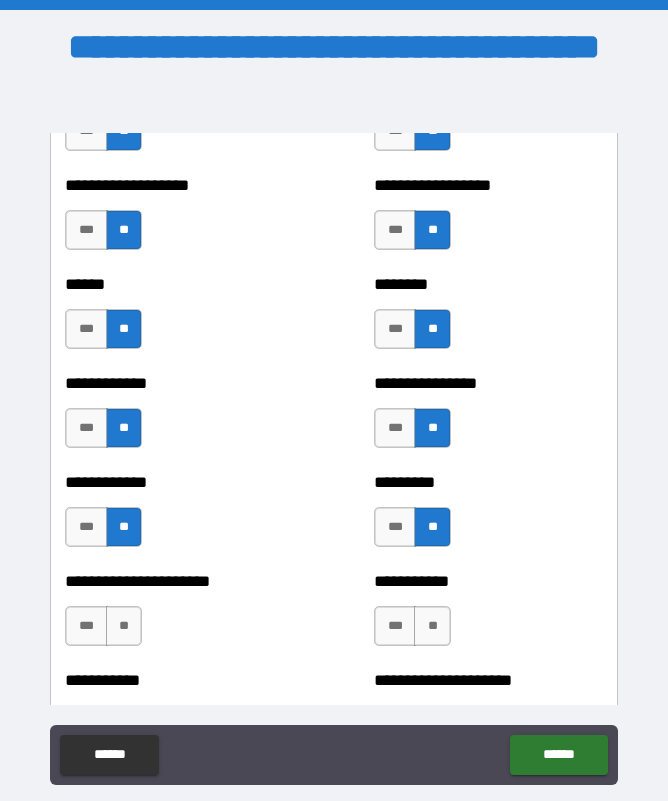 click on "**" at bounding box center [432, 626] 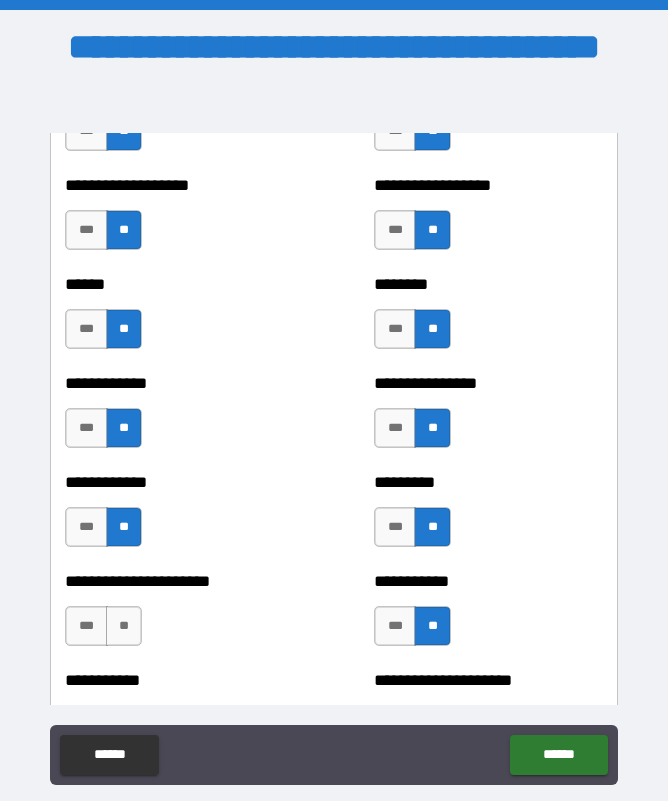 click on "**" at bounding box center [124, 626] 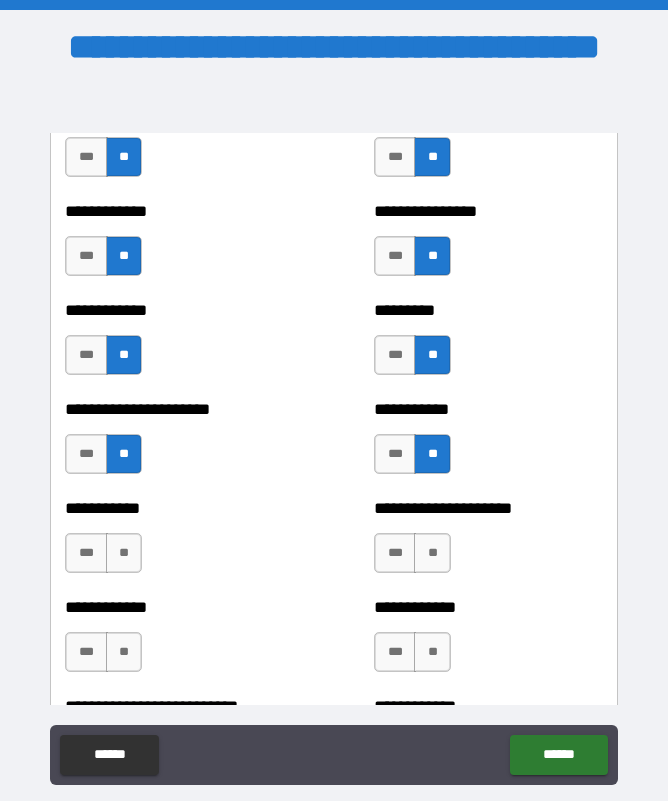 scroll, scrollTop: 5224, scrollLeft: 0, axis: vertical 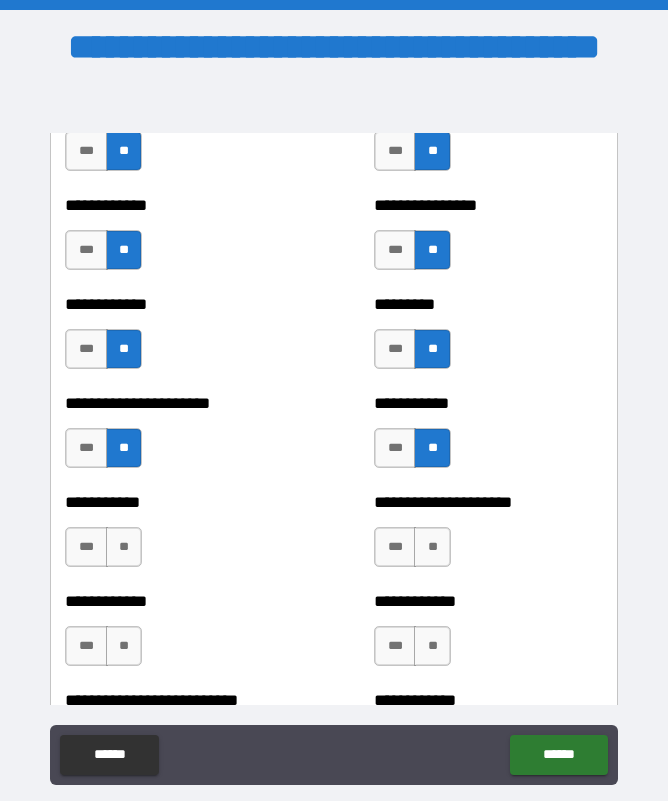 click on "**" at bounding box center [124, 547] 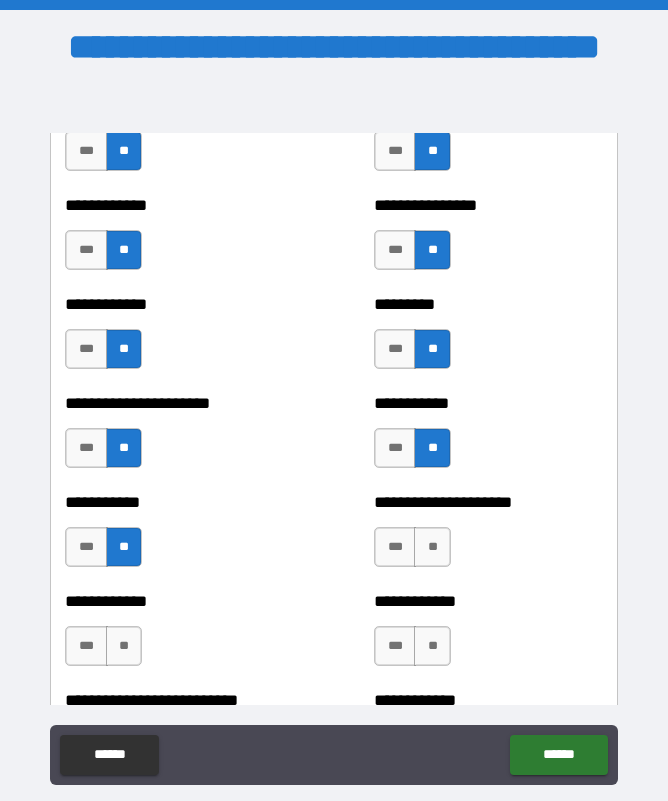 click on "**" at bounding box center [432, 547] 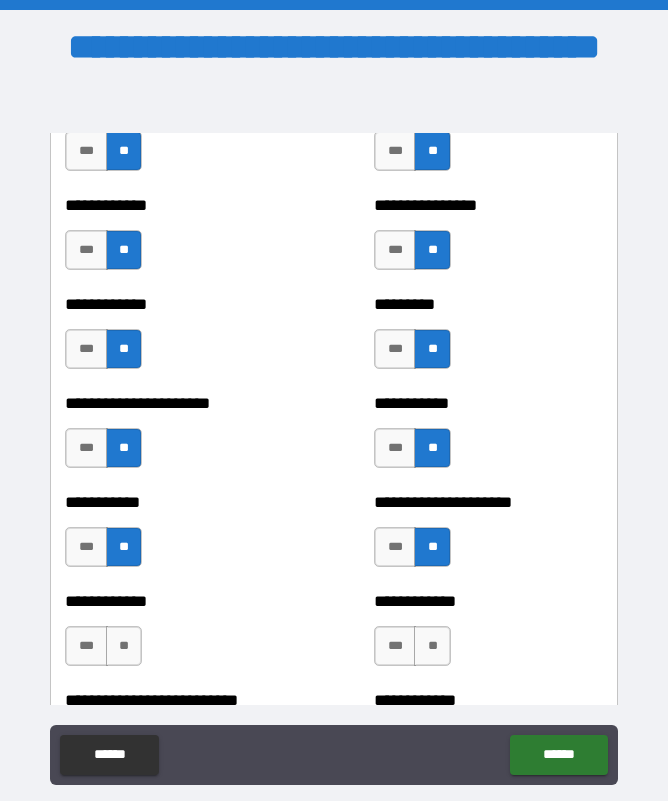 click on "***" at bounding box center (395, 547) 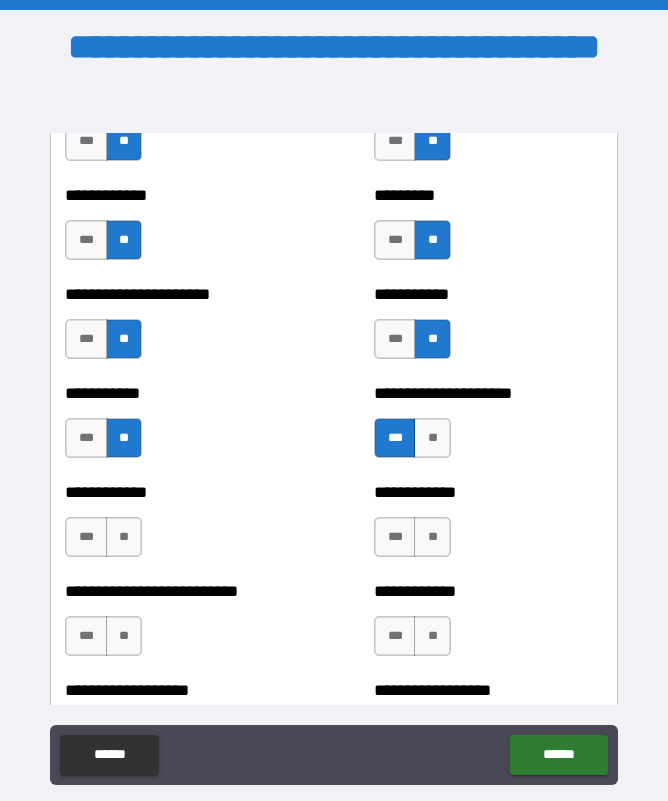 scroll, scrollTop: 5348, scrollLeft: 0, axis: vertical 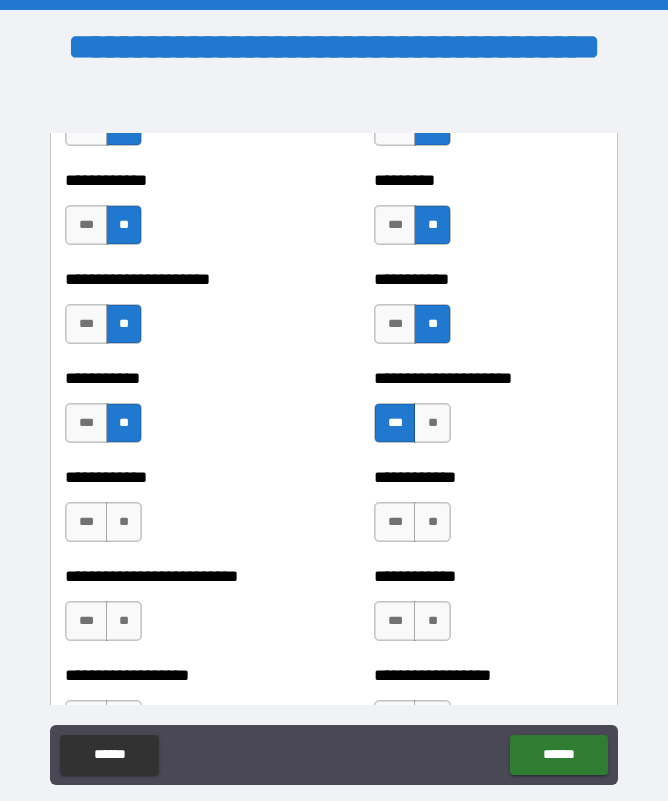 click on "**" at bounding box center (432, 522) 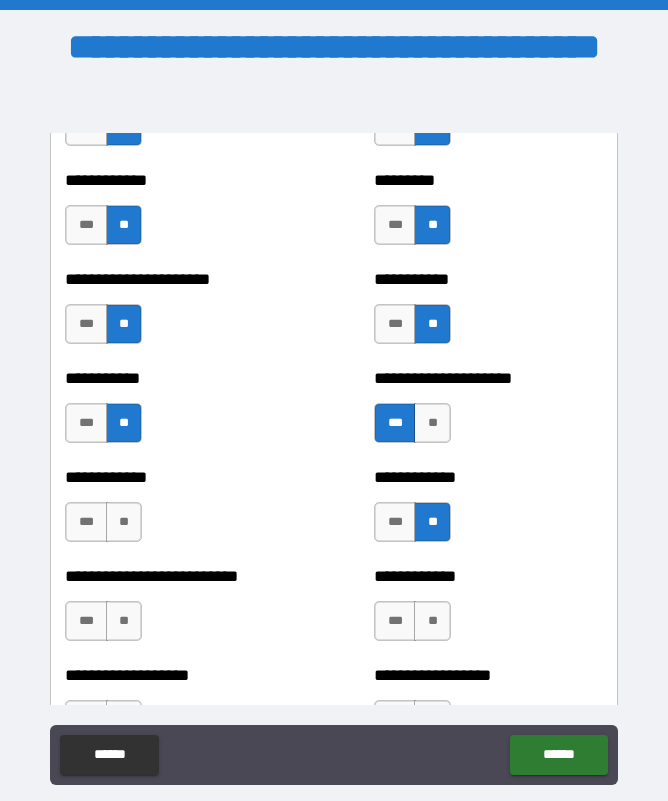 click on "**" at bounding box center [124, 522] 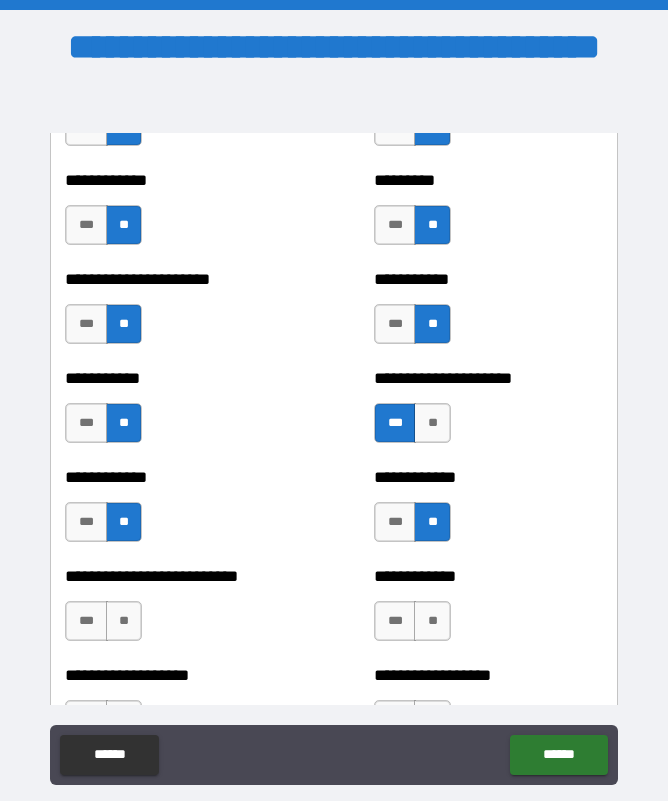 click on "**" at bounding box center [124, 621] 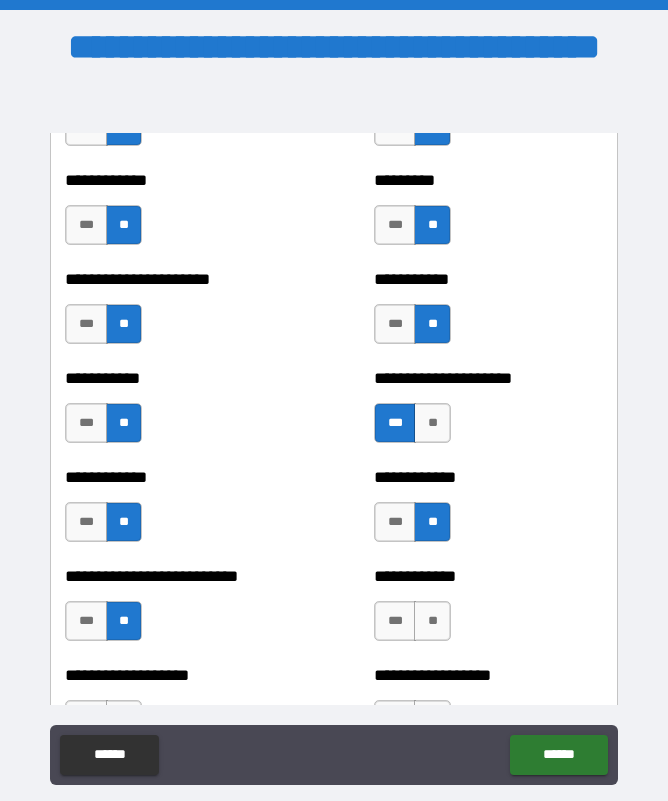 click on "**" at bounding box center [432, 621] 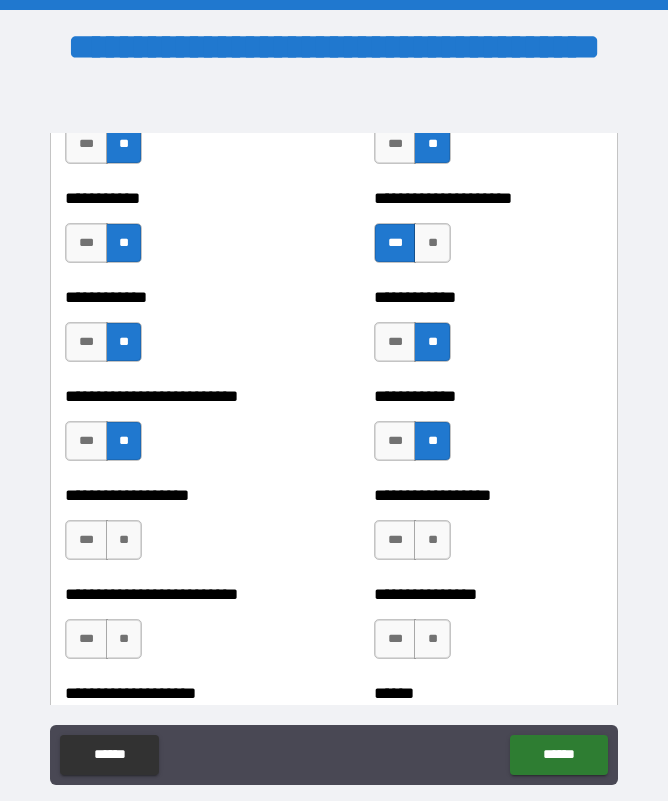scroll, scrollTop: 5529, scrollLeft: 0, axis: vertical 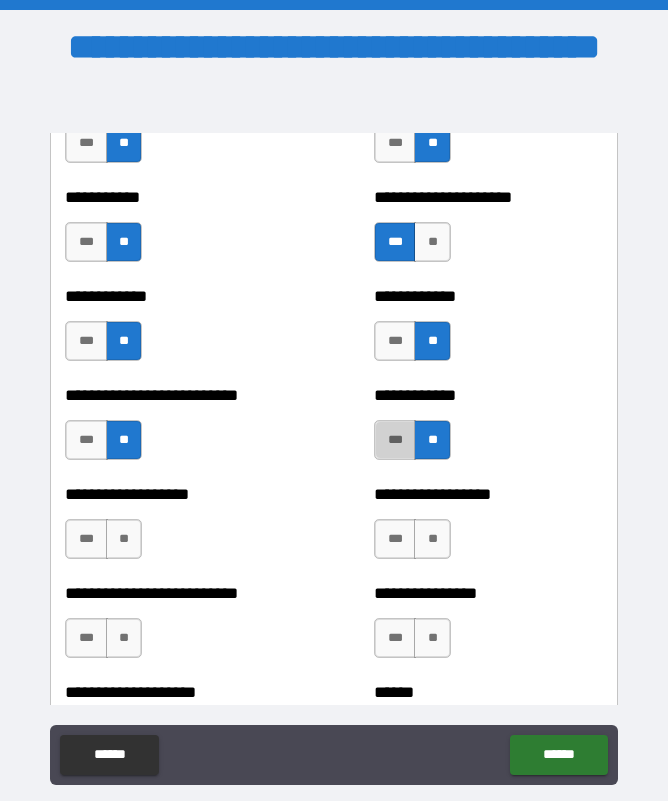 click on "***" at bounding box center (395, 440) 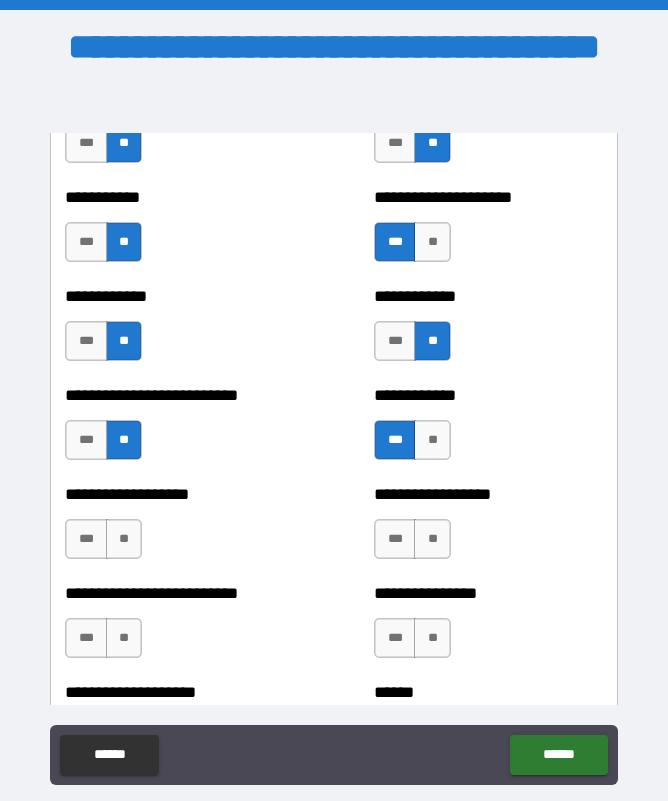 click on "**" at bounding box center (432, 440) 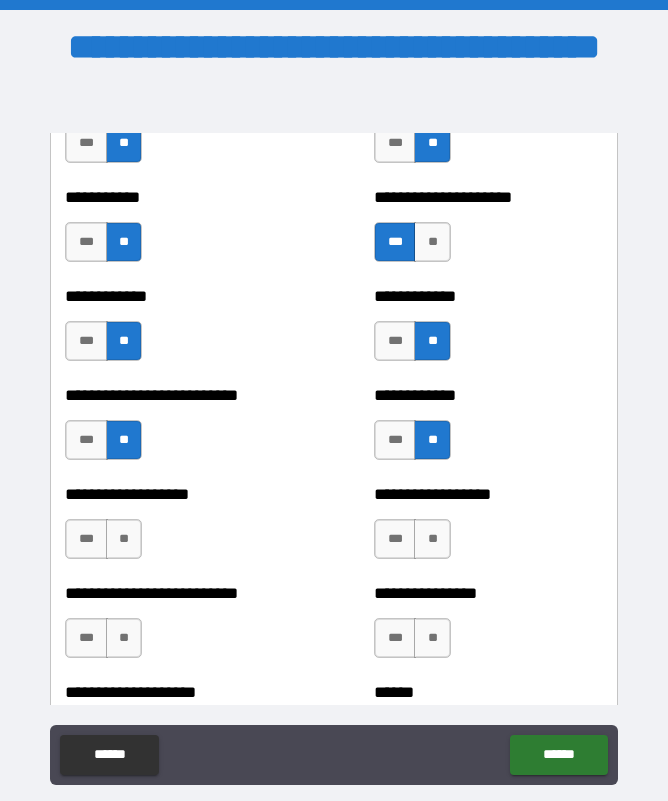 click on "**" at bounding box center [432, 539] 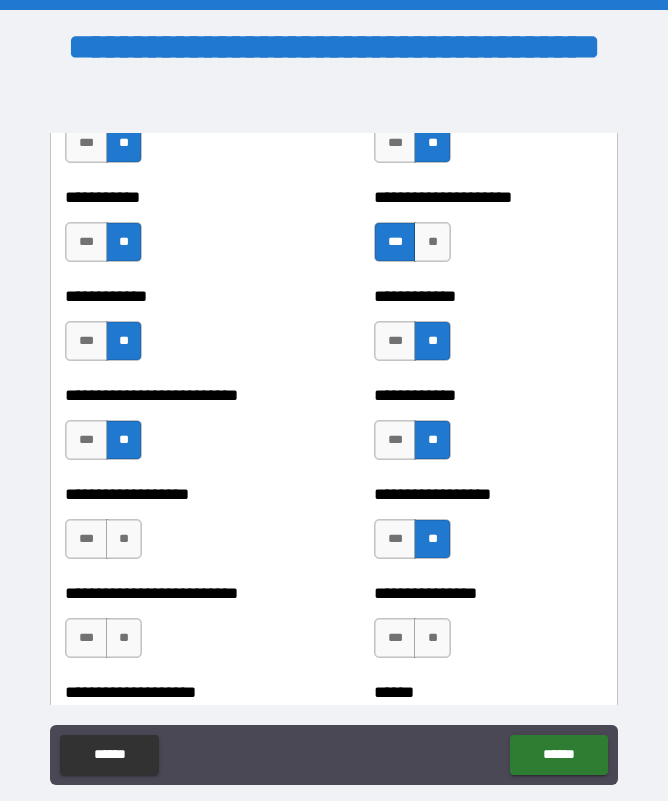 click on "**" at bounding box center [124, 539] 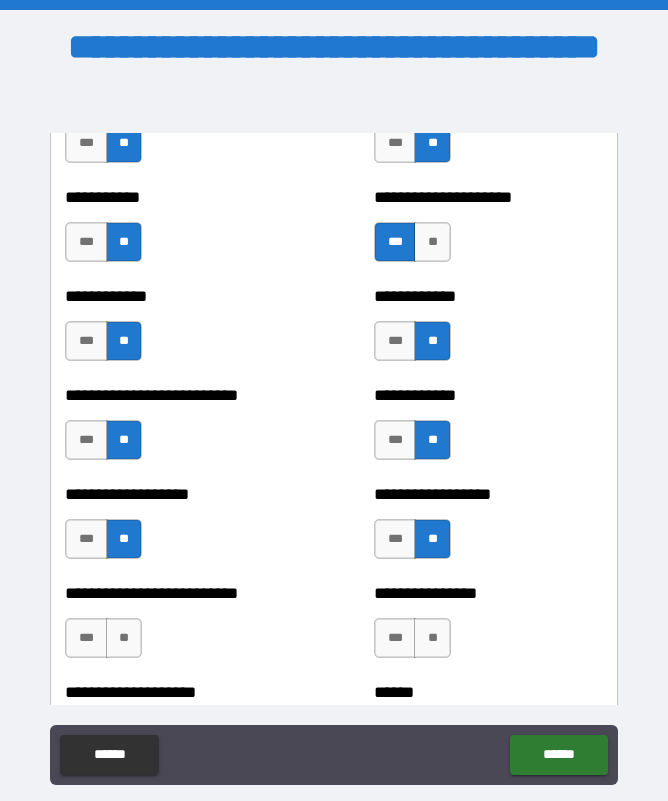 click on "**" at bounding box center (124, 638) 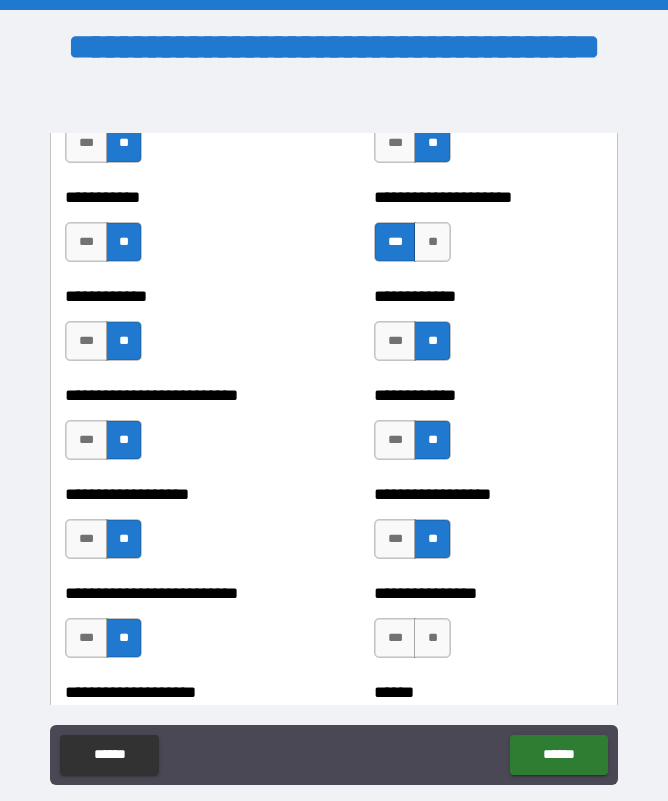 click on "**" at bounding box center [432, 638] 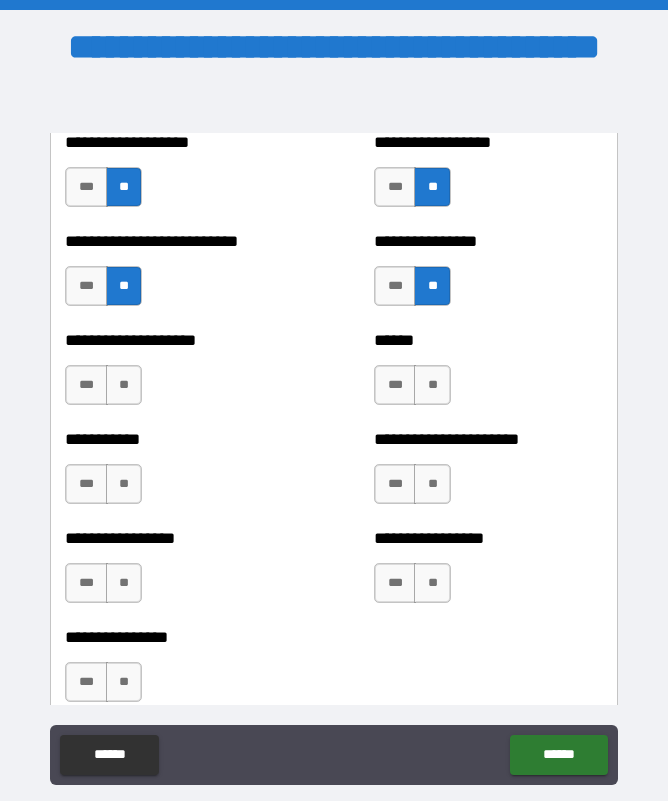 scroll, scrollTop: 5890, scrollLeft: 0, axis: vertical 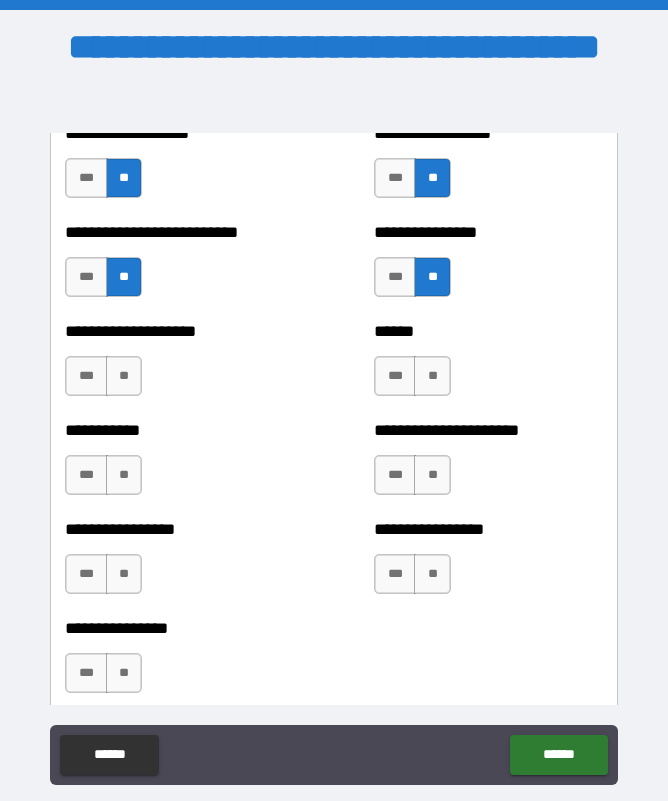 click on "**" at bounding box center (124, 376) 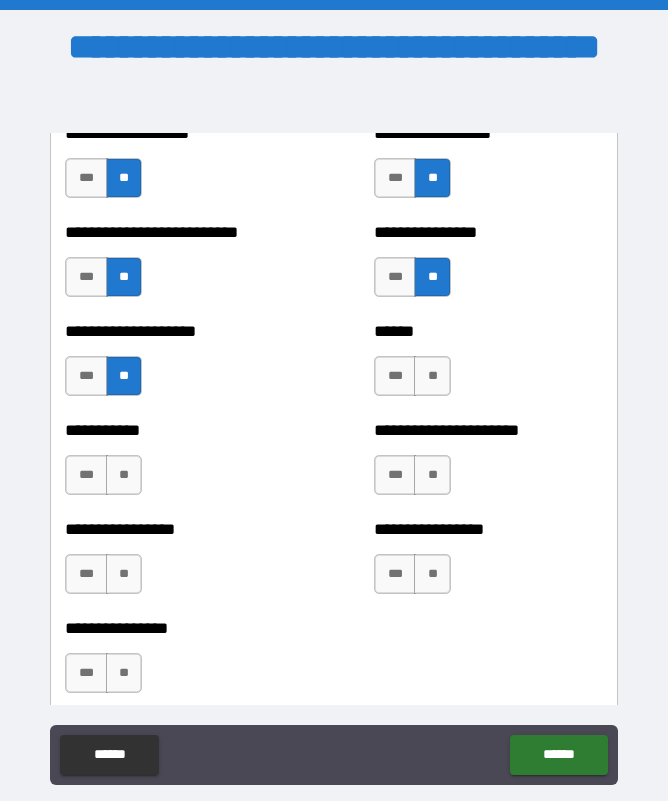 click on "**" at bounding box center [432, 376] 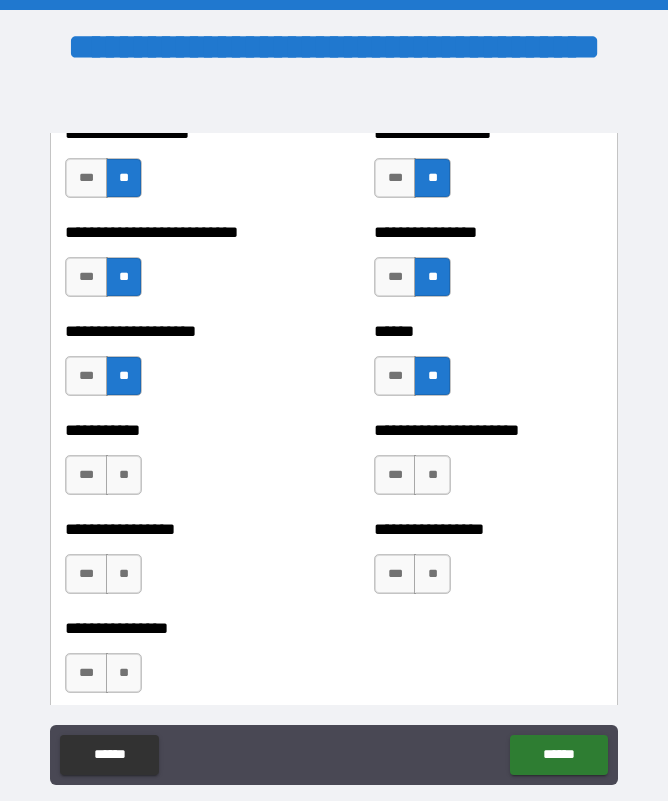 click on "**" at bounding box center (432, 475) 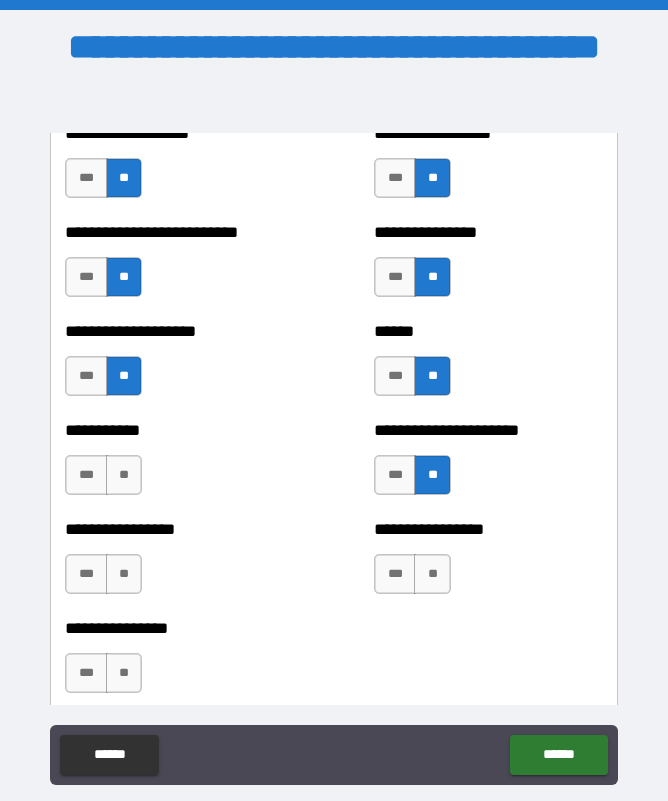 click on "**" at bounding box center [124, 475] 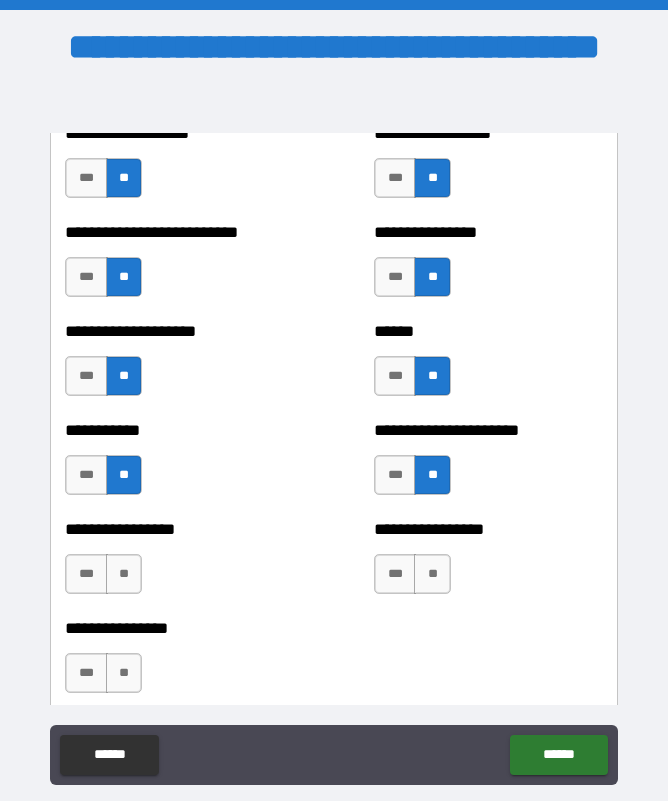 click on "**" at bounding box center (124, 574) 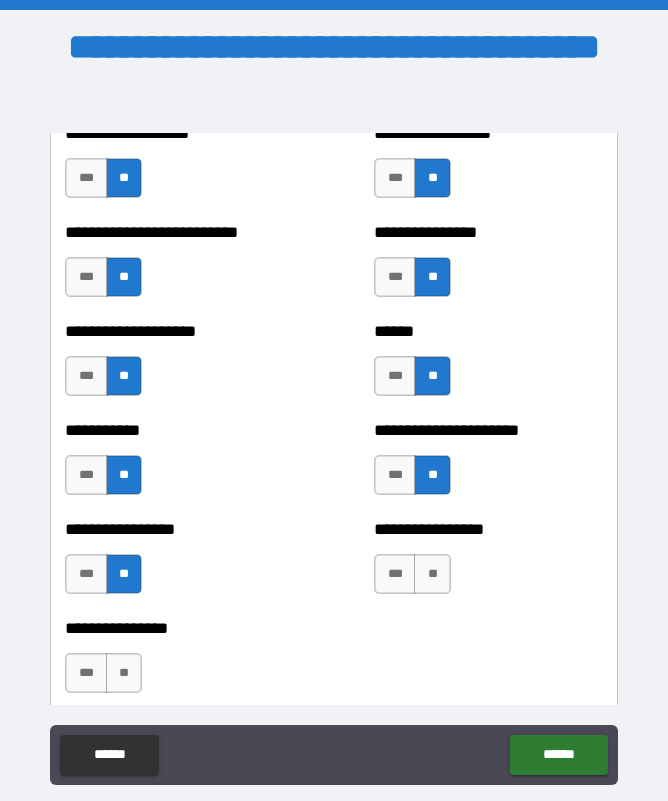 click on "**" at bounding box center (432, 574) 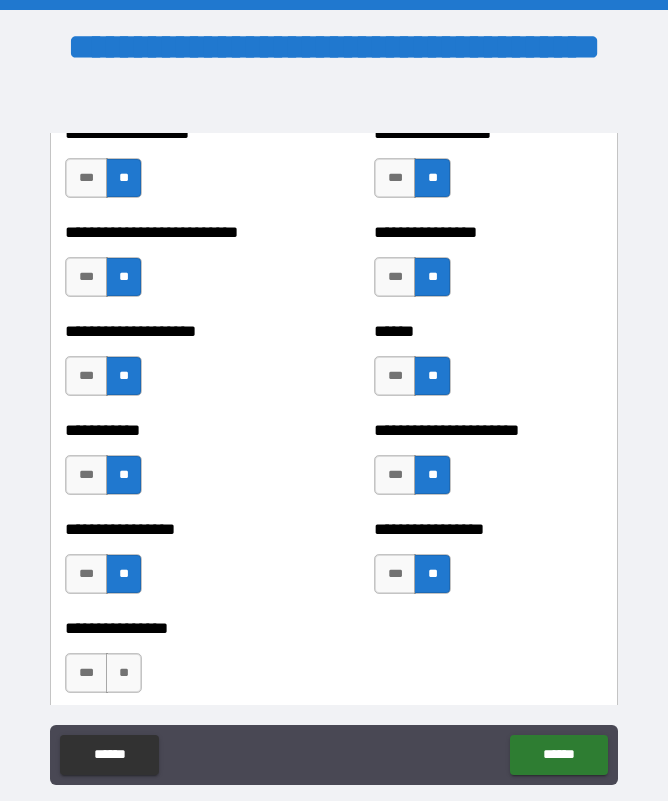 click on "**" at bounding box center (124, 673) 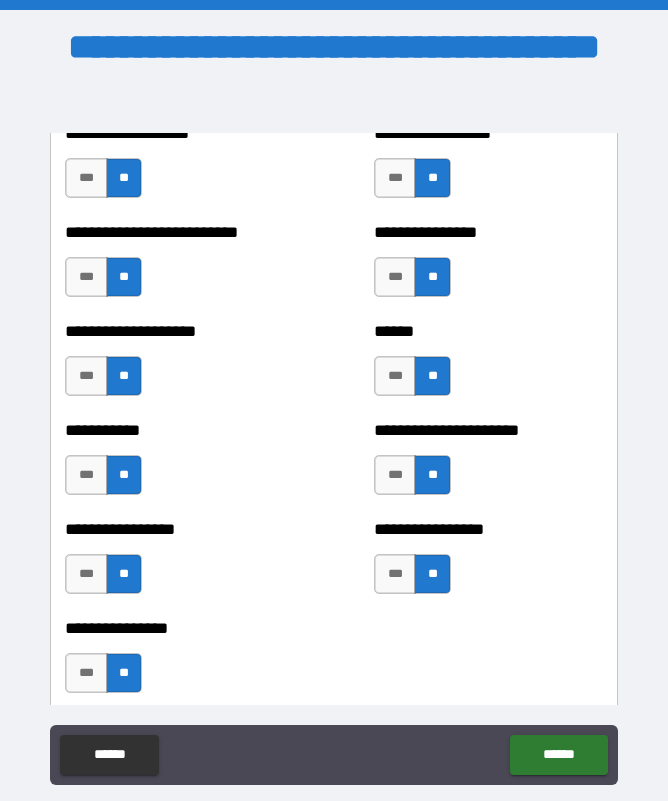 click on "***" at bounding box center (86, 574) 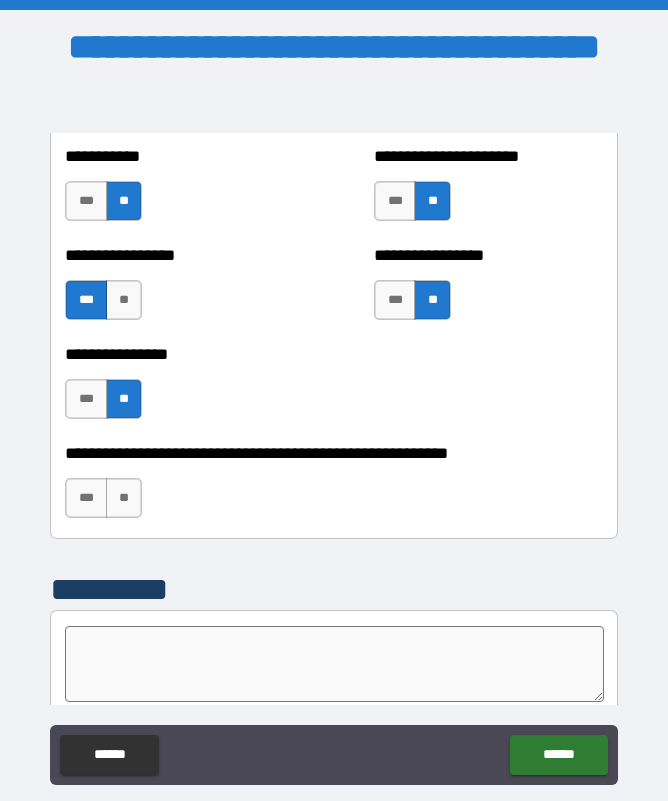 scroll, scrollTop: 6168, scrollLeft: 0, axis: vertical 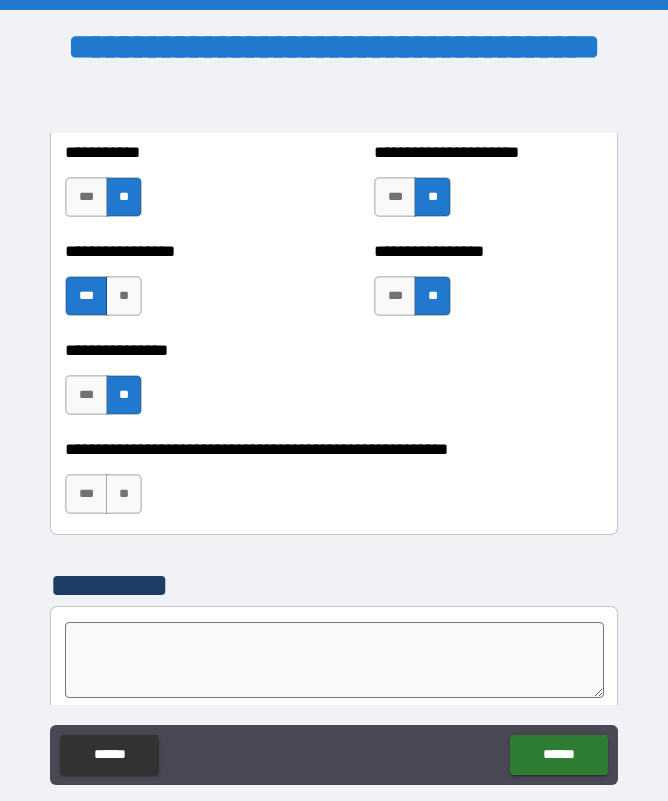 click on "**" at bounding box center [124, 494] 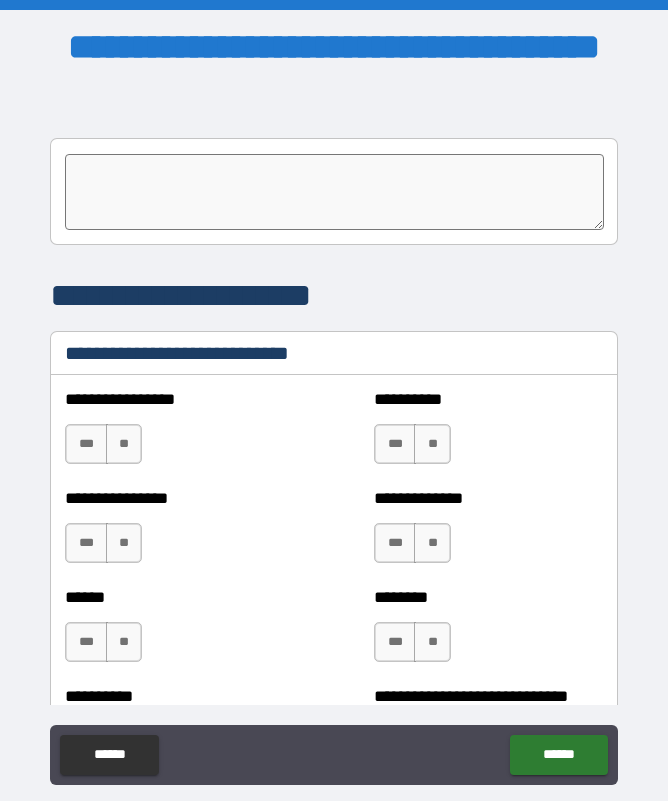 scroll, scrollTop: 6639, scrollLeft: 0, axis: vertical 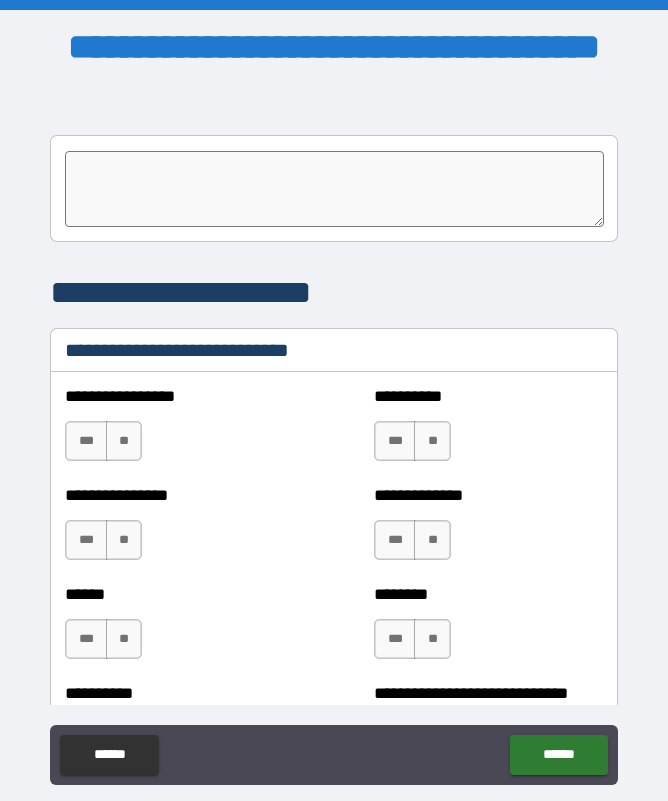 click on "***" at bounding box center (86, 441) 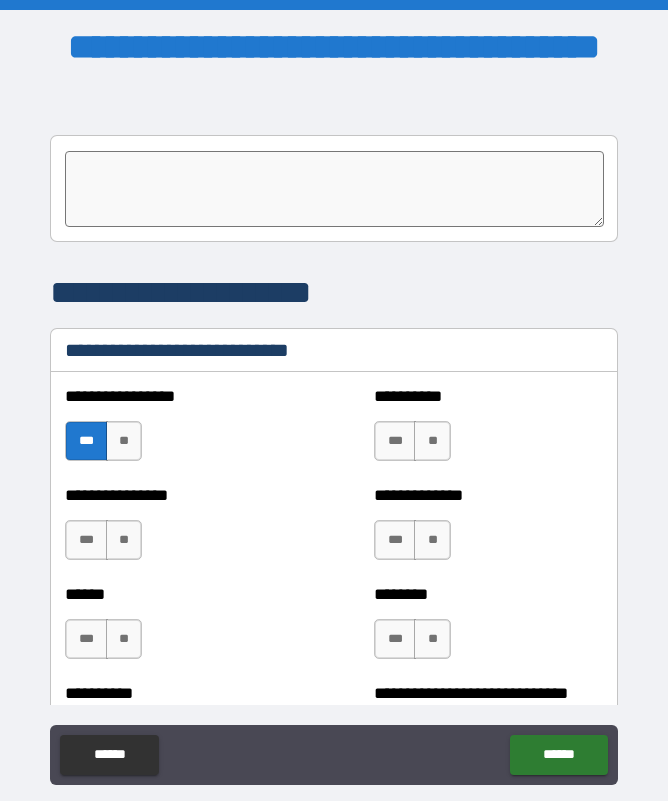 click on "***" at bounding box center (395, 441) 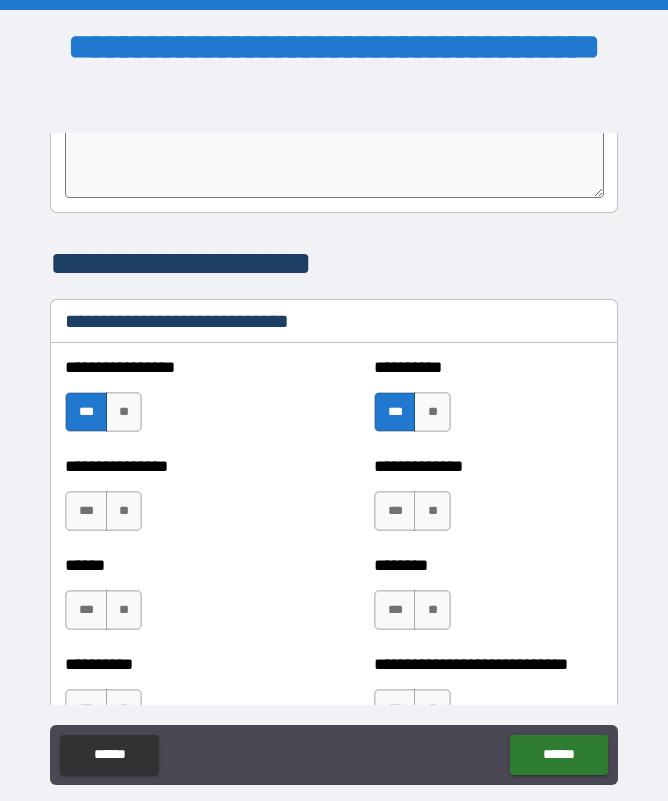 scroll, scrollTop: 6674, scrollLeft: 0, axis: vertical 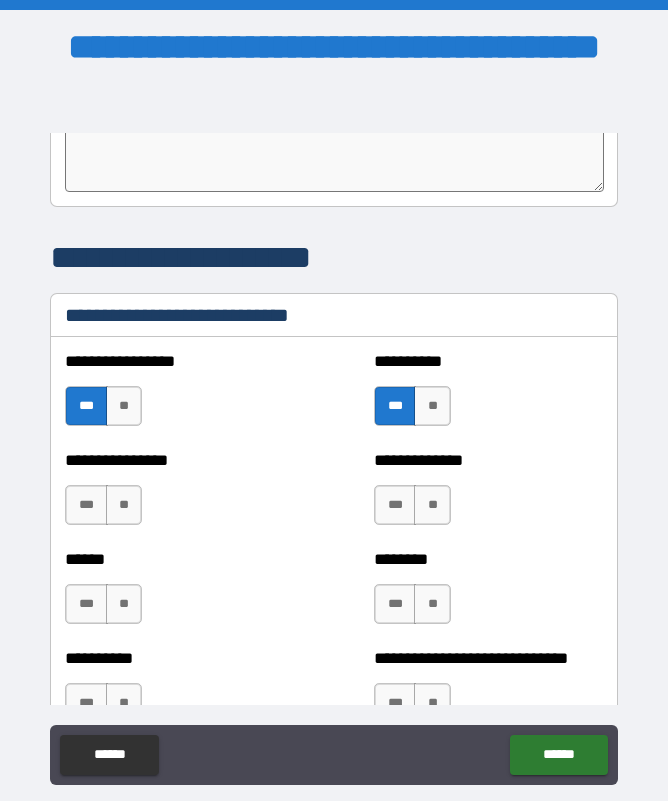 click on "**" at bounding box center [124, 505] 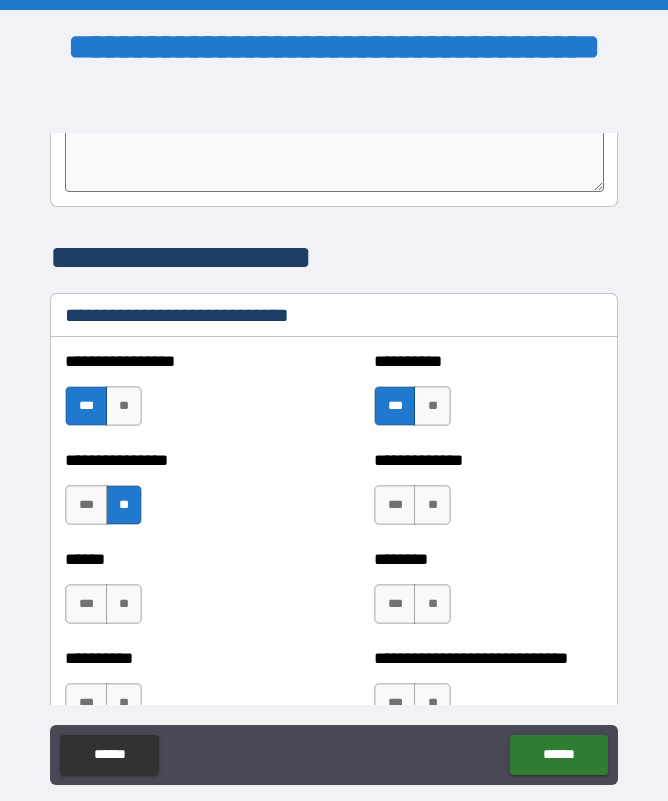 click on "**" at bounding box center (432, 505) 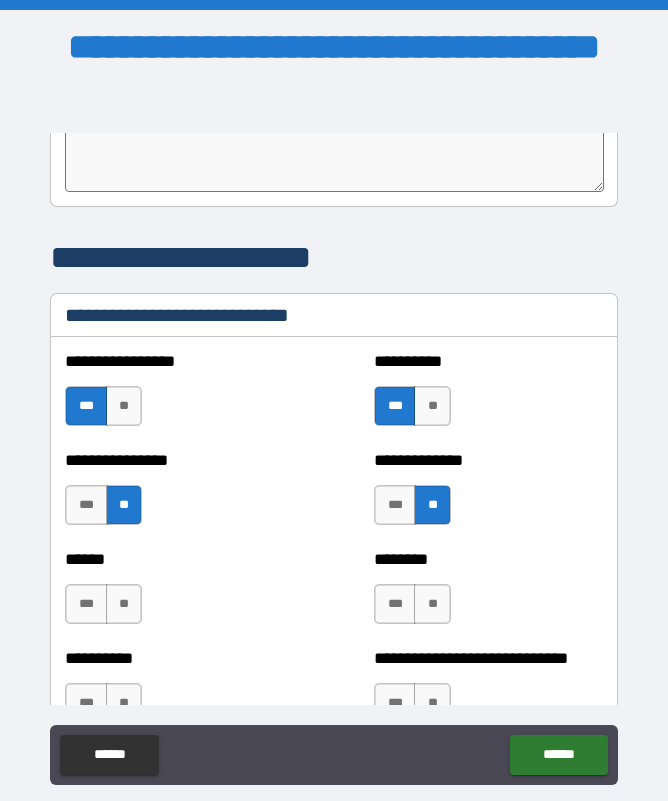 click on "***" at bounding box center [395, 604] 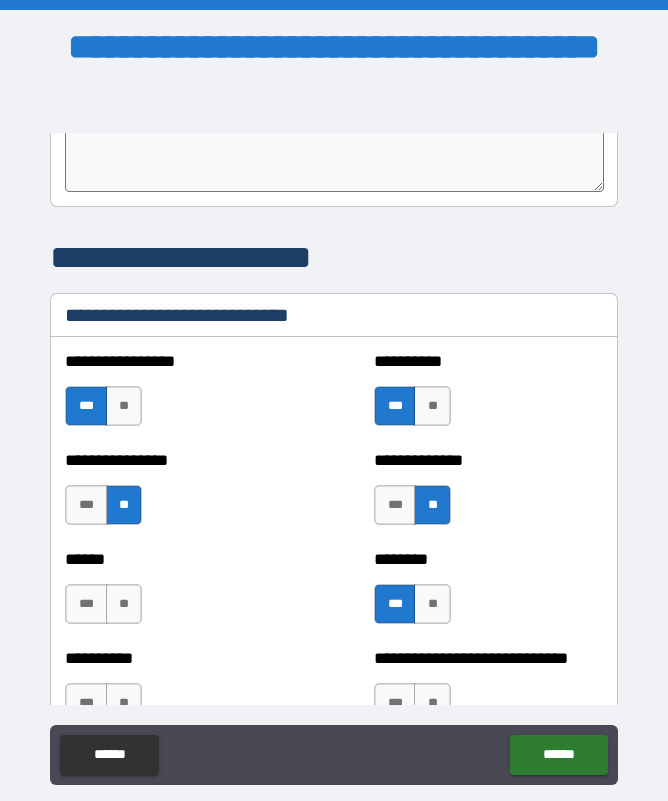 click on "***" at bounding box center [86, 604] 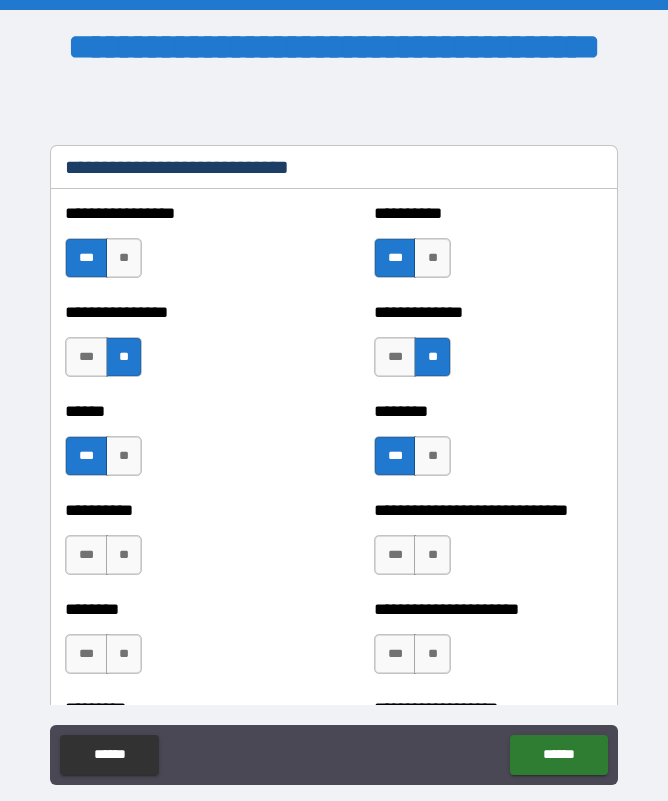 scroll, scrollTop: 6841, scrollLeft: 0, axis: vertical 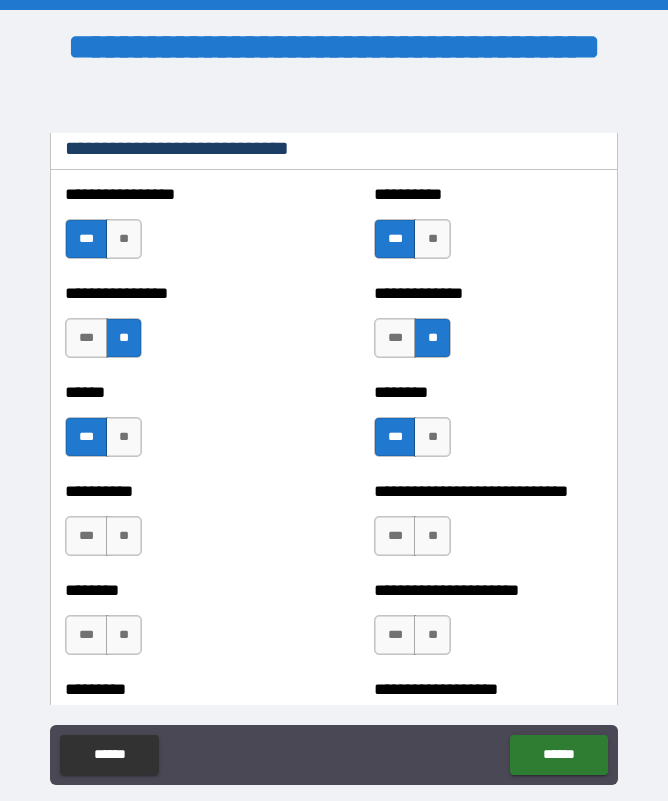 click on "**" at bounding box center [124, 536] 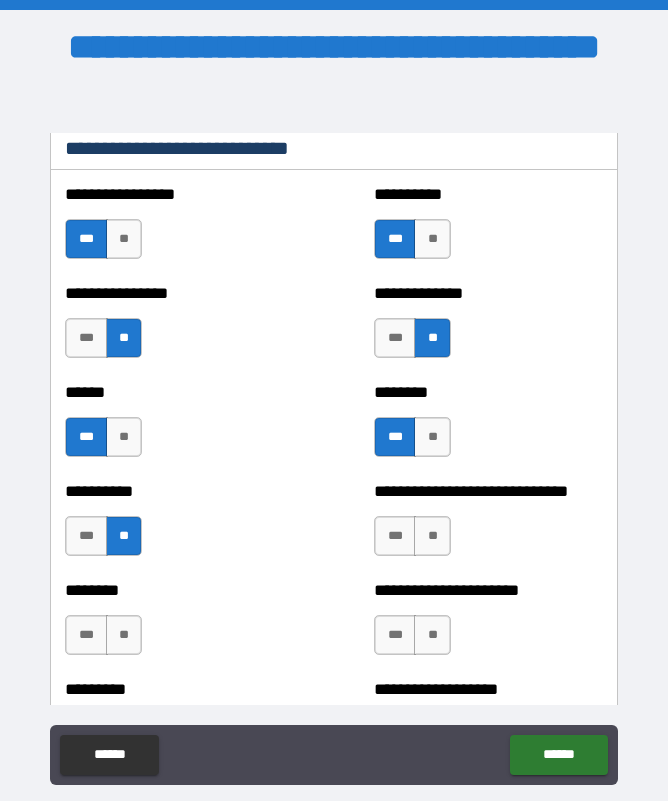 click on "***" at bounding box center (395, 536) 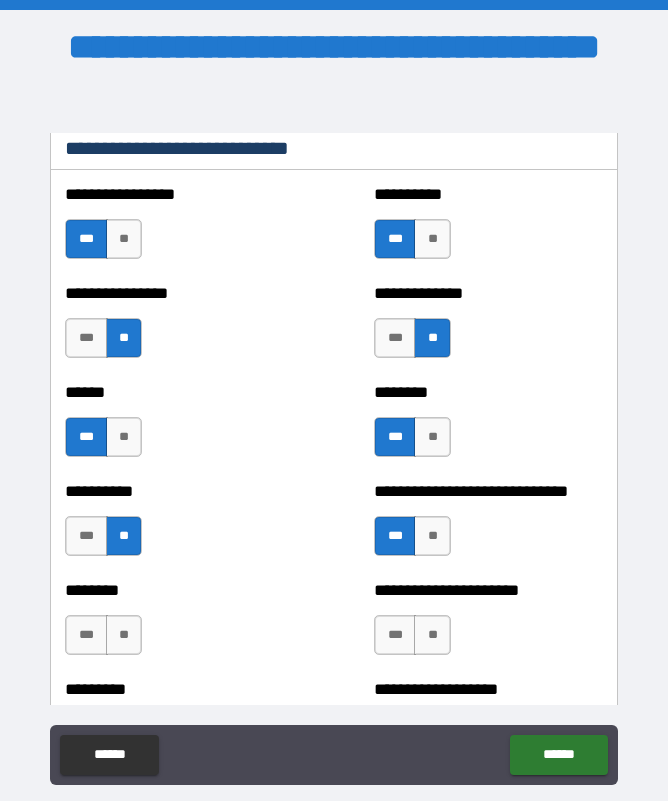 click on "**" at bounding box center [124, 635] 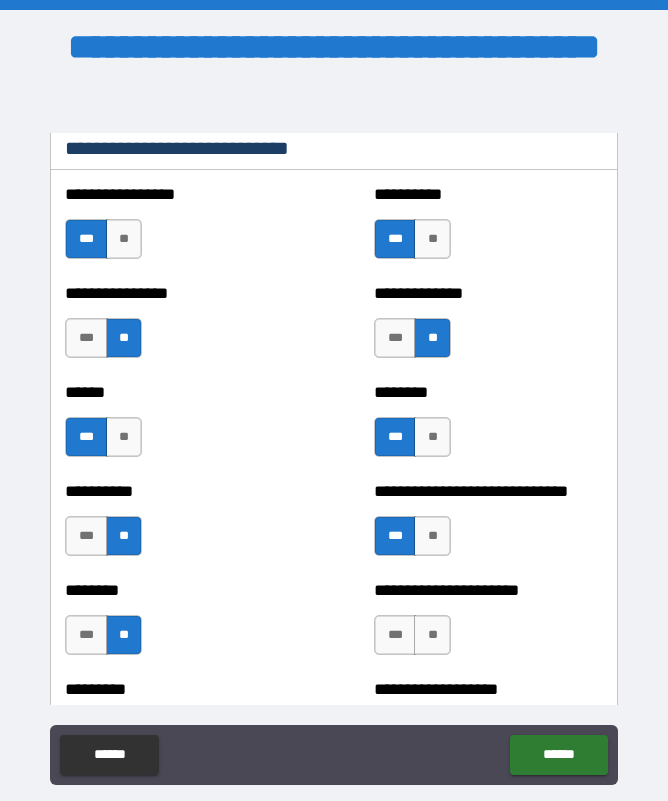 click on "***" at bounding box center (395, 635) 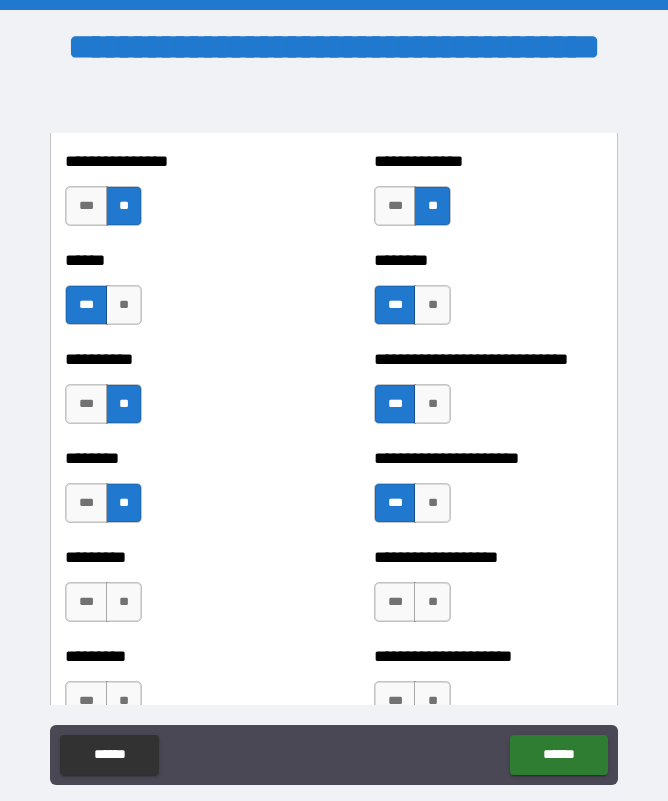 scroll, scrollTop: 7023, scrollLeft: 0, axis: vertical 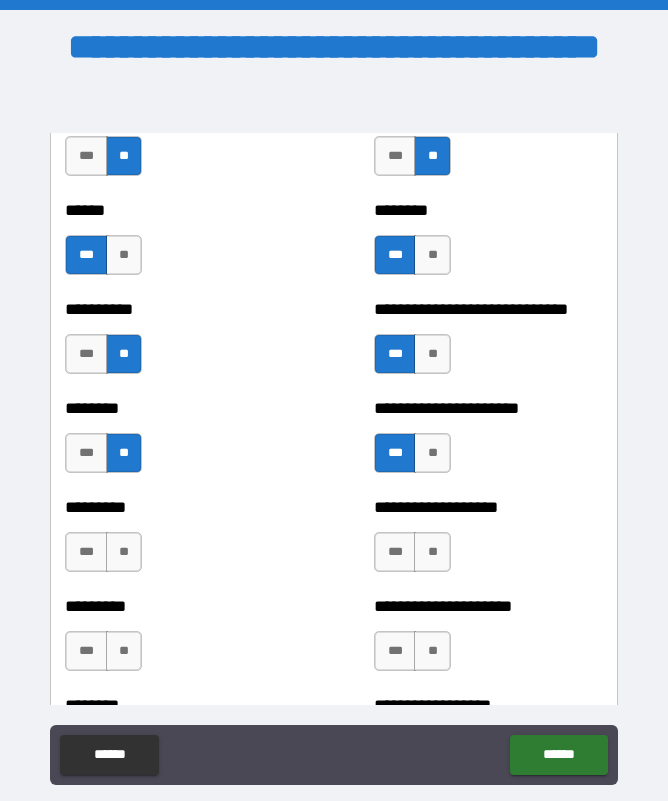 click on "***" at bounding box center (86, 552) 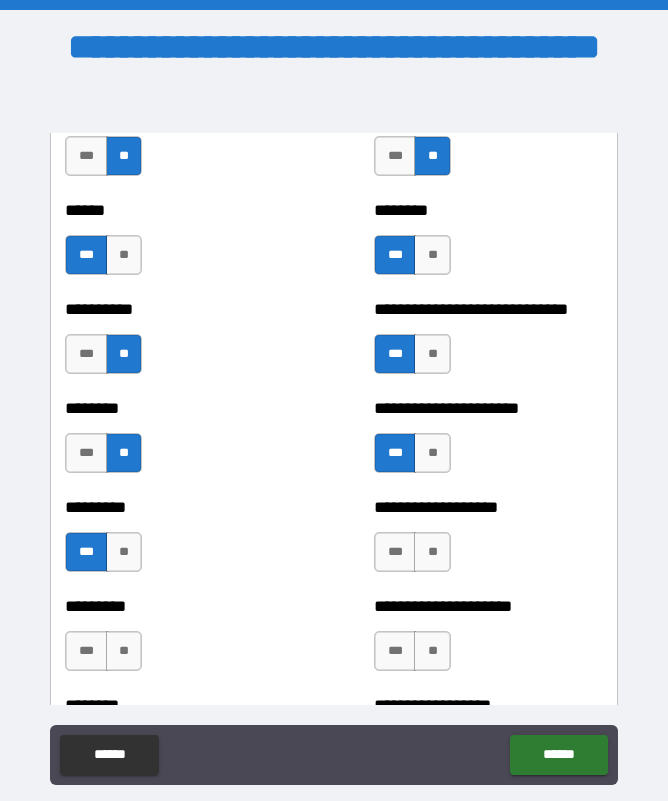 click on "**" at bounding box center (432, 552) 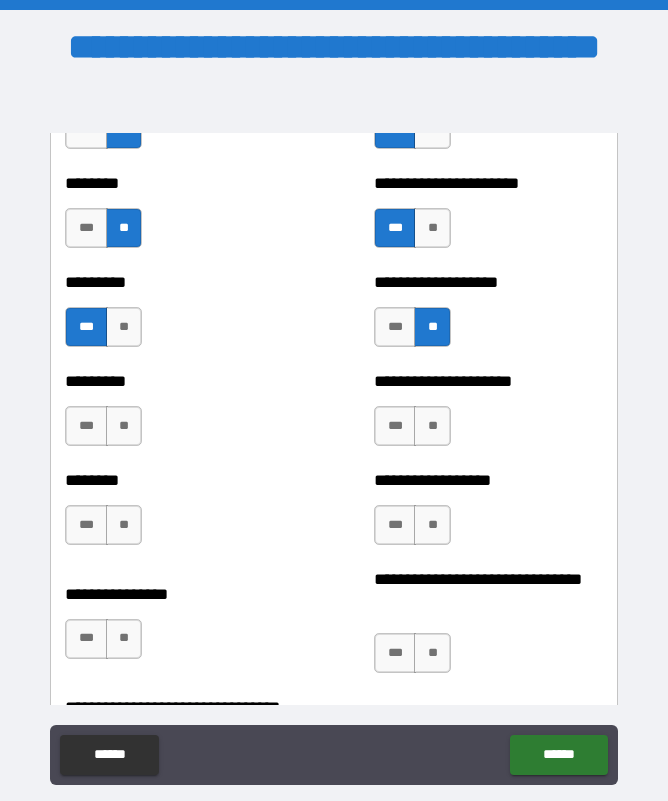scroll, scrollTop: 7249, scrollLeft: 0, axis: vertical 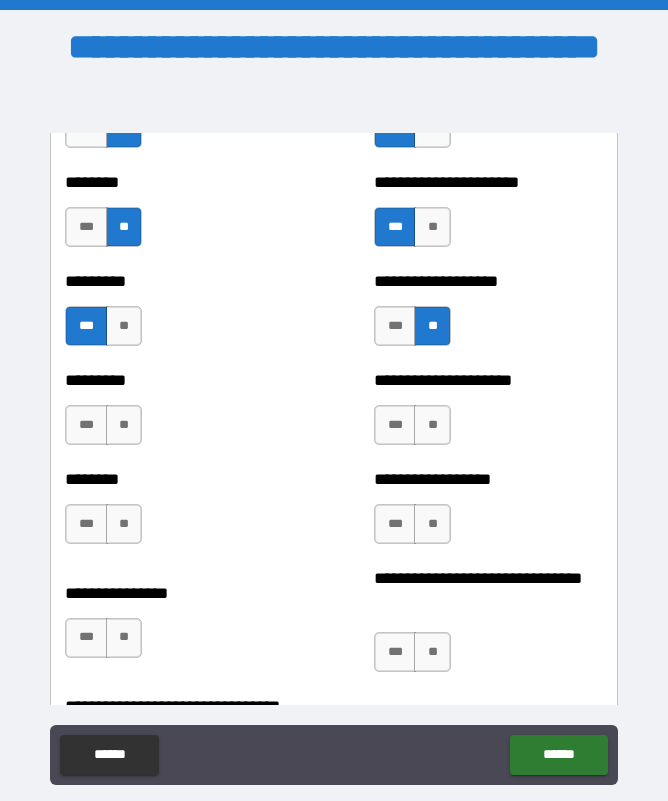 click on "**" at bounding box center (124, 425) 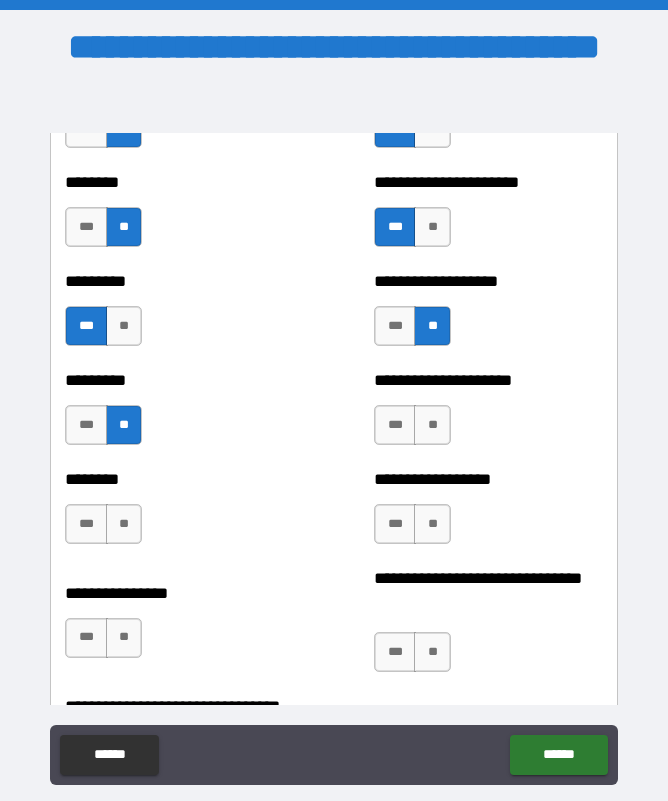 click on "**" at bounding box center (432, 425) 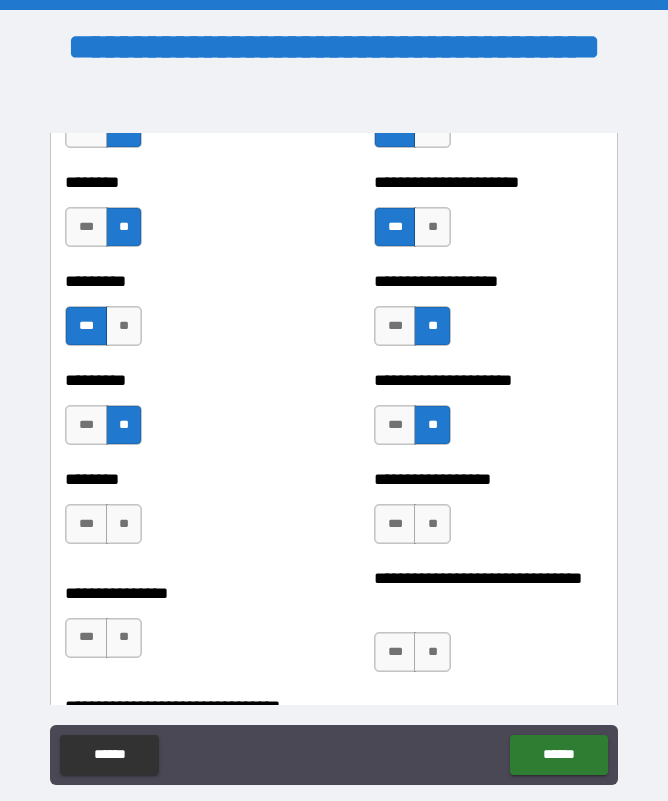 click on "***" at bounding box center (86, 524) 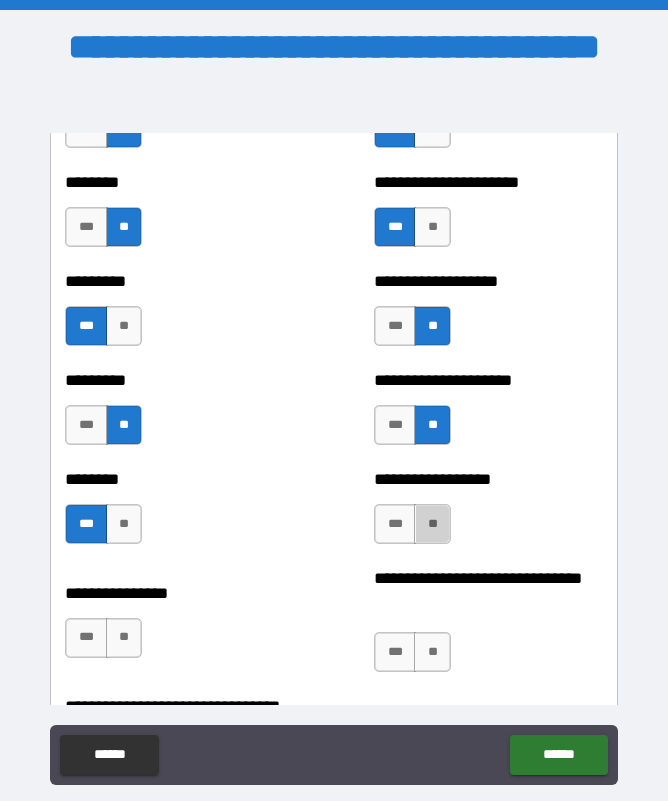 click on "**" at bounding box center (432, 524) 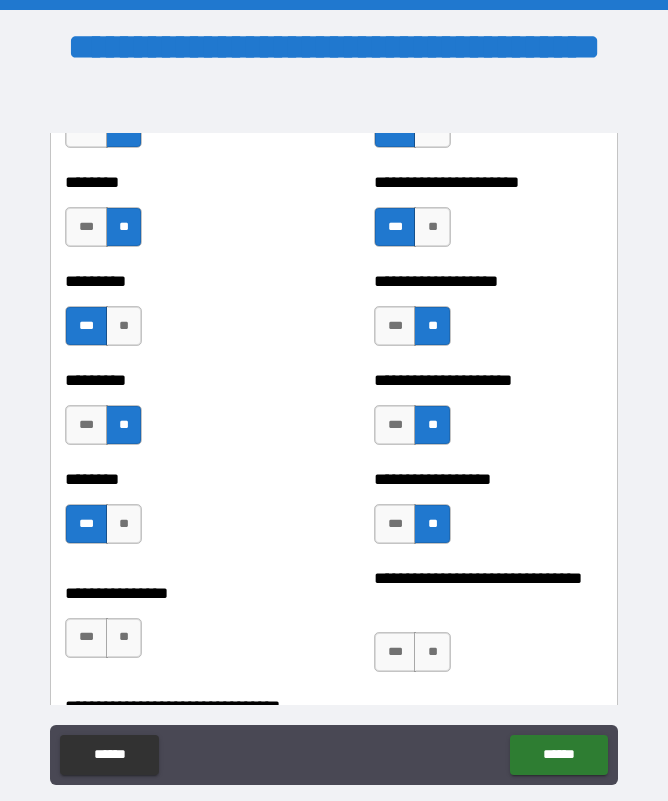 click on "***" at bounding box center (86, 638) 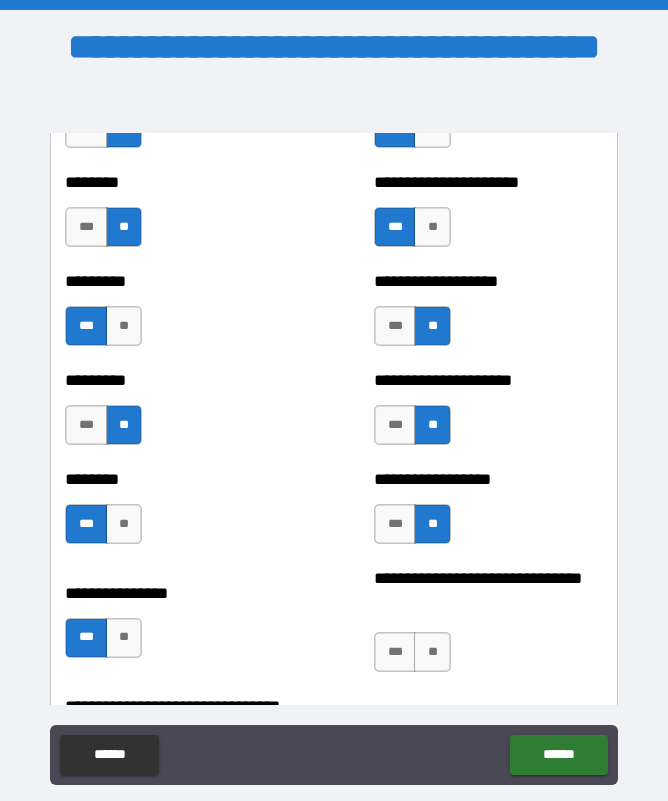 click on "***" at bounding box center (395, 652) 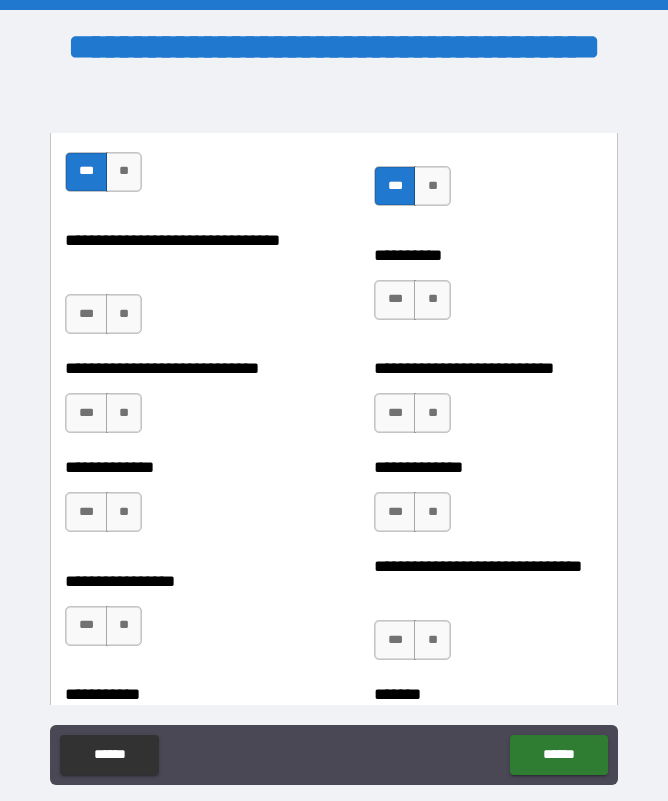 scroll, scrollTop: 7716, scrollLeft: 0, axis: vertical 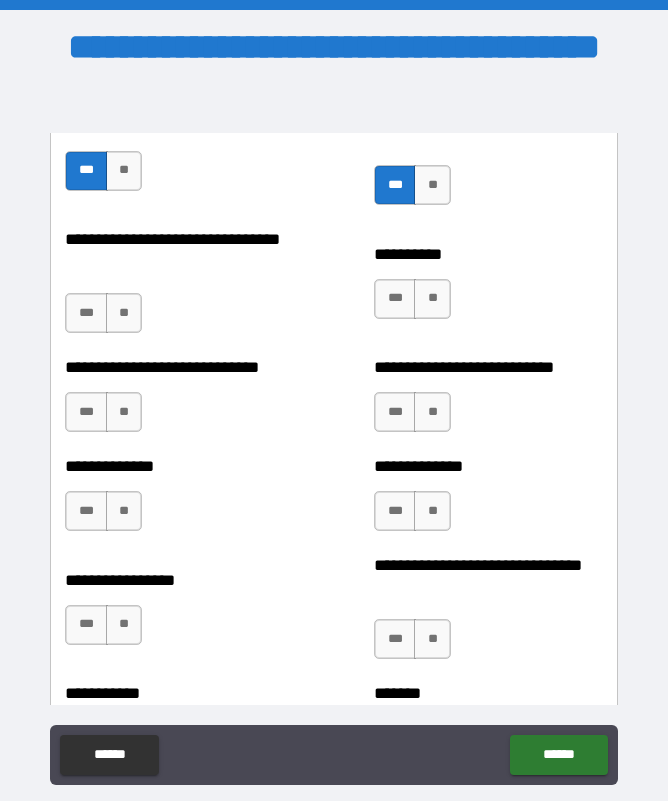 click on "**" at bounding box center [124, 313] 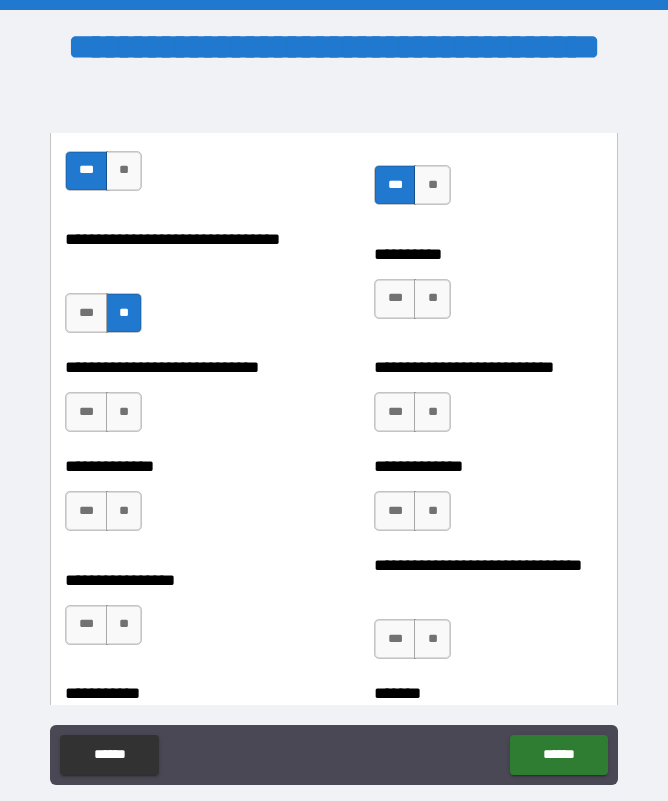 click on "**" at bounding box center (432, 299) 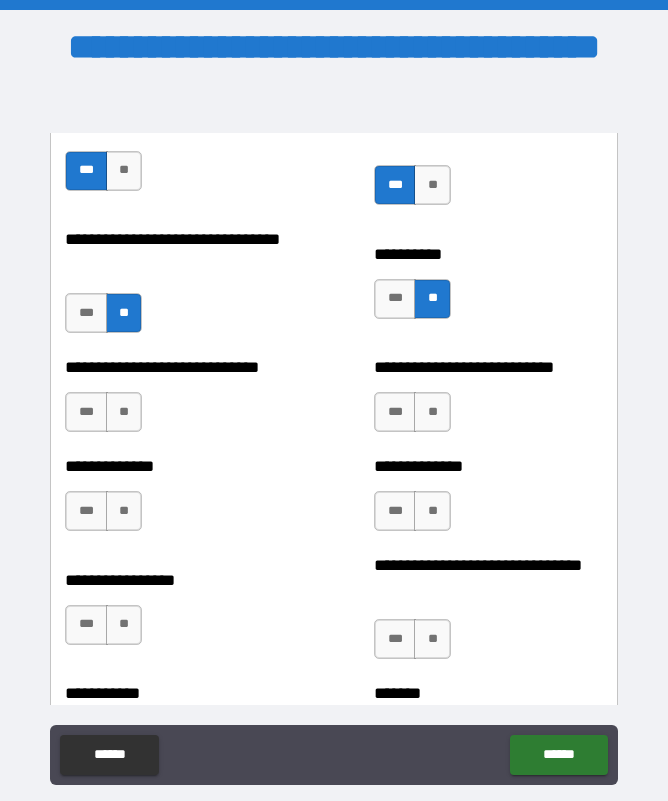 click on "**" at bounding box center [124, 412] 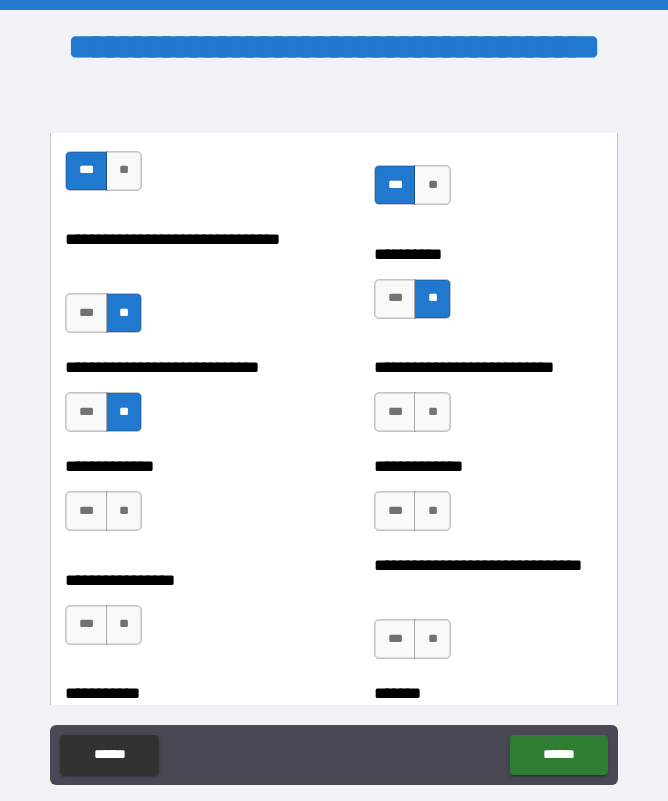 click on "**" at bounding box center (432, 412) 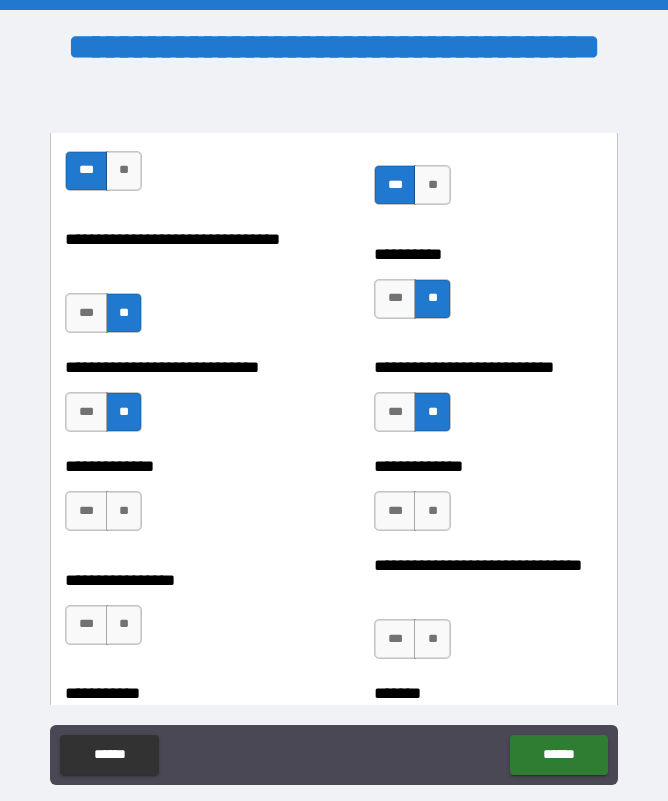 click on "**" at bounding box center (124, 511) 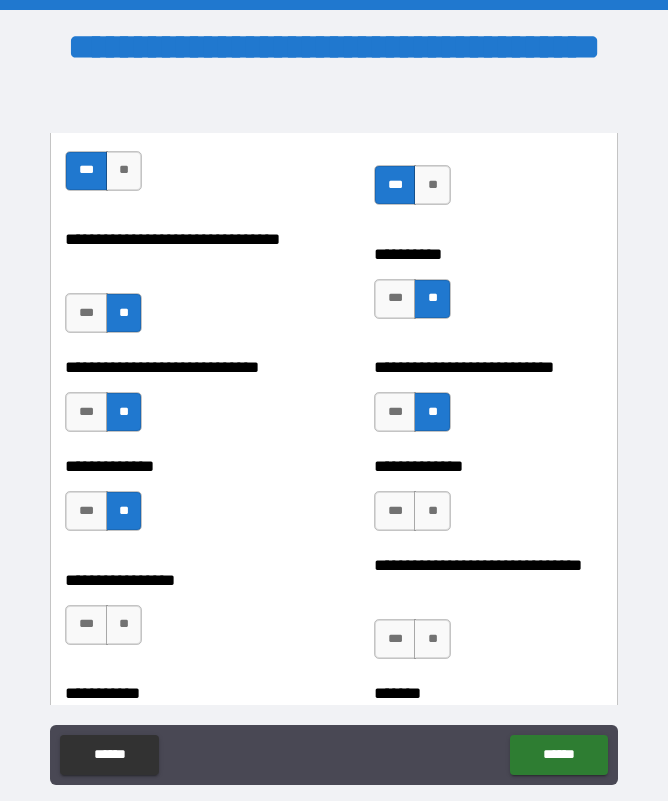 click on "**" at bounding box center (432, 511) 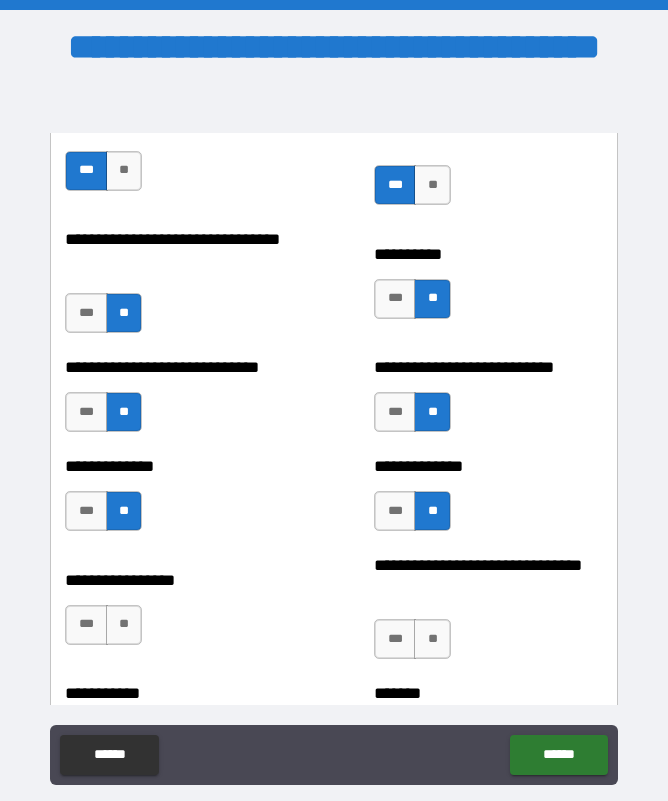 click on "**" at bounding box center [124, 625] 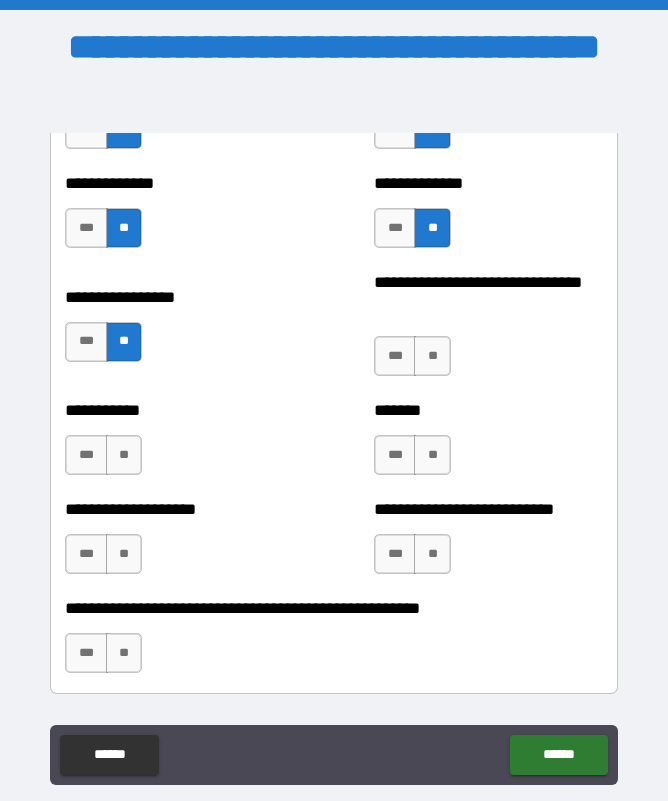 scroll, scrollTop: 7999, scrollLeft: 0, axis: vertical 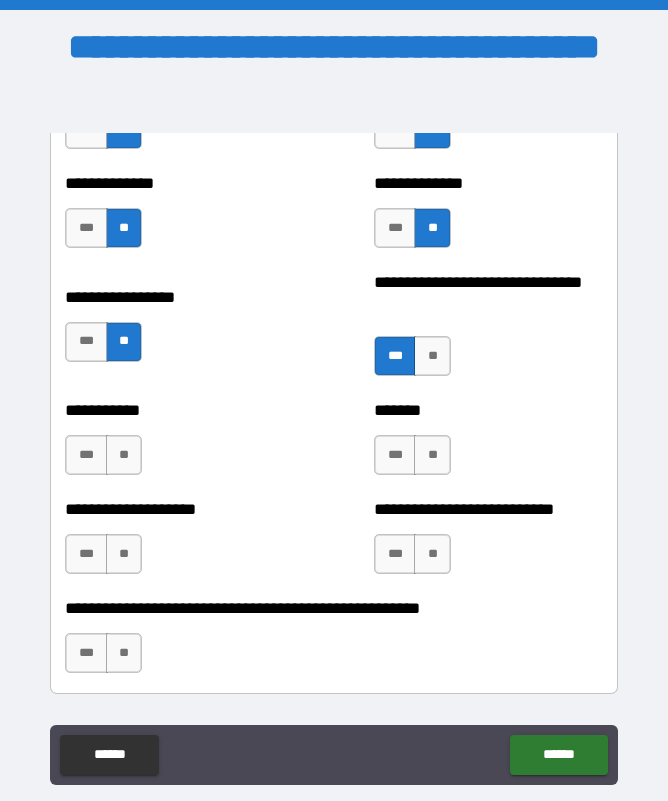 click on "***" at bounding box center [86, 455] 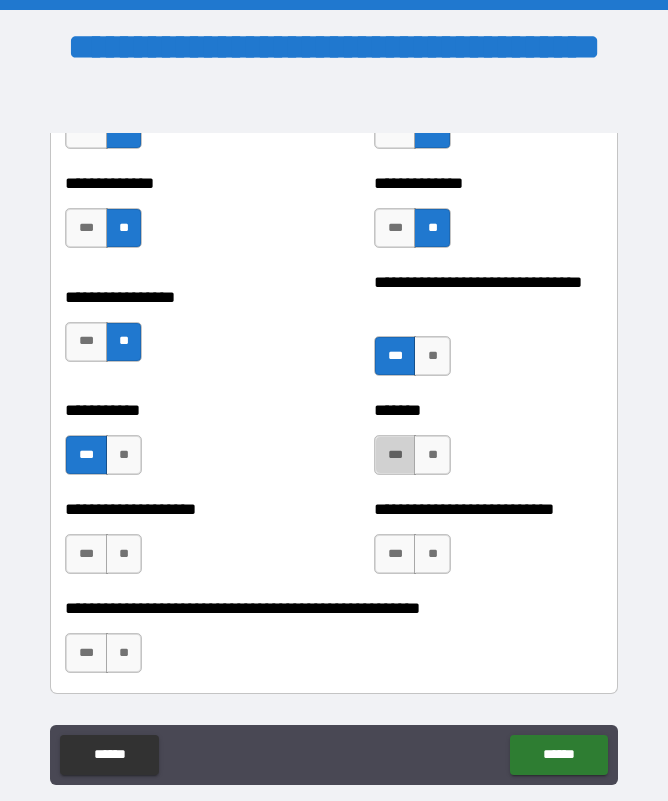 click on "***" at bounding box center [395, 455] 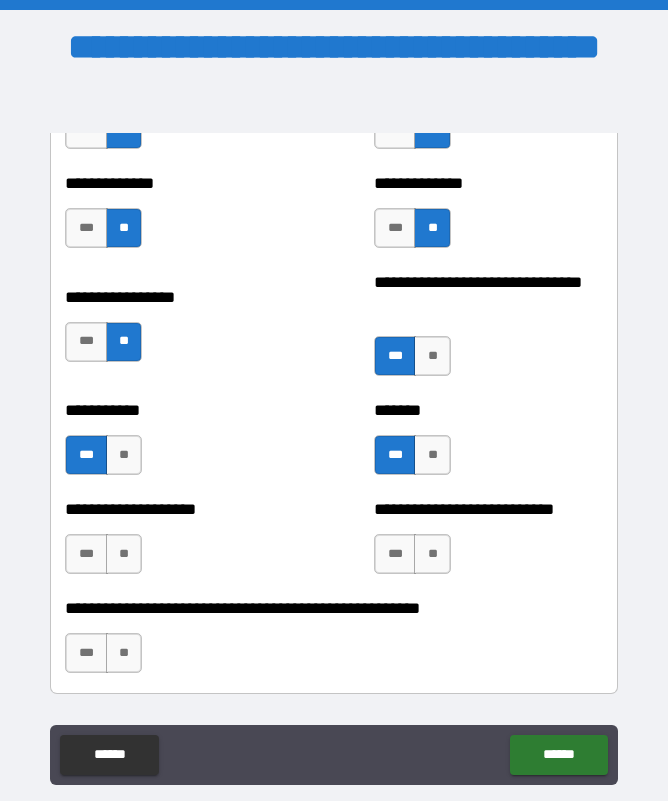 click on "**" at bounding box center [124, 554] 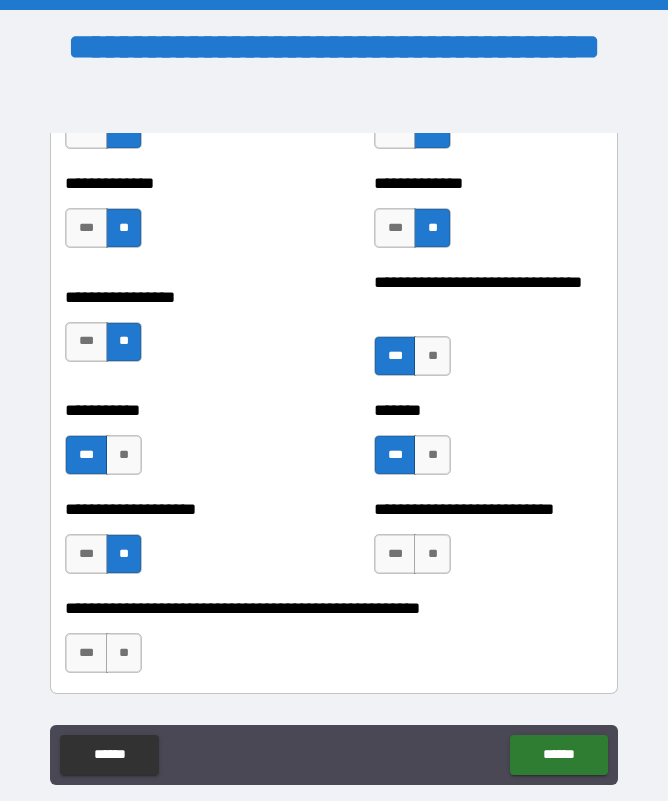 click on "**" at bounding box center (432, 554) 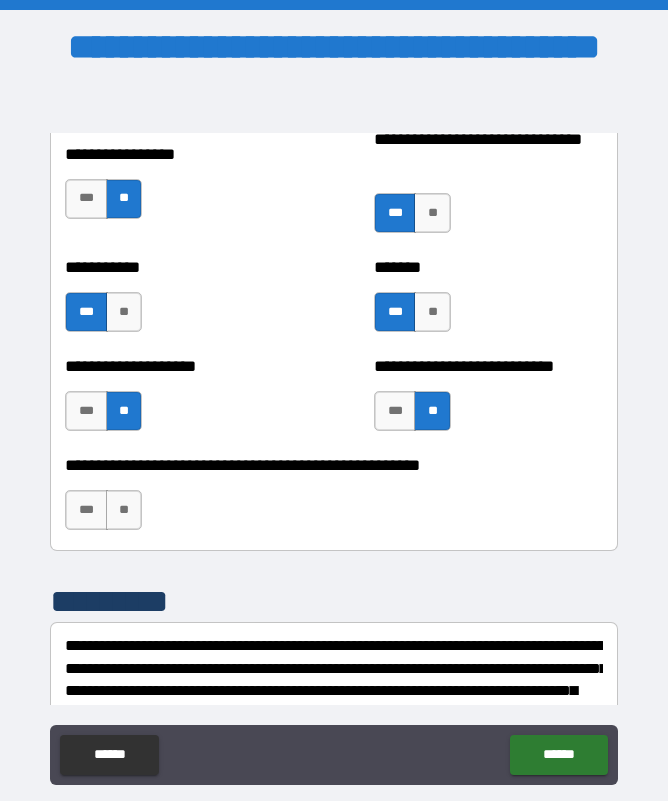 scroll, scrollTop: 8164, scrollLeft: 0, axis: vertical 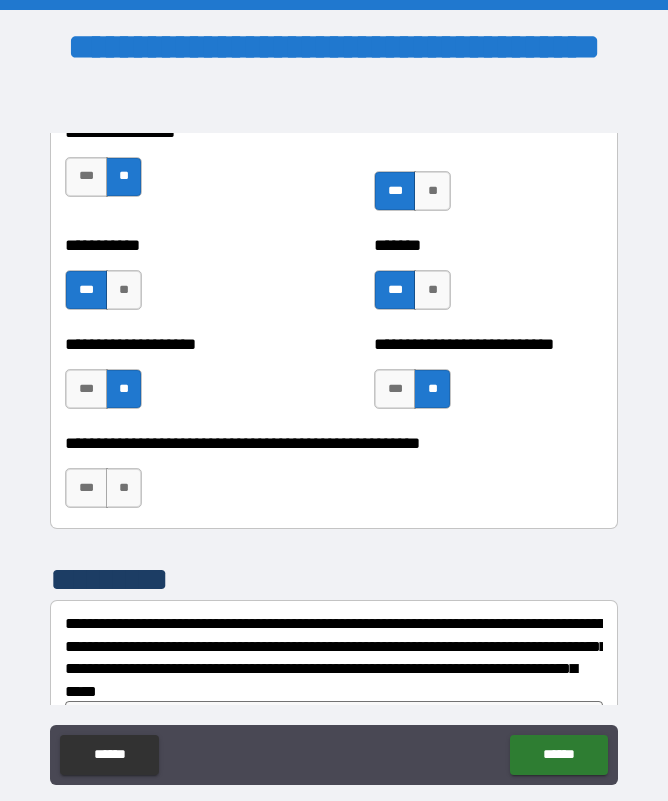click on "**" at bounding box center [124, 488] 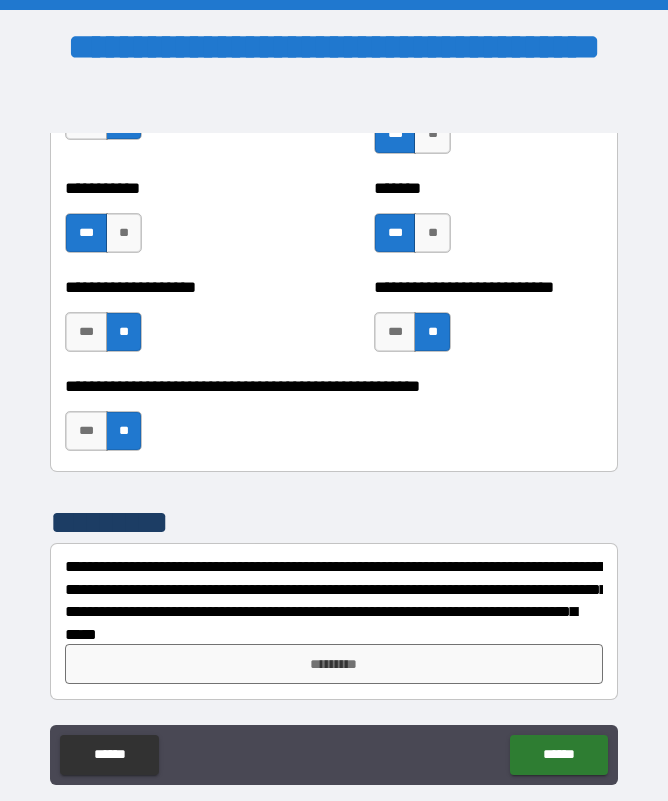 scroll, scrollTop: 8221, scrollLeft: 0, axis: vertical 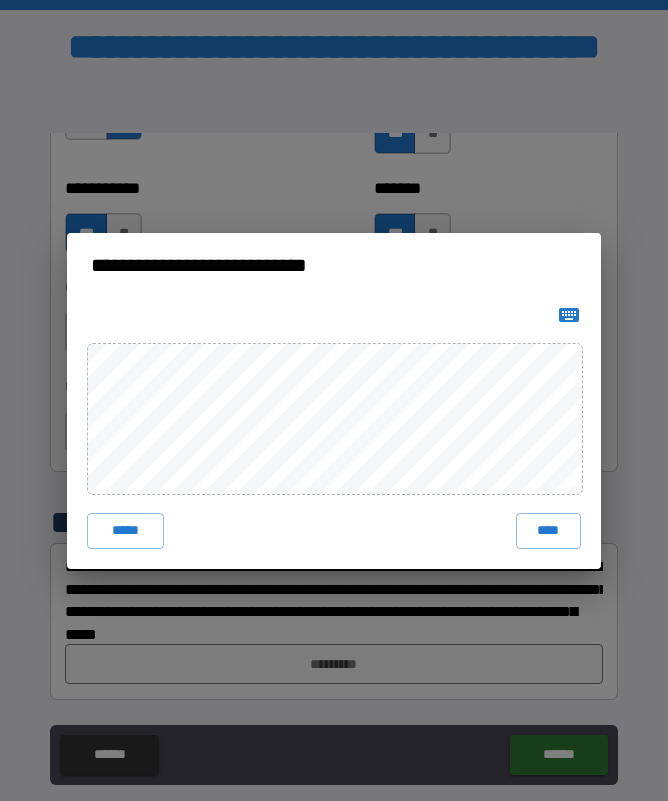 click on "****" at bounding box center [549, 531] 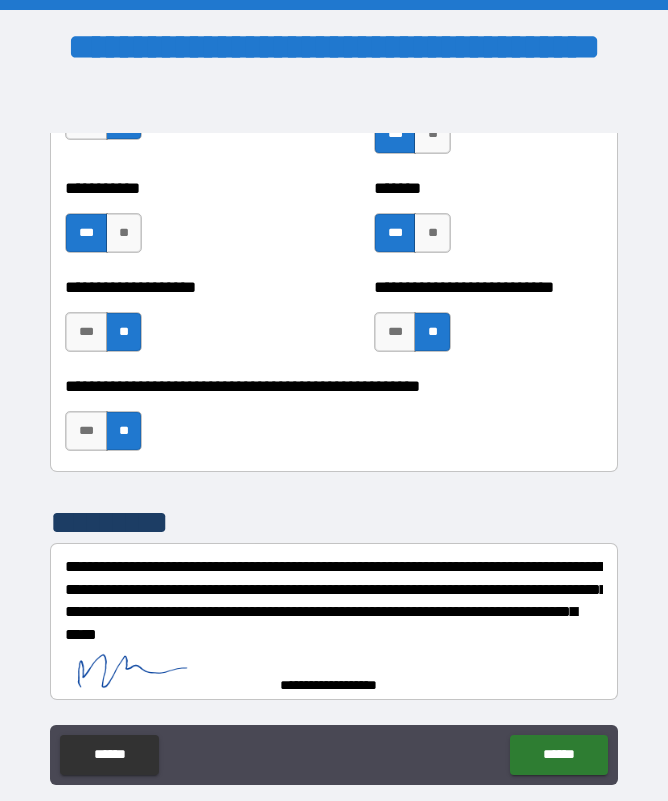 scroll, scrollTop: 8211, scrollLeft: 0, axis: vertical 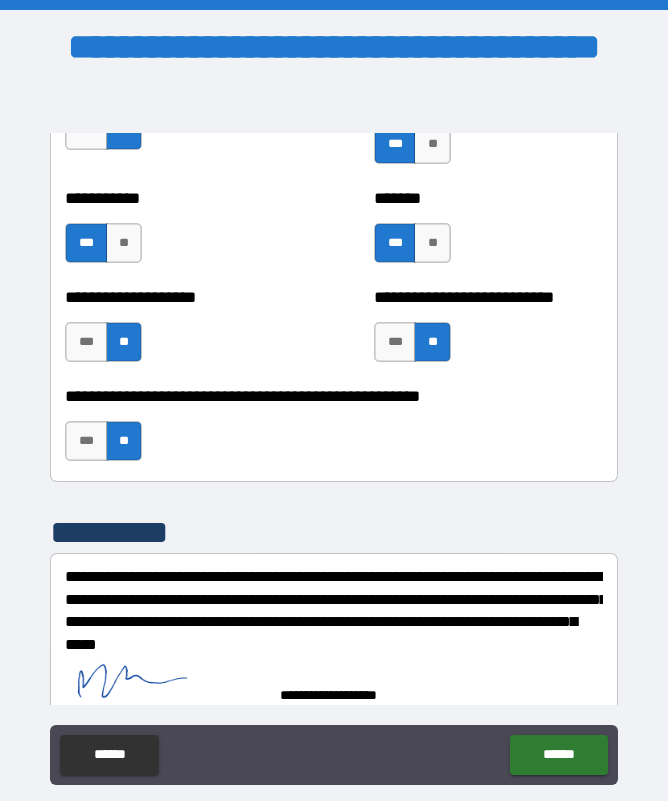 click on "******" at bounding box center [558, 755] 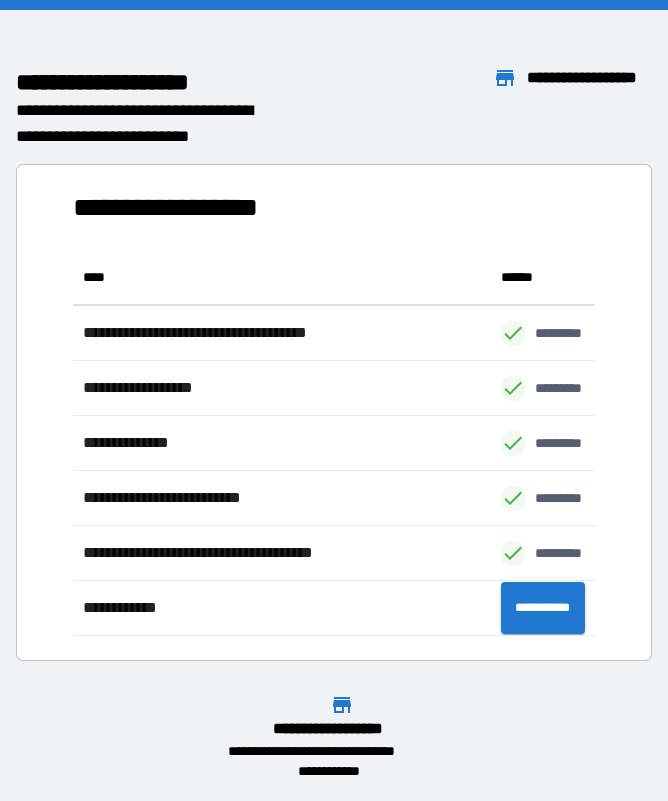 scroll, scrollTop: 386, scrollLeft: 522, axis: both 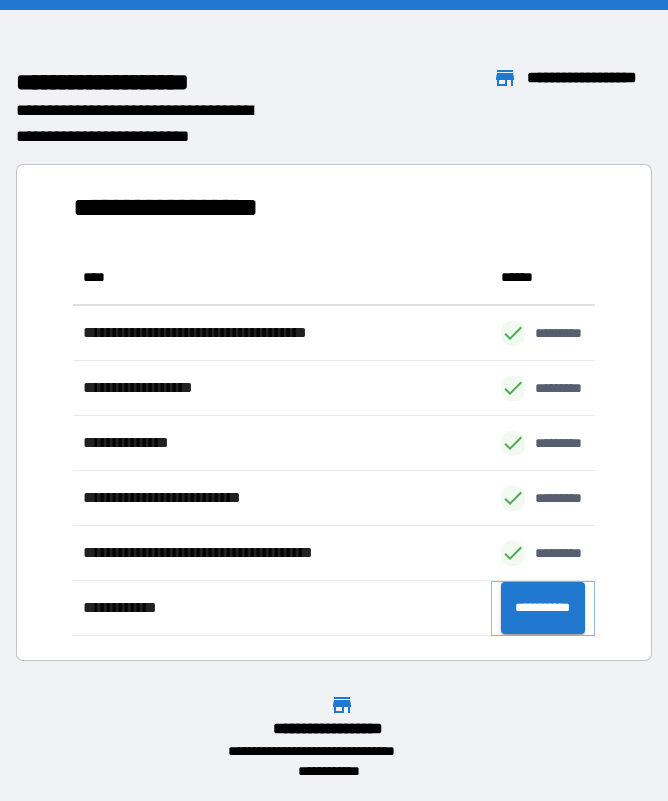 click on "**********" at bounding box center (543, 608) 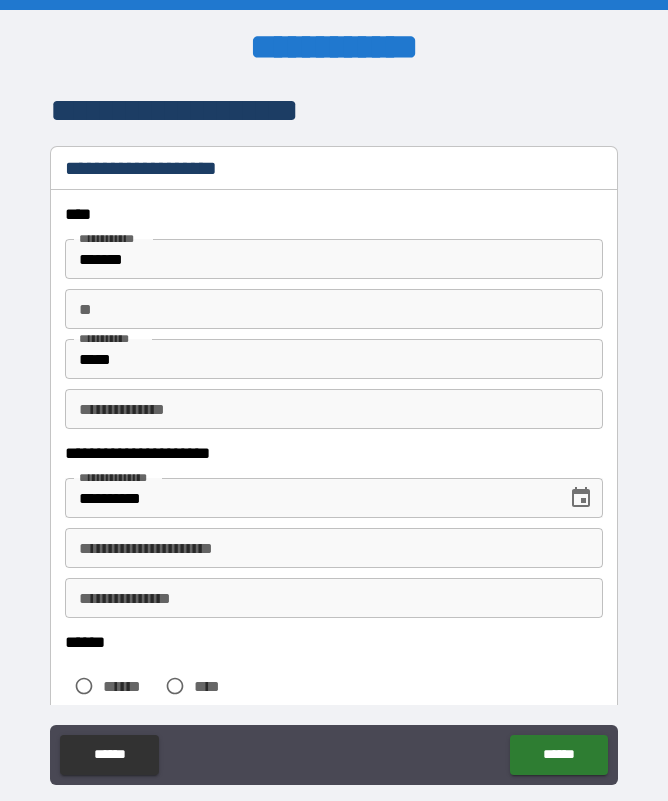 click on "**" at bounding box center [333, 309] 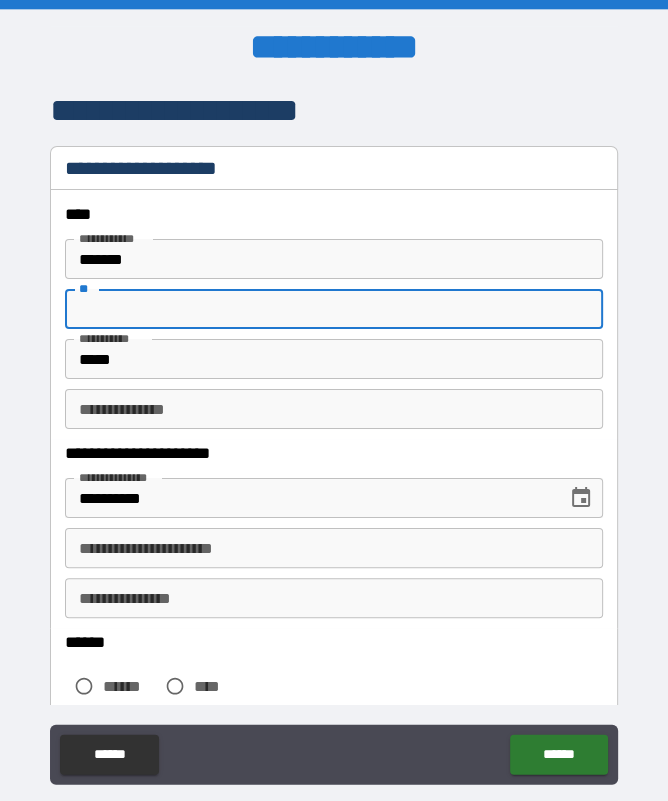 click on "**" at bounding box center (333, 309) 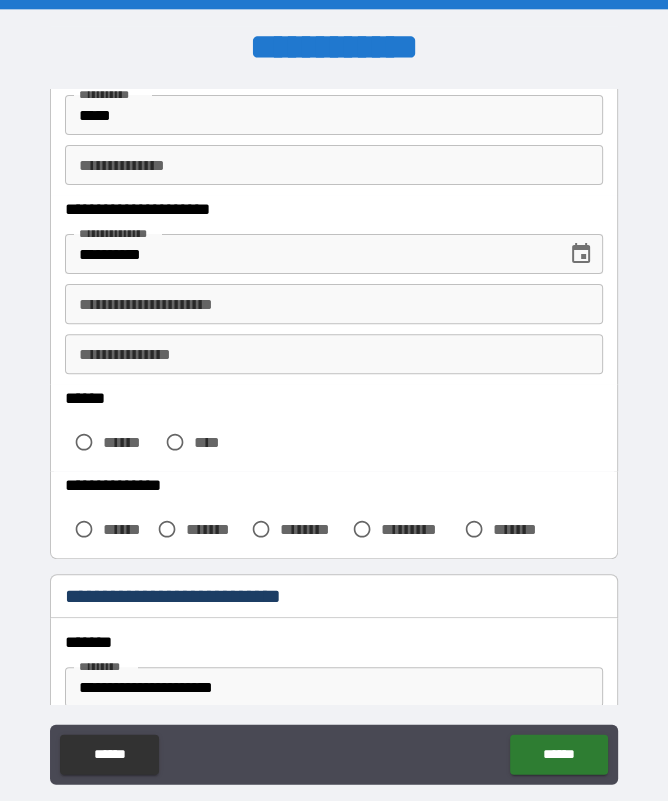 scroll, scrollTop: 245, scrollLeft: 0, axis: vertical 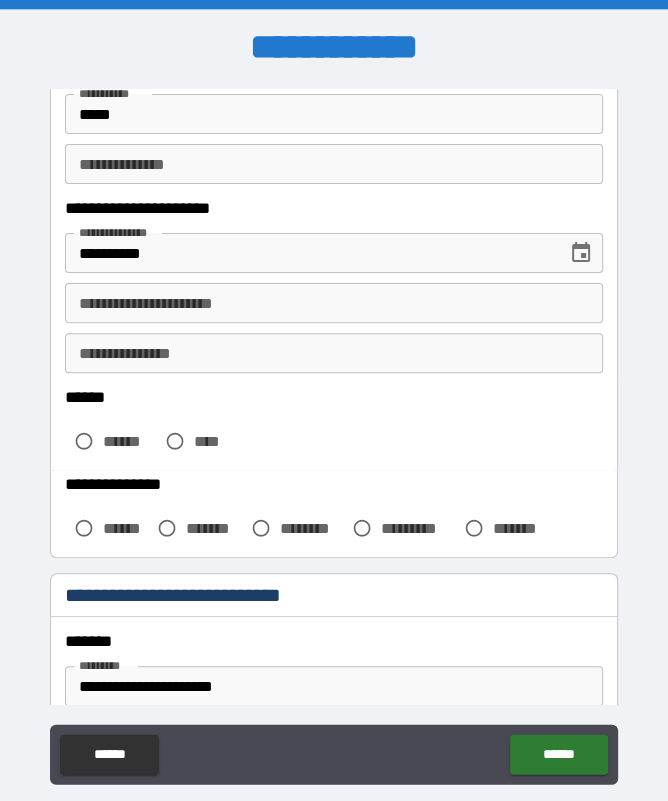 type on "*" 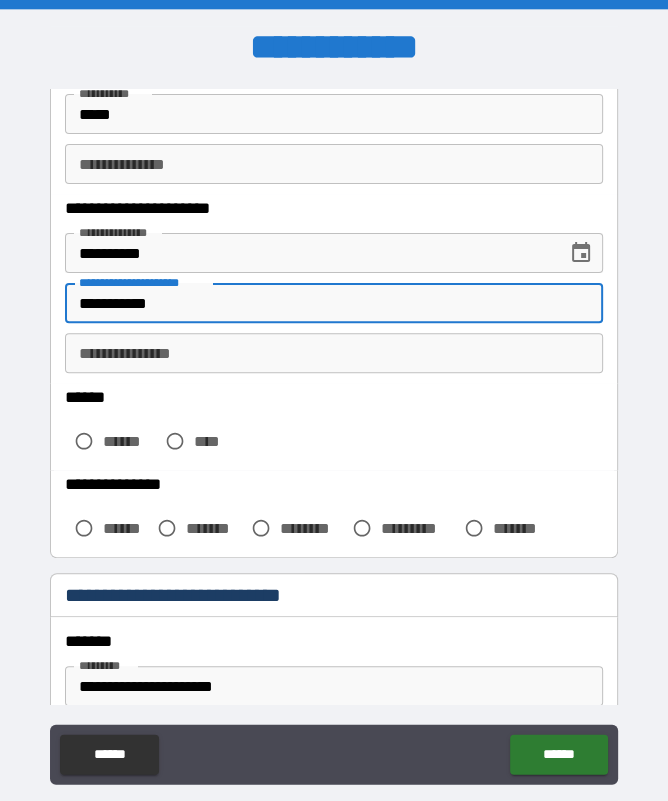 type on "**********" 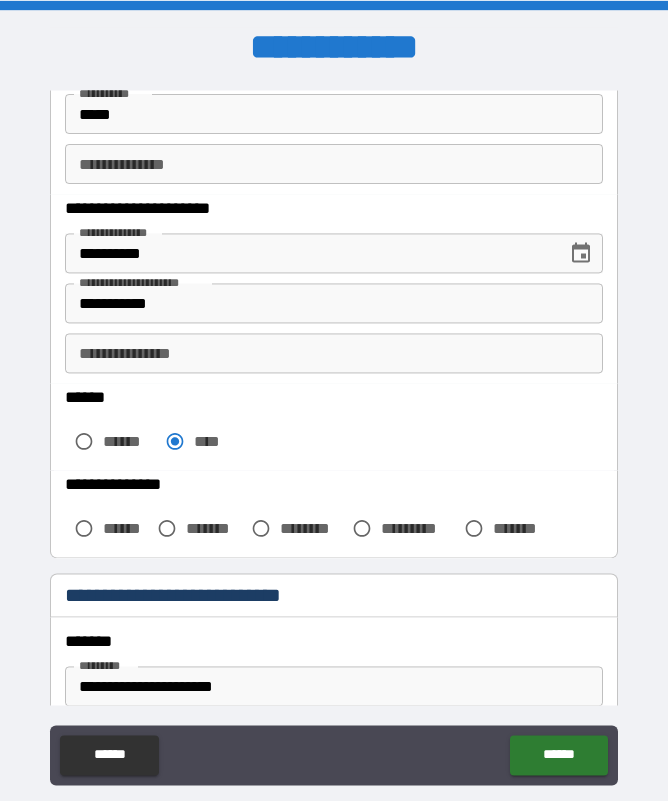 scroll, scrollTop: 0, scrollLeft: 0, axis: both 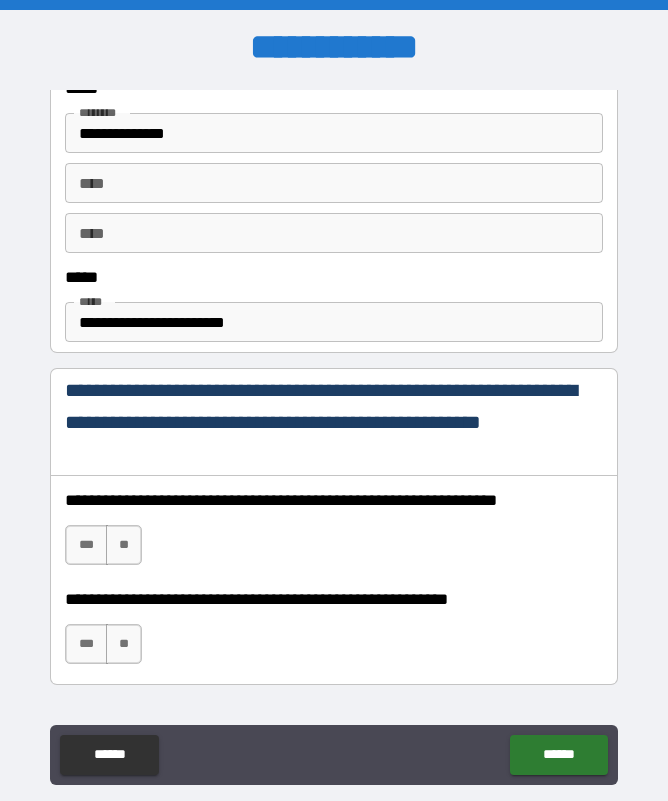 click on "***" at bounding box center [86, 545] 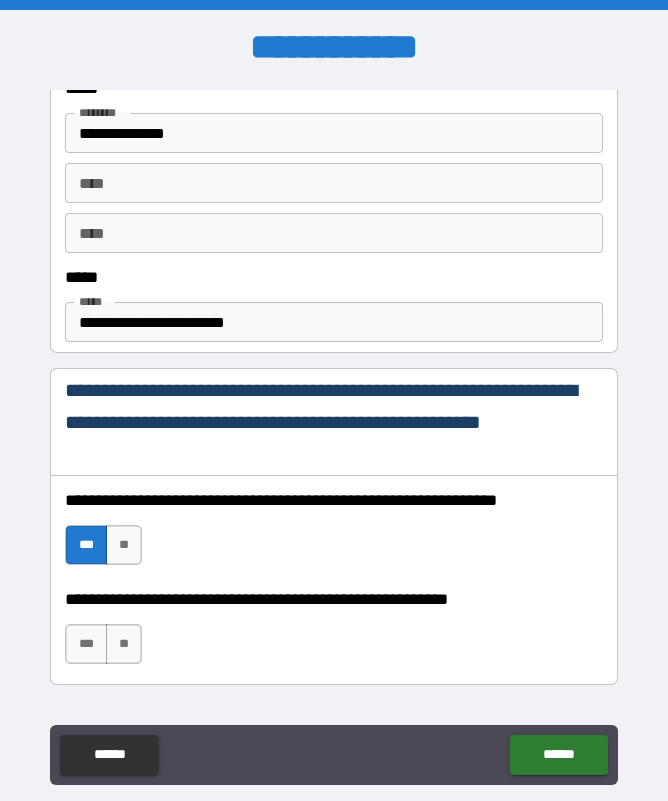 scroll, scrollTop: 1126, scrollLeft: 0, axis: vertical 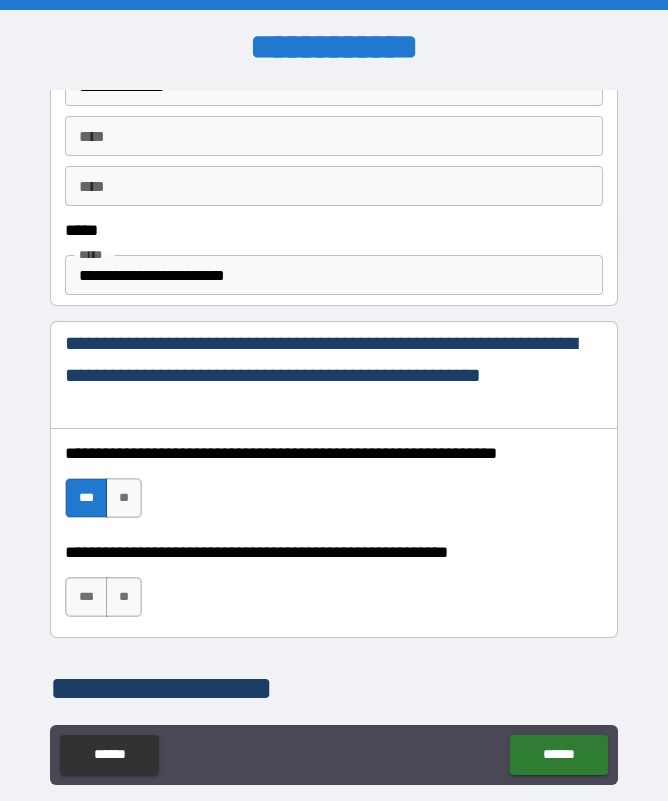 click on "***" at bounding box center (86, 597) 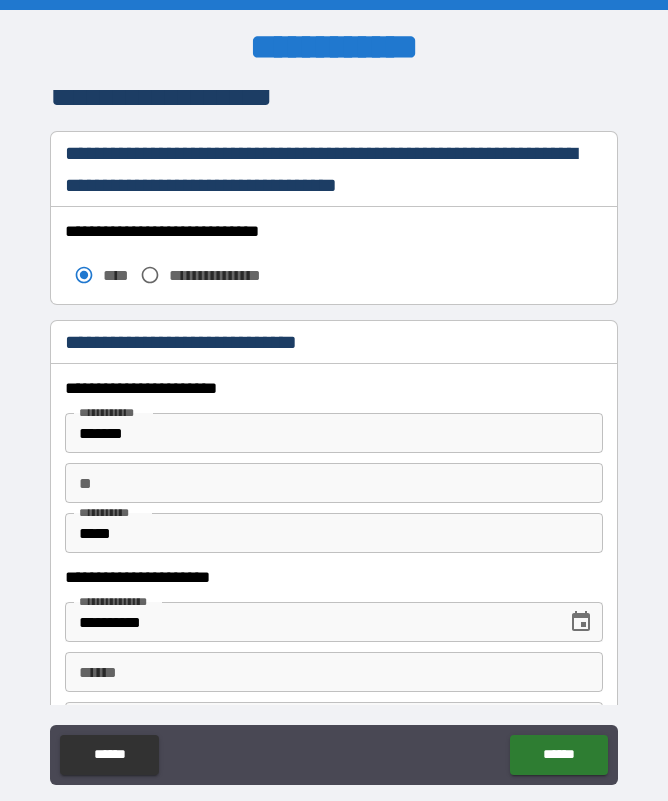 scroll, scrollTop: 1763, scrollLeft: 0, axis: vertical 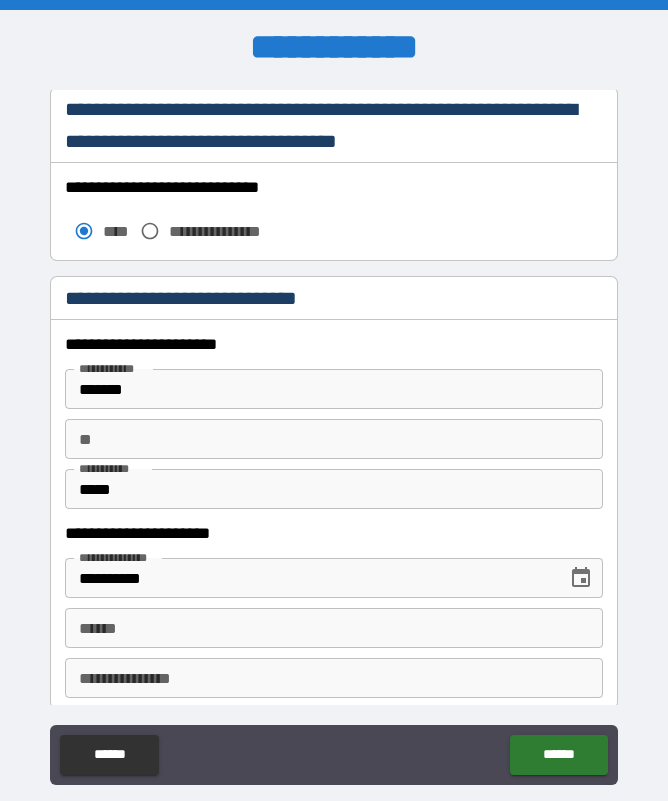 click on "**" at bounding box center (333, 439) 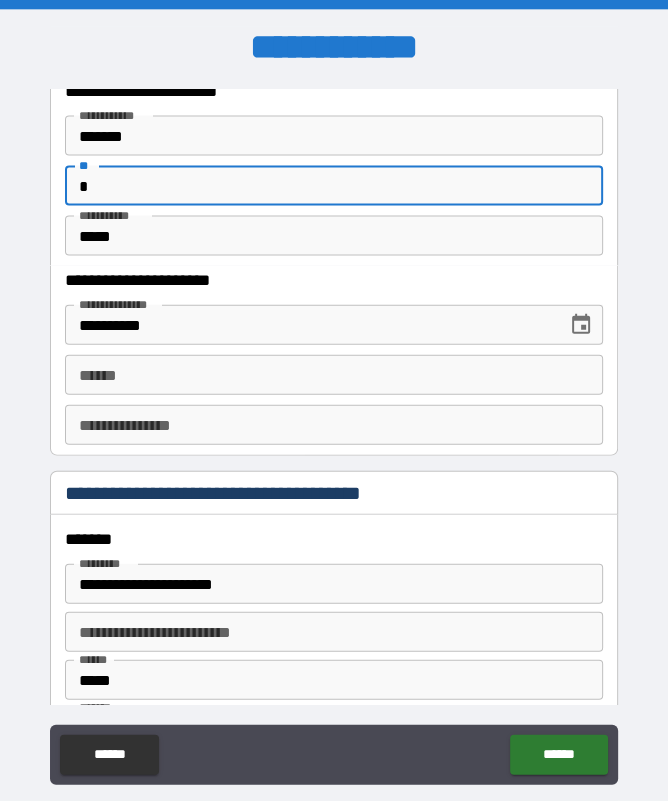 scroll, scrollTop: 2026, scrollLeft: 0, axis: vertical 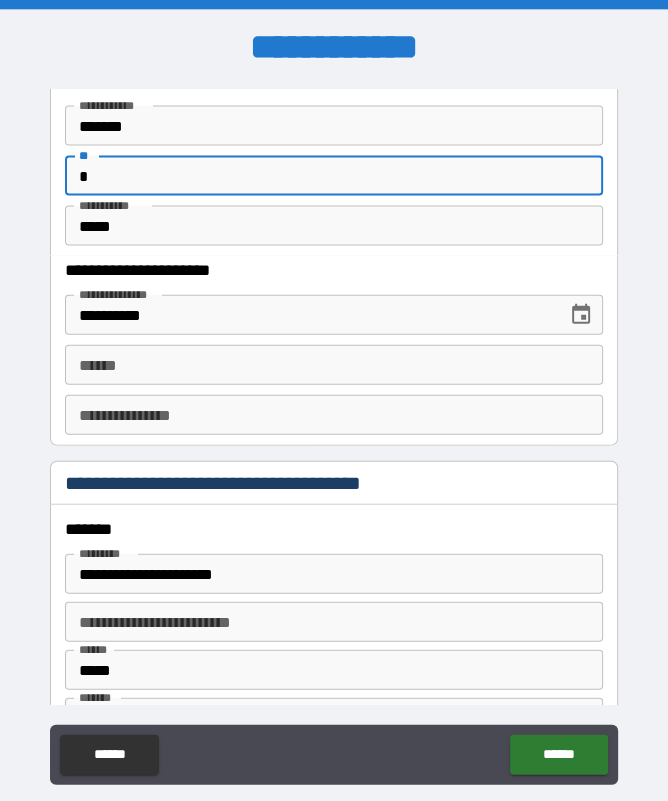 type on "*" 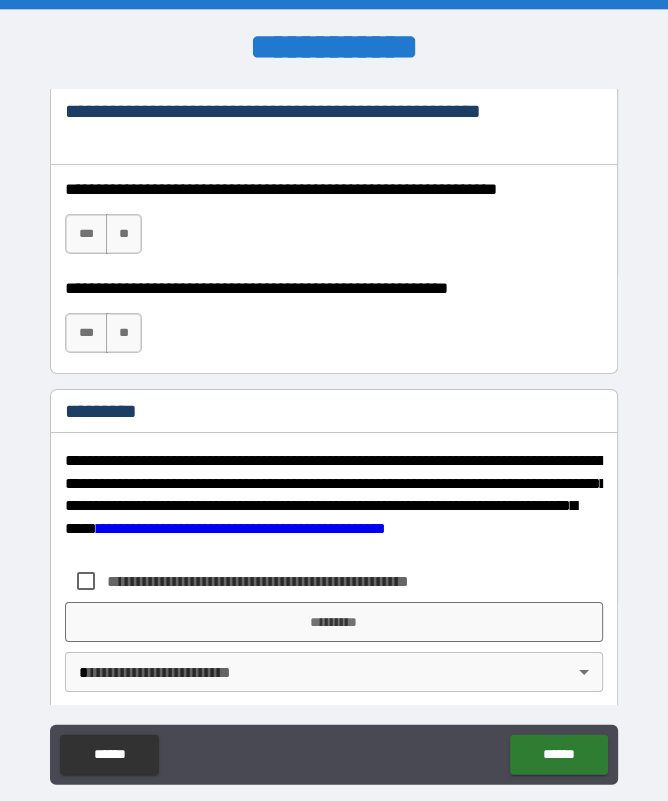 scroll, scrollTop: 3049, scrollLeft: 0, axis: vertical 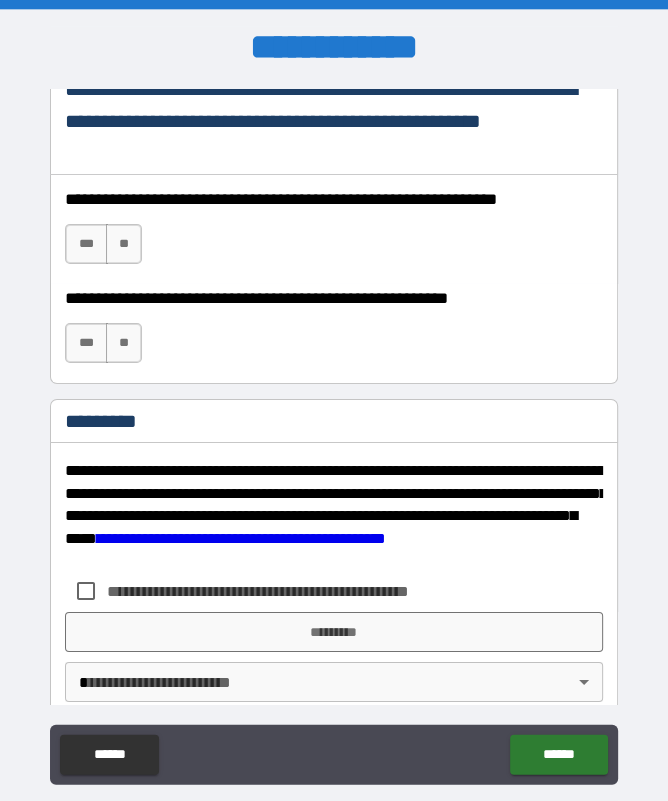 type on "**********" 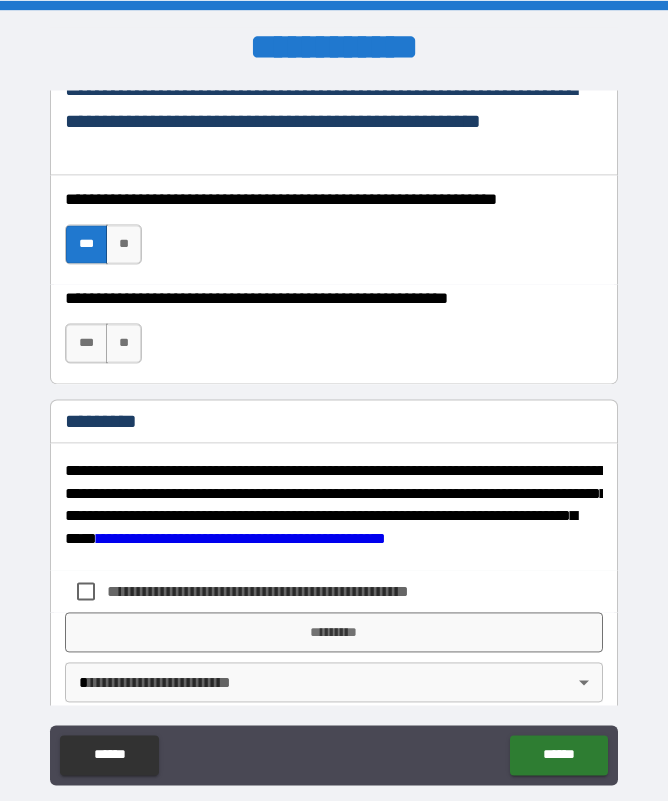 scroll, scrollTop: 0, scrollLeft: 0, axis: both 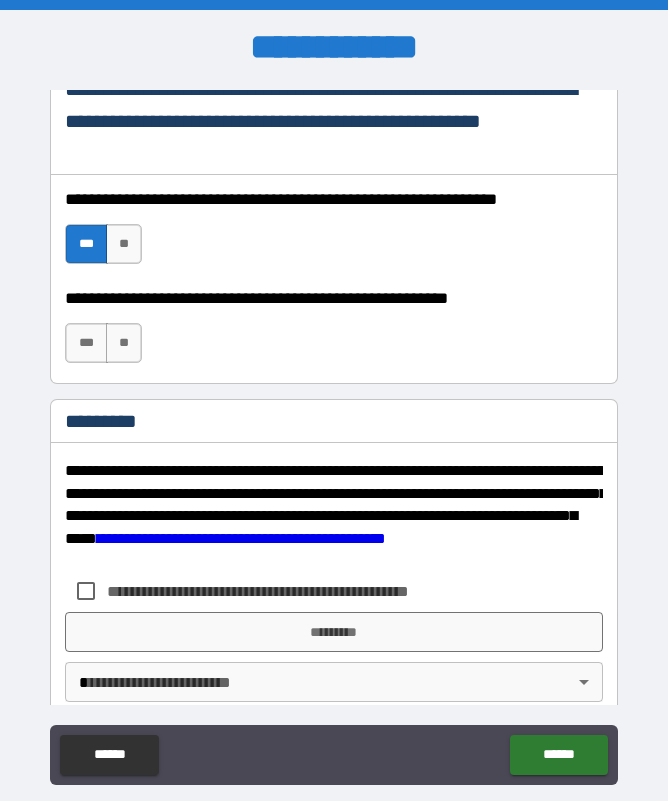 click on "***" at bounding box center [86, 343] 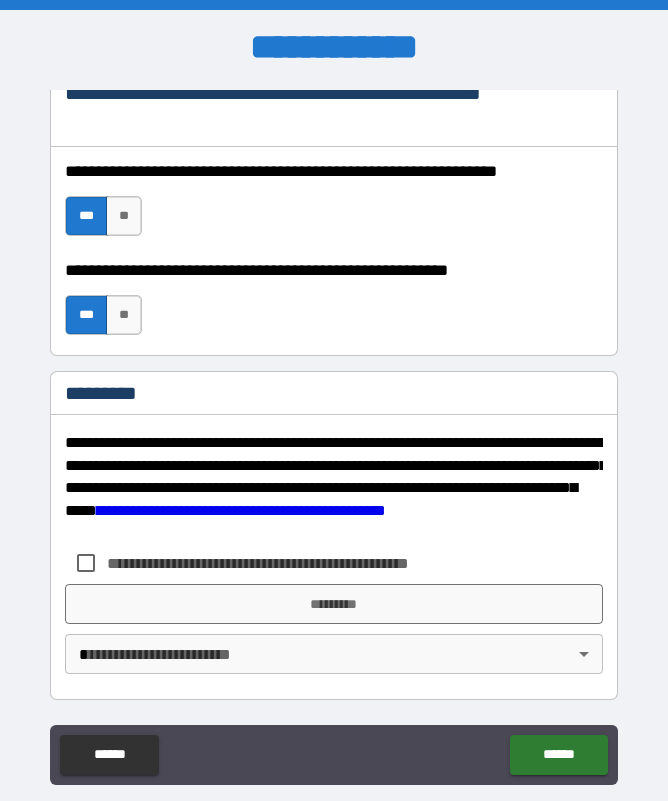 scroll, scrollTop: 3077, scrollLeft: 0, axis: vertical 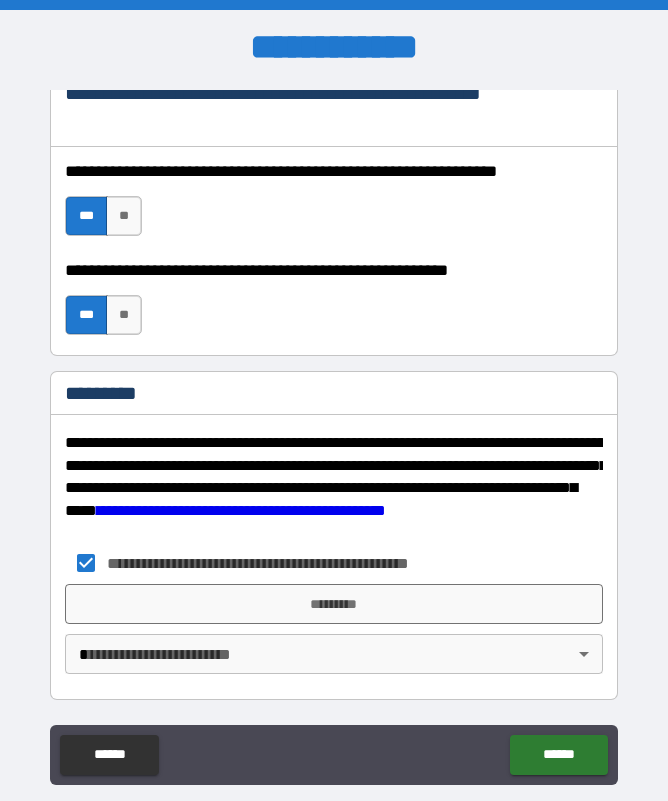 click on "*********" at bounding box center [333, 604] 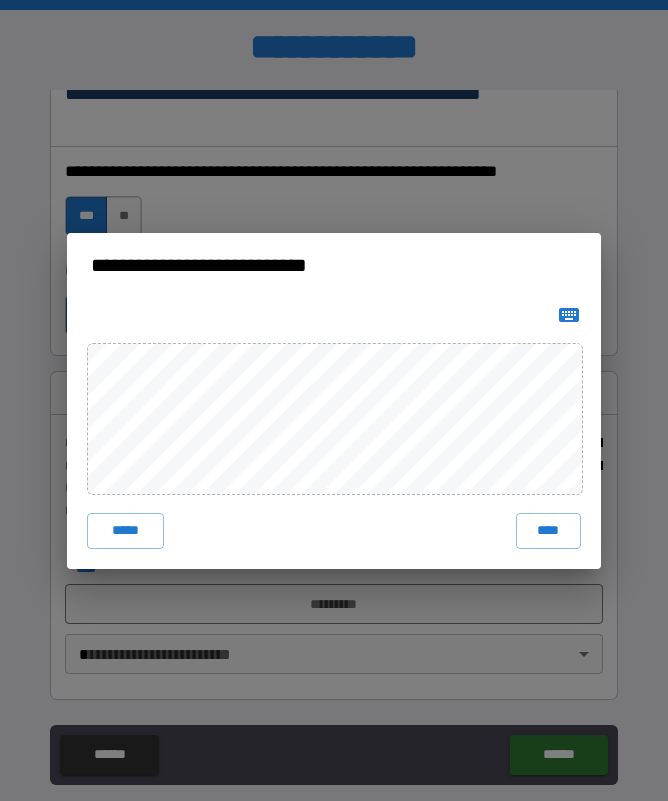 click on "****" at bounding box center (549, 531) 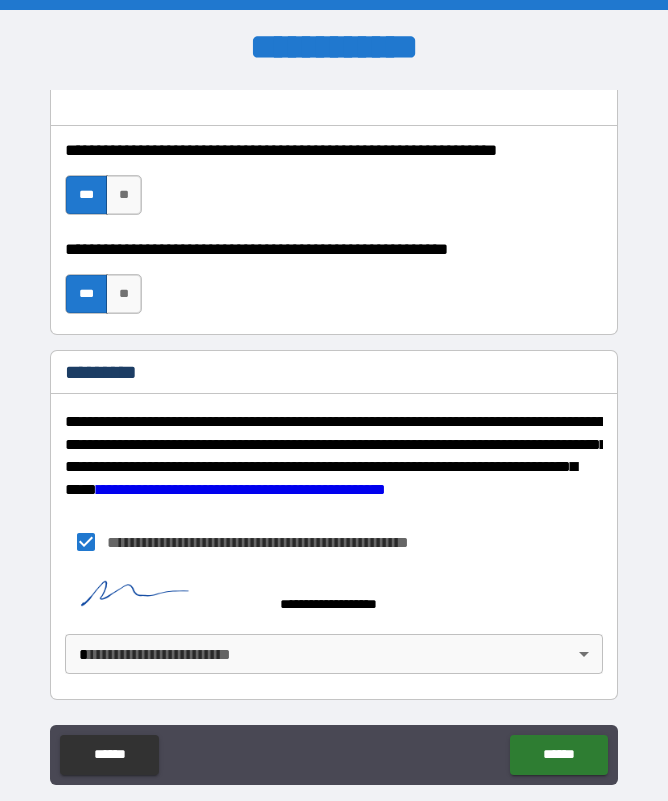 scroll, scrollTop: 3098, scrollLeft: 0, axis: vertical 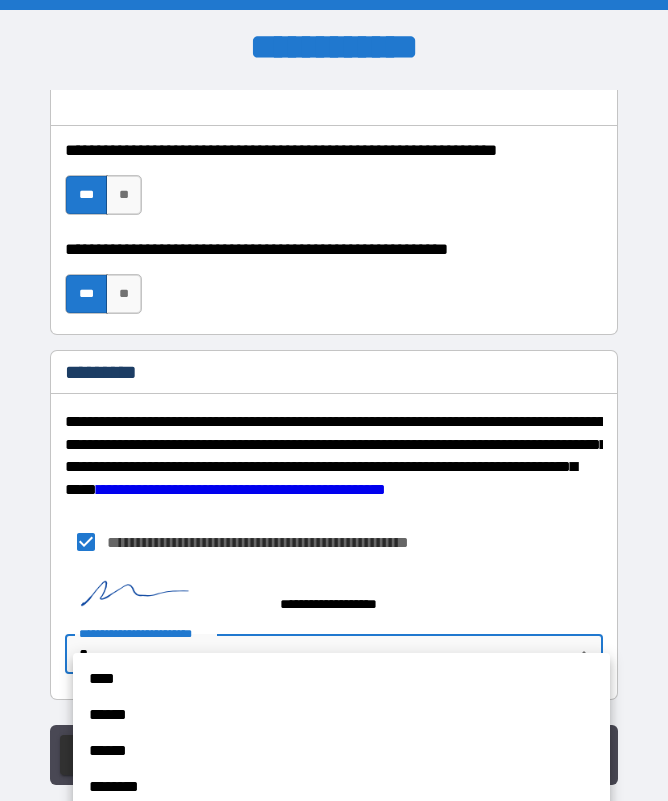 click on "****" at bounding box center [341, 679] 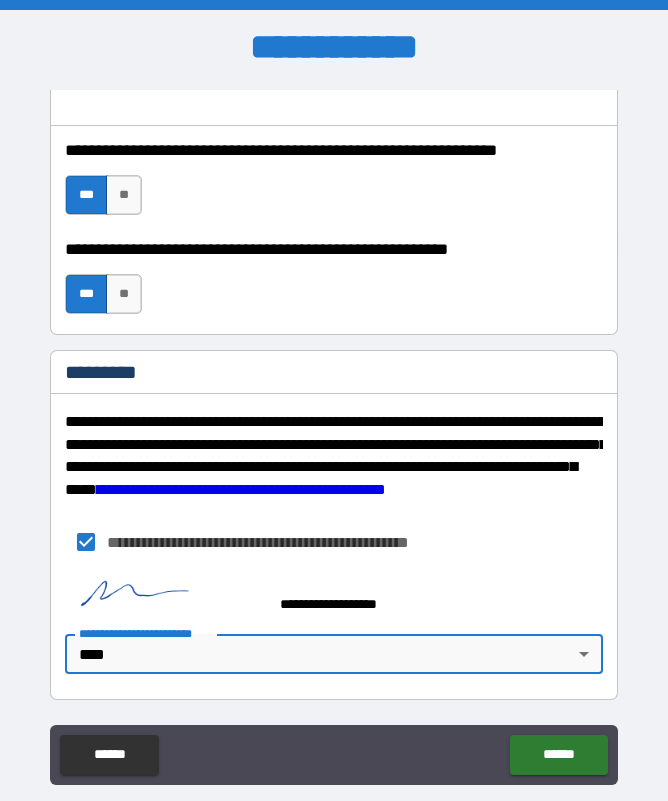 click on "******" at bounding box center [558, 755] 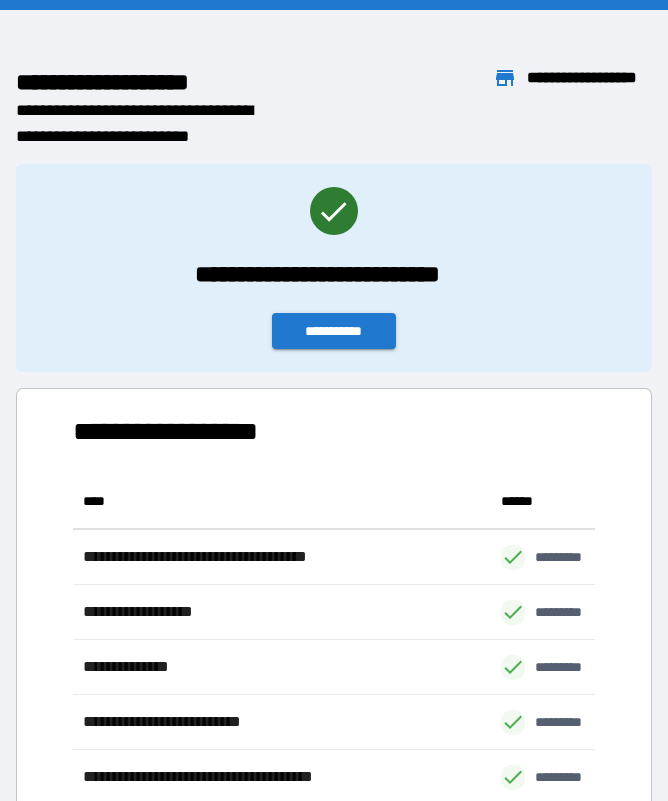 scroll, scrollTop: 386, scrollLeft: 522, axis: both 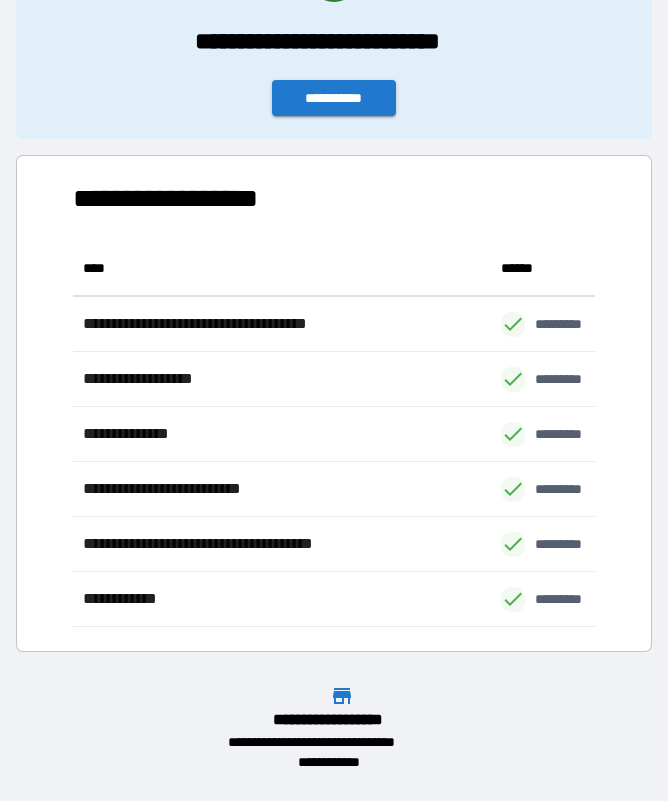 click on "**********" at bounding box center [334, 98] 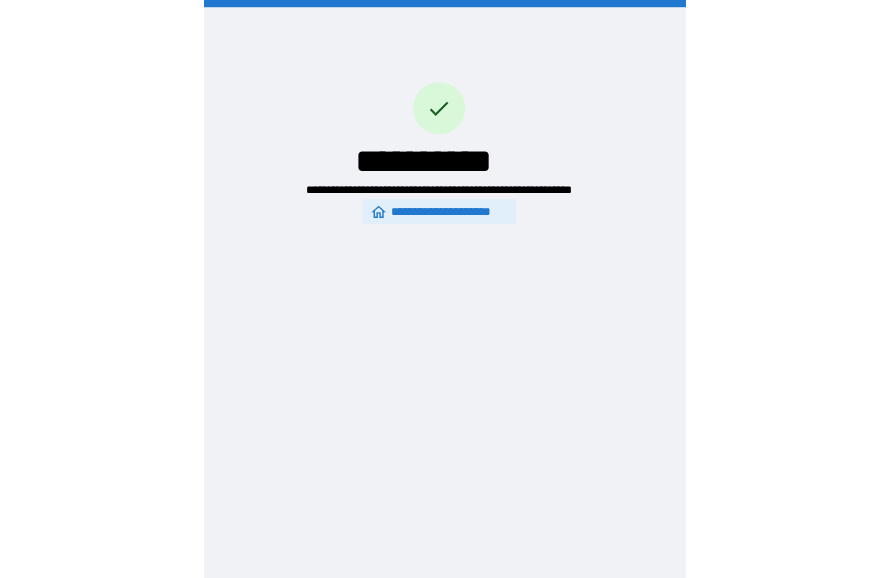 scroll, scrollTop: 0, scrollLeft: 0, axis: both 